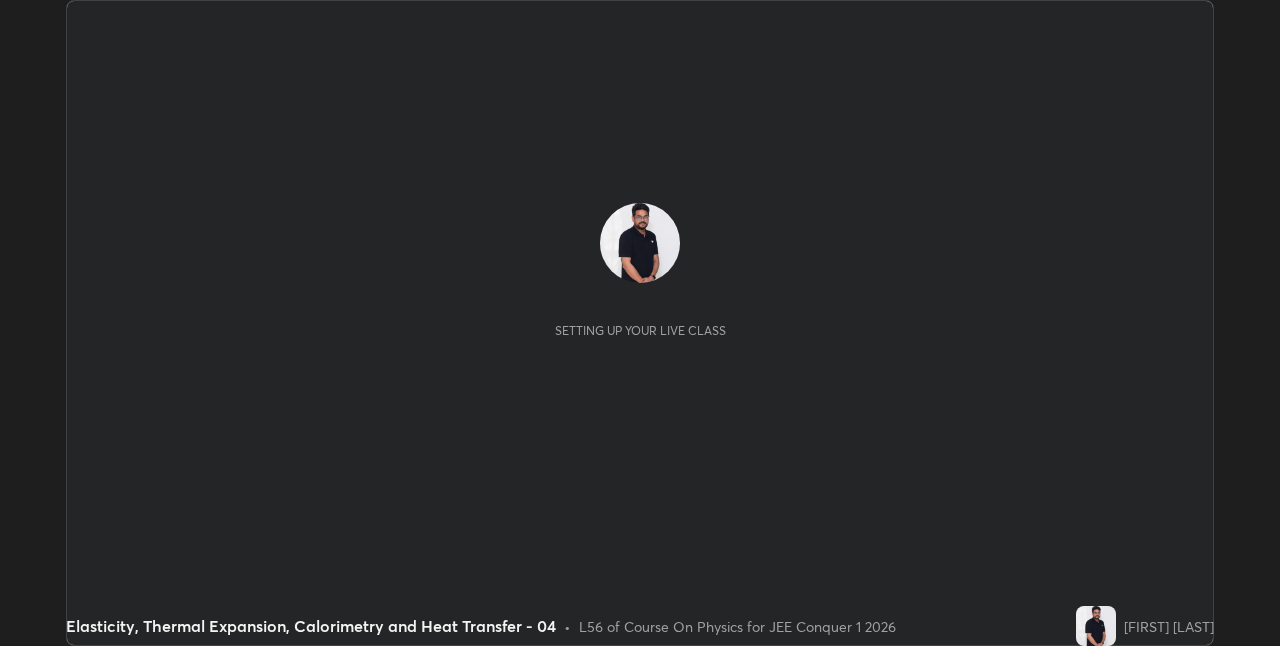scroll, scrollTop: 0, scrollLeft: 0, axis: both 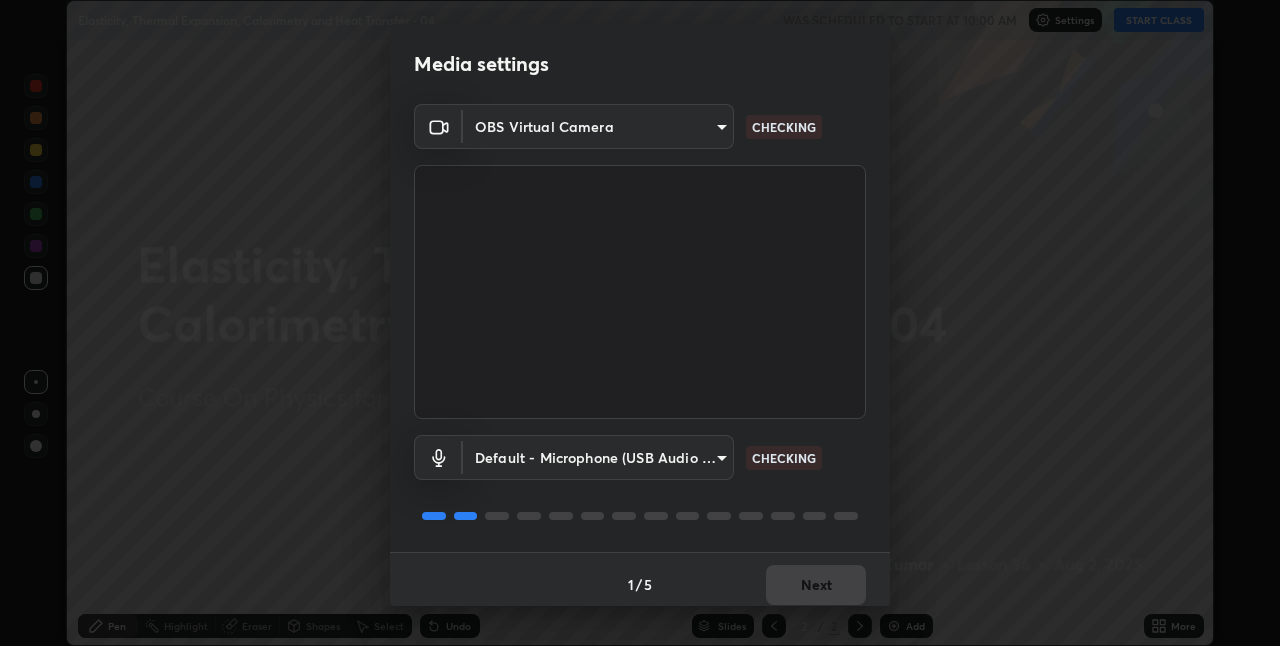 click on "Erase all Elasticity, Thermal Expansion, Calorimetry and Heat Transfer - 04 WAS SCHEDULED TO START AT  10:00 AM Settings START CLASS Setting up your live class Elasticity, Thermal Expansion, Calorimetry and Heat Transfer - 04 • L56 of Course On Physics for JEE Conquer 1 2026 [PERSON] Pen Highlight Eraser Shapes Select Undo Slides 2 / 2 Add More Enable hand raising Enable raise hand to speak to learners. Once enabled, chat will be turned off temporarily. Enable x   No doubts shared Encourage your learners to ask a doubt for better clarity Report an issue Reason for reporting Buffering Chat not working Audio - Video sync issue Educator video quality low ​ Attach an image Report Media settings OBS Virtual Camera [HASH] CHECKING Default - Microphone (USB Audio Device) default CHECKING 1 / 5 Next" at bounding box center (640, 323) 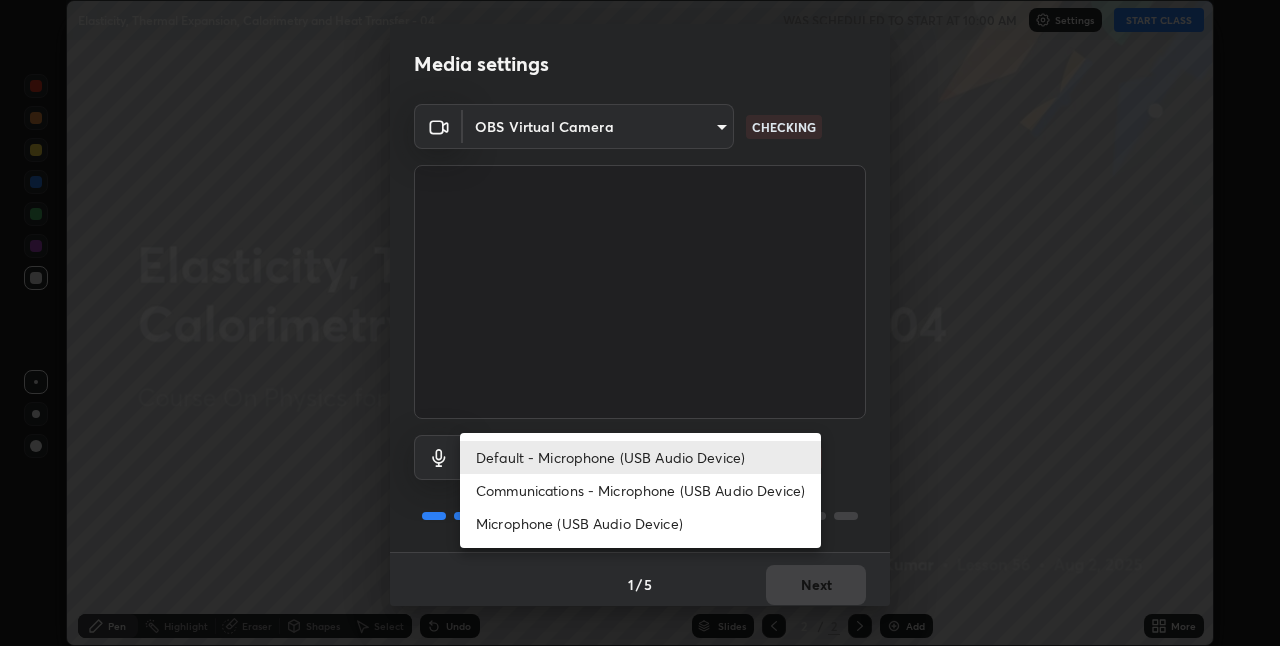 click on "Communications - Microphone (USB Audio Device)" at bounding box center [640, 490] 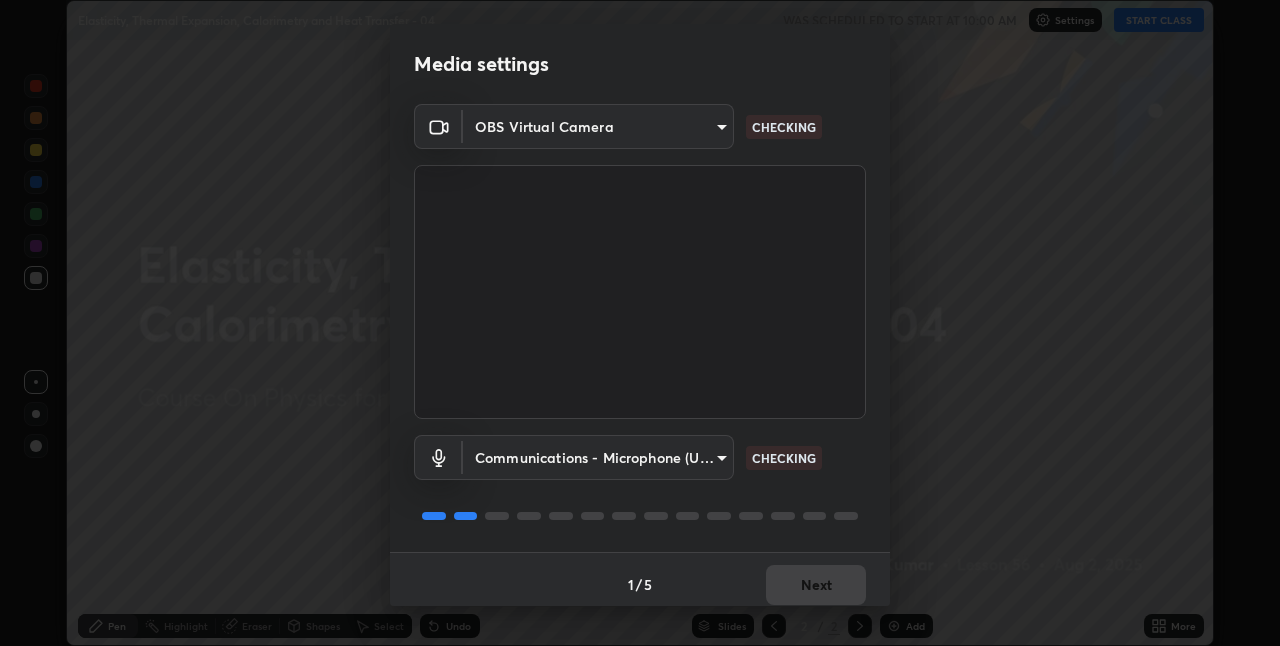 click on "Erase all Elasticity, Thermal Expansion, Calorimetry and Heat Transfer - 04 WAS SCHEDULED TO START AT  10:00 AM Settings START CLASS Setting up your live class Elasticity, Thermal Expansion, Calorimetry and Heat Transfer - 04 • L56 of Course On Physics for JEE Conquer 1 2026 [PERSON] Pen Highlight Eraser Shapes Select Undo Slides 2 / 2 Add More Enable hand raising Enable raise hand to speak to learners. Once enabled, chat will be turned off temporarily. Enable x   No doubts shared Encourage your learners to ask a doubt for better clarity Report an issue Reason for reporting Buffering Chat not working Audio - Video sync issue Educator video quality low ​ Attach an image Report Media settings OBS Virtual Camera [HASH] CHECKING Communications - Microphone (USB Audio Device) communications CHECKING 1 / 5 Next" at bounding box center (640, 323) 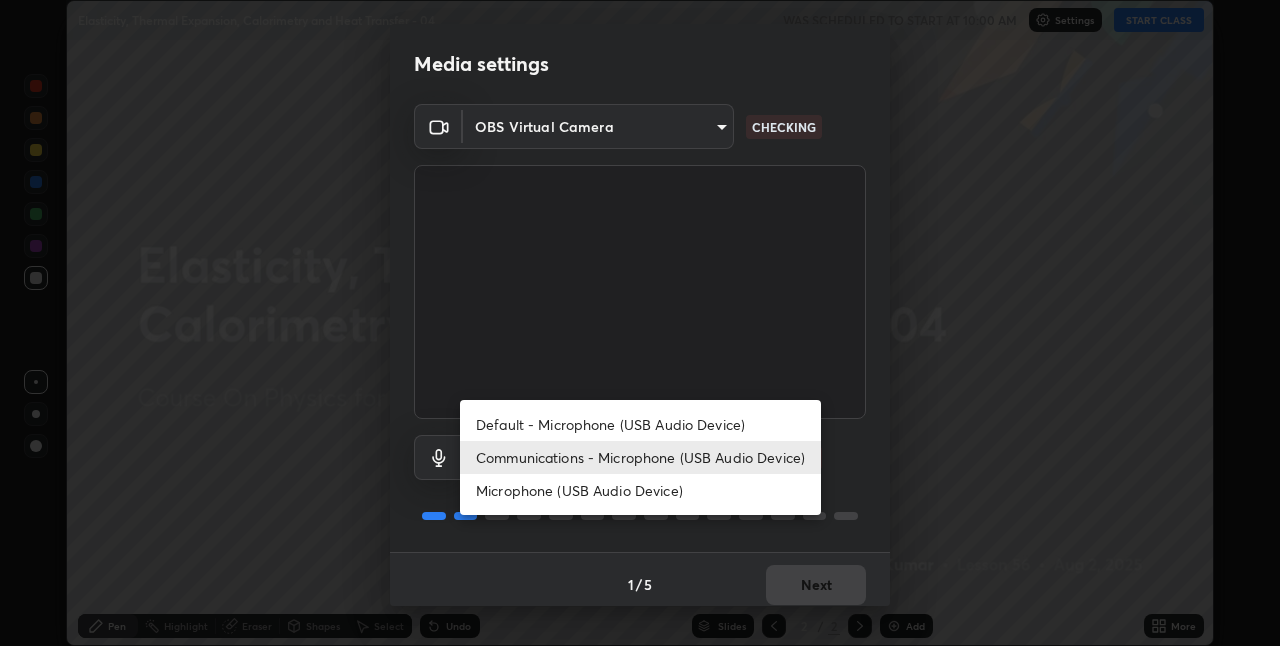 click on "Default - Microphone (USB Audio Device)" at bounding box center (640, 424) 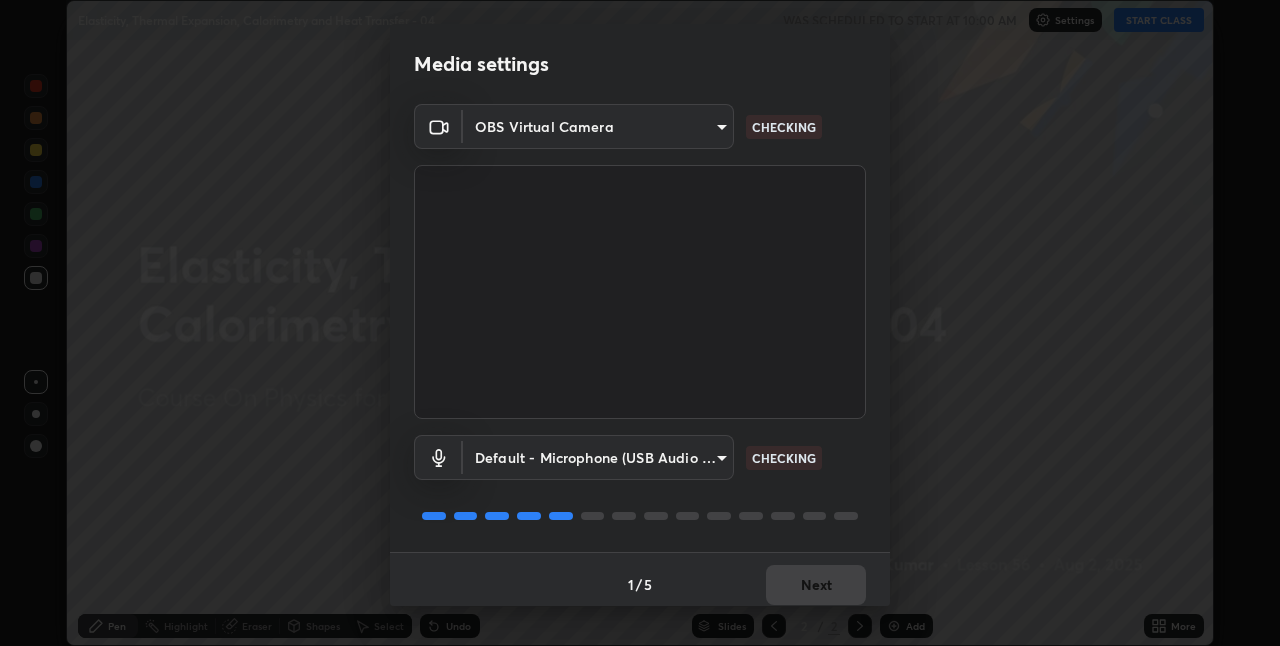 scroll, scrollTop: 10, scrollLeft: 0, axis: vertical 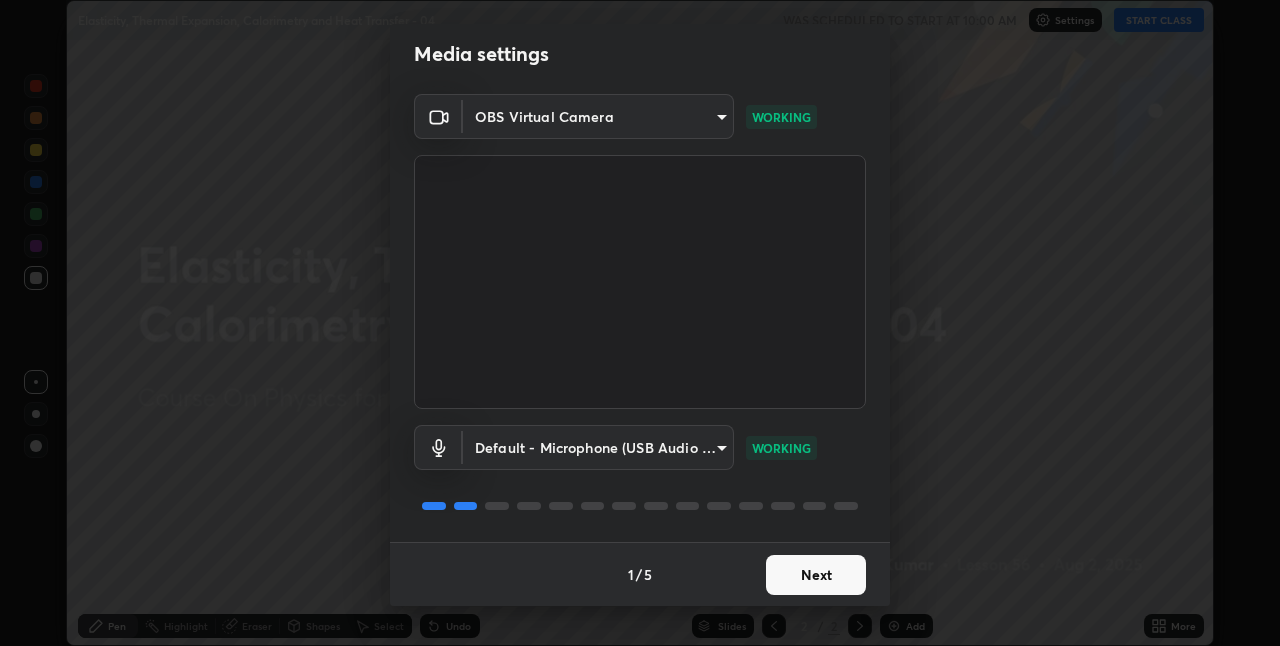 click on "Next" at bounding box center [816, 575] 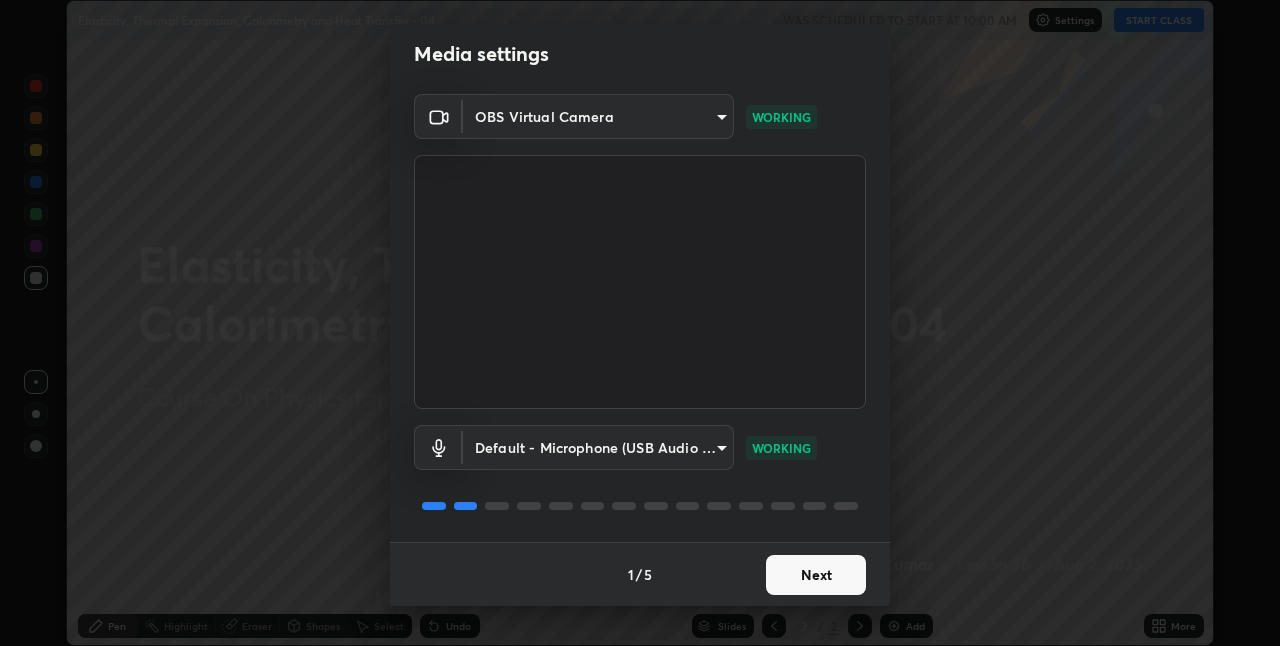 scroll, scrollTop: 0, scrollLeft: 0, axis: both 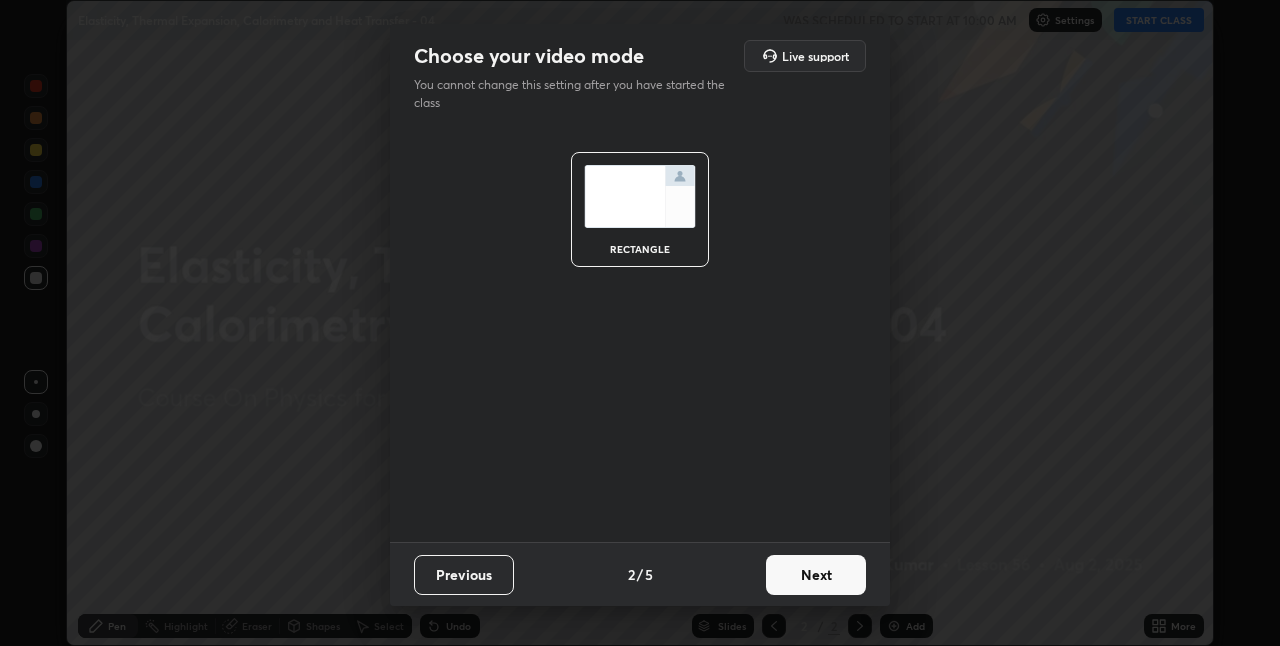 click on "Next" at bounding box center [816, 575] 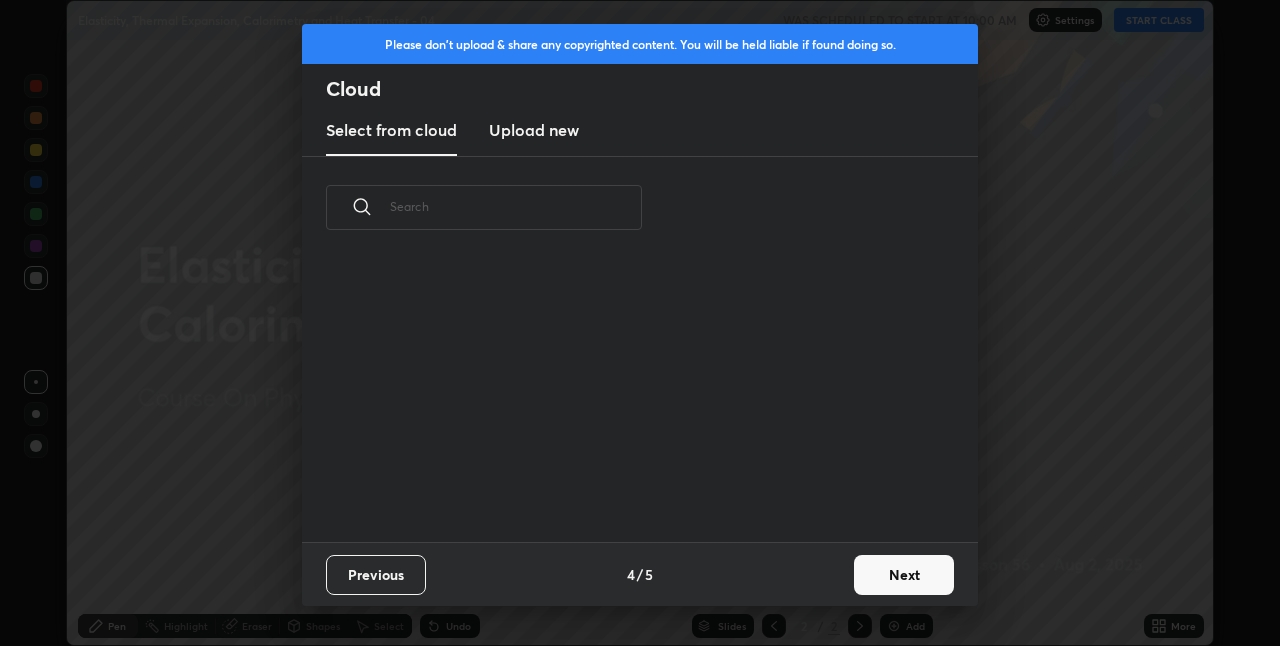 click on "Previous 4 / 5 Next" at bounding box center (640, 574) 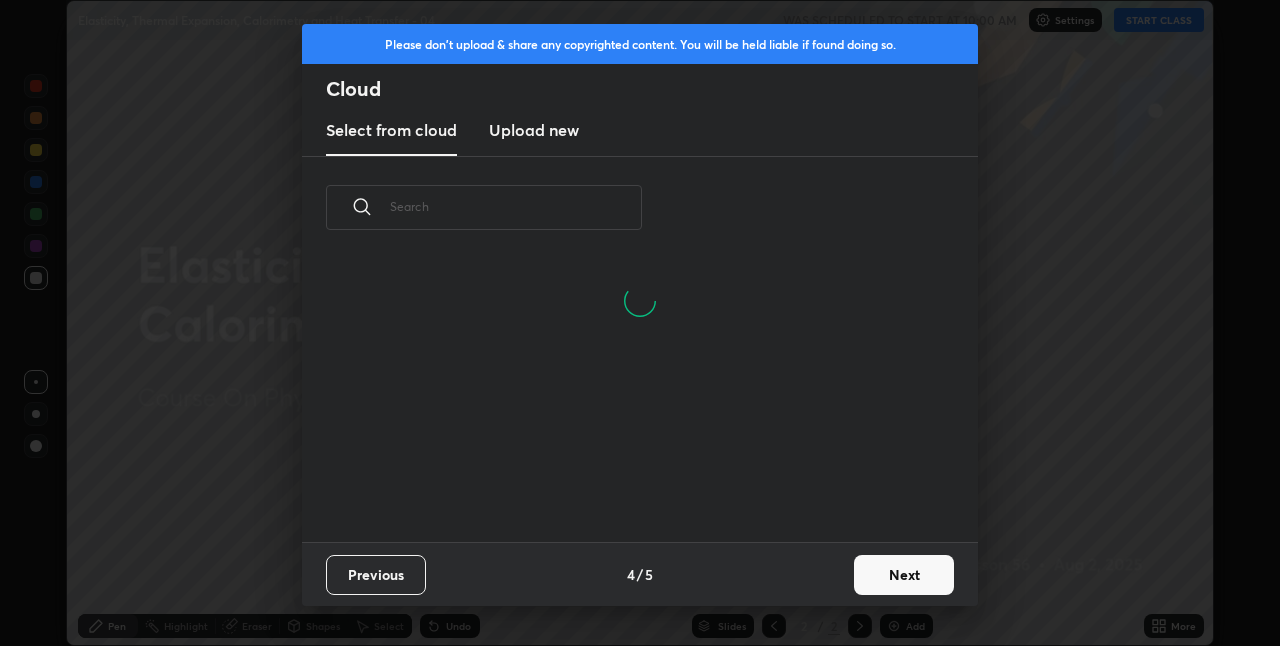 click on "Next" at bounding box center [904, 575] 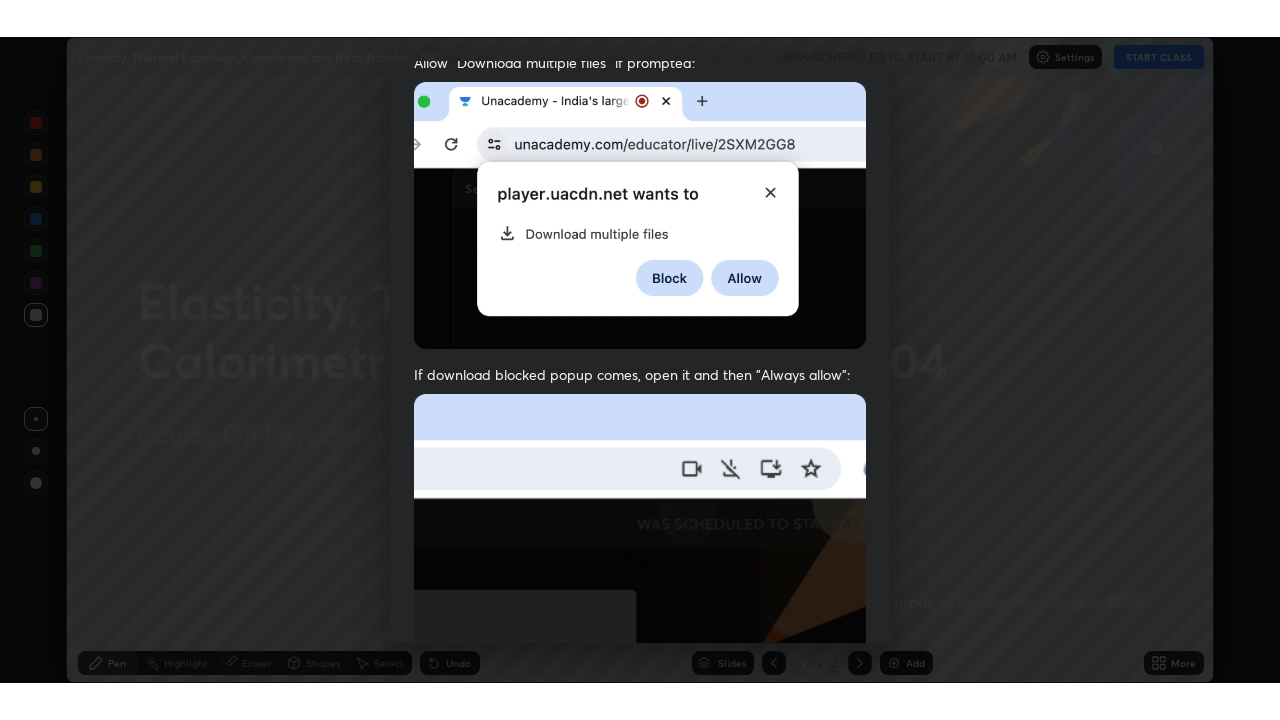 scroll, scrollTop: 418, scrollLeft: 0, axis: vertical 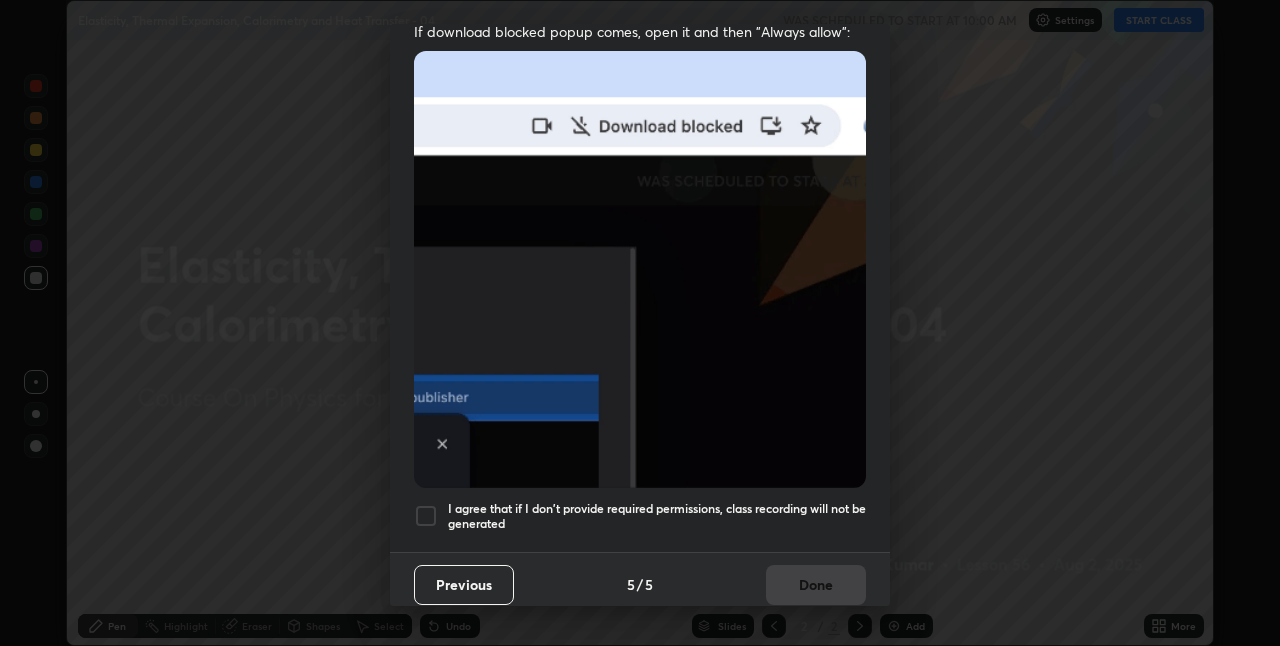 click on "I agree that if I don't provide required permissions, class recording will not be generated" at bounding box center [657, 516] 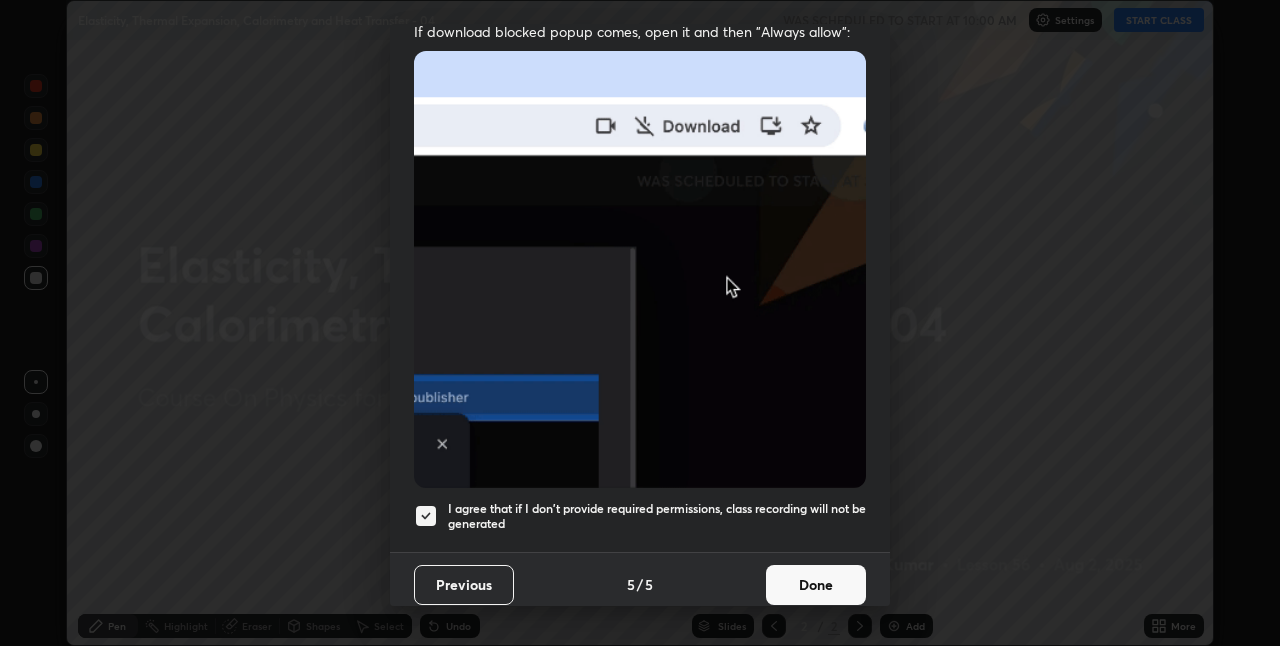 click on "Done" at bounding box center [816, 585] 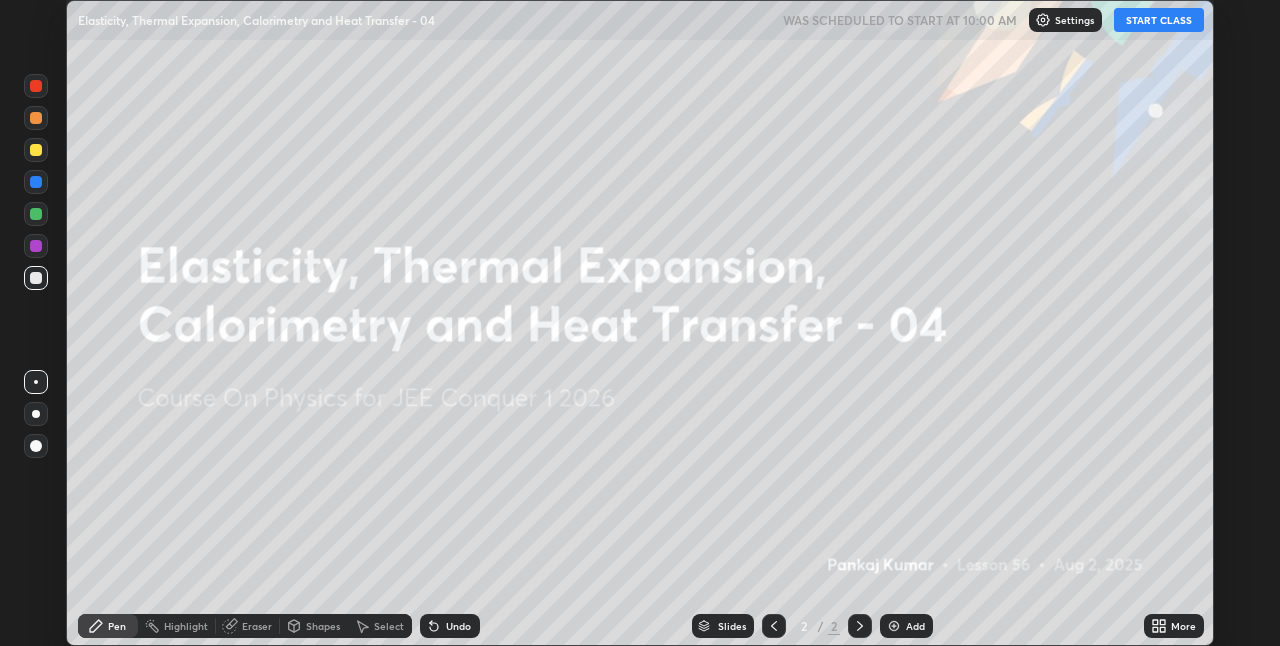 click on "Add" at bounding box center [915, 626] 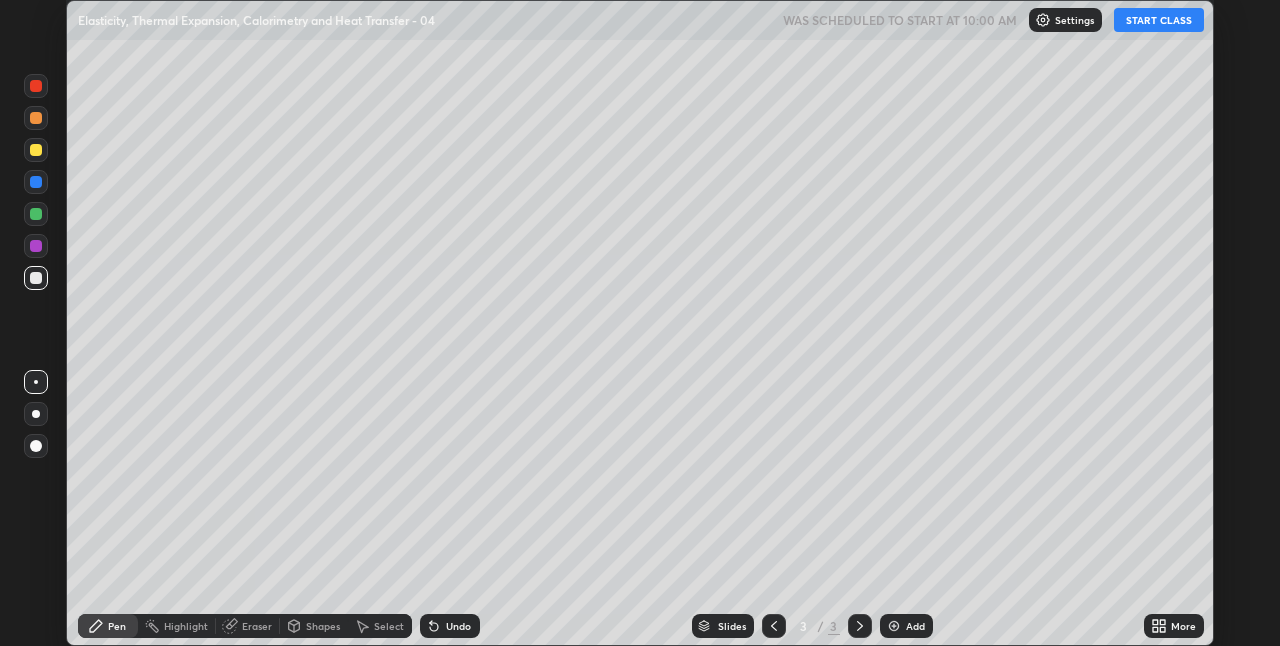 click on "More" at bounding box center (1174, 626) 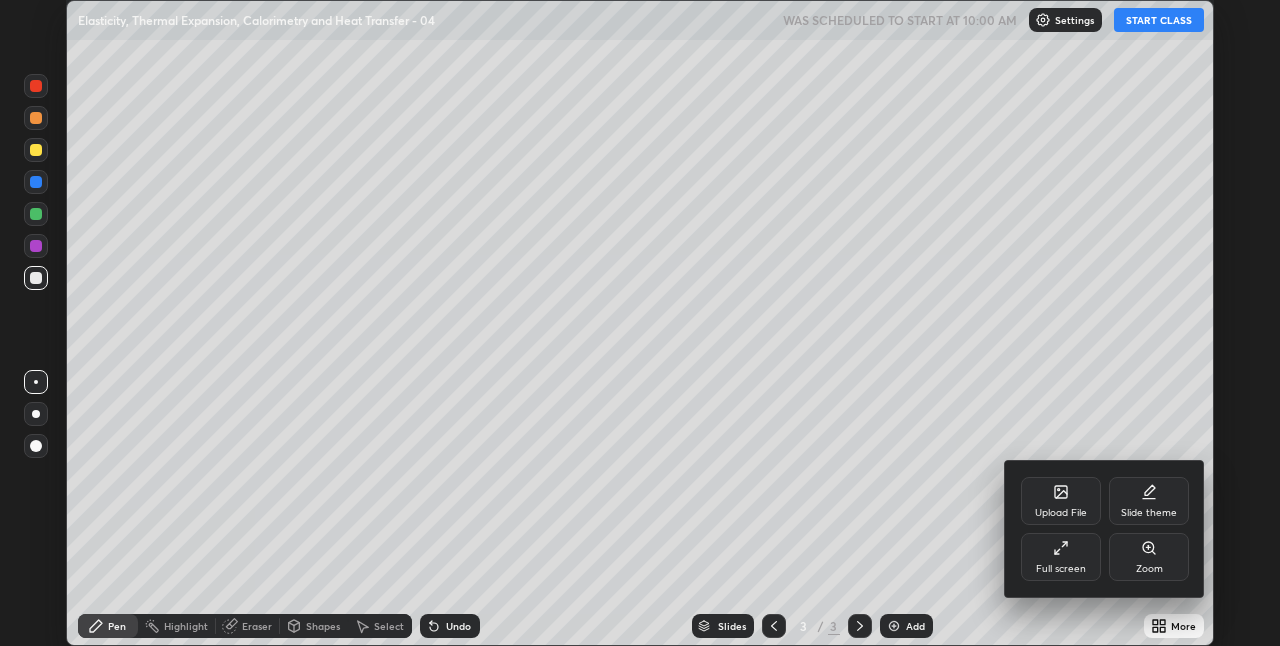 click on "Full screen" at bounding box center [1061, 557] 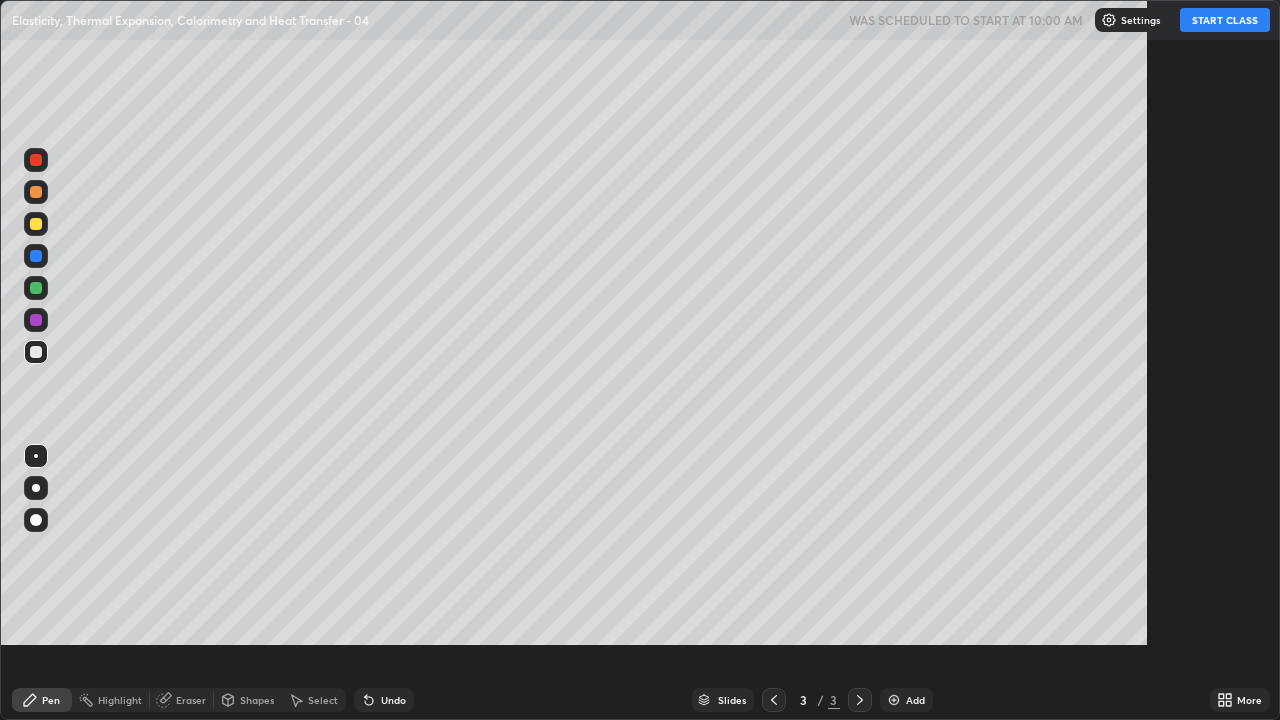 scroll, scrollTop: 99280, scrollLeft: 98720, axis: both 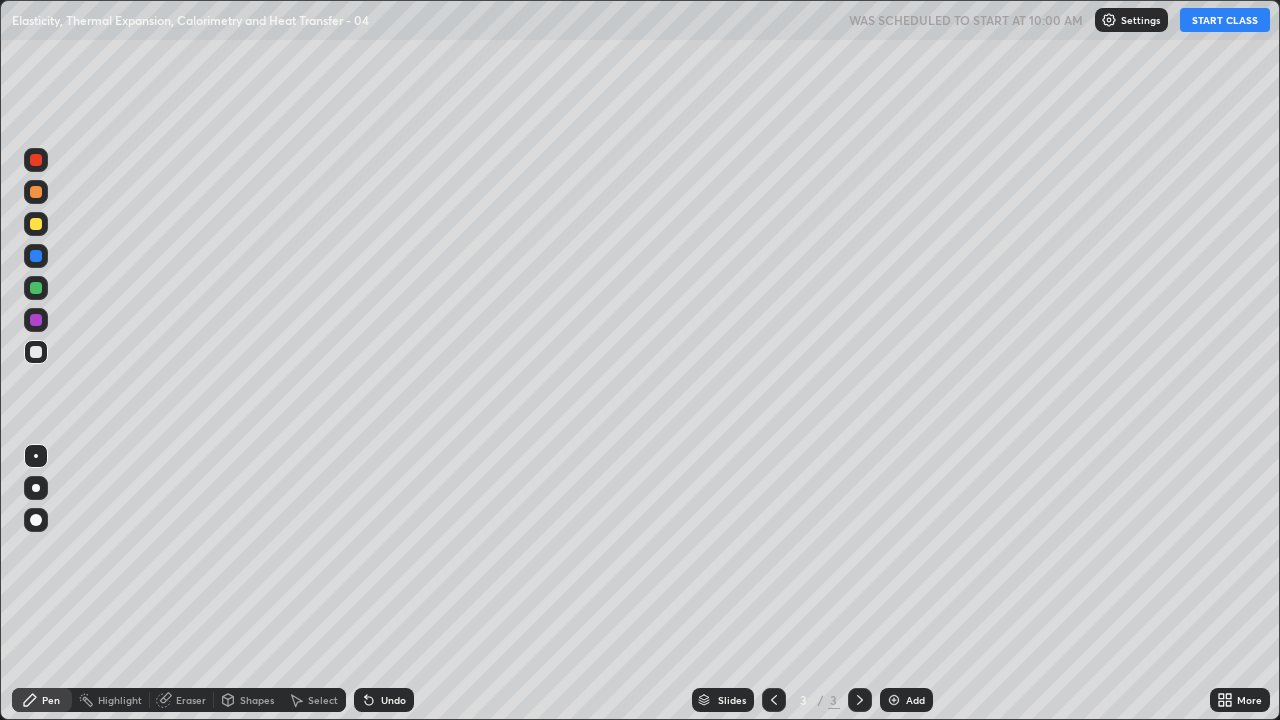 click on "START CLASS" at bounding box center (1225, 20) 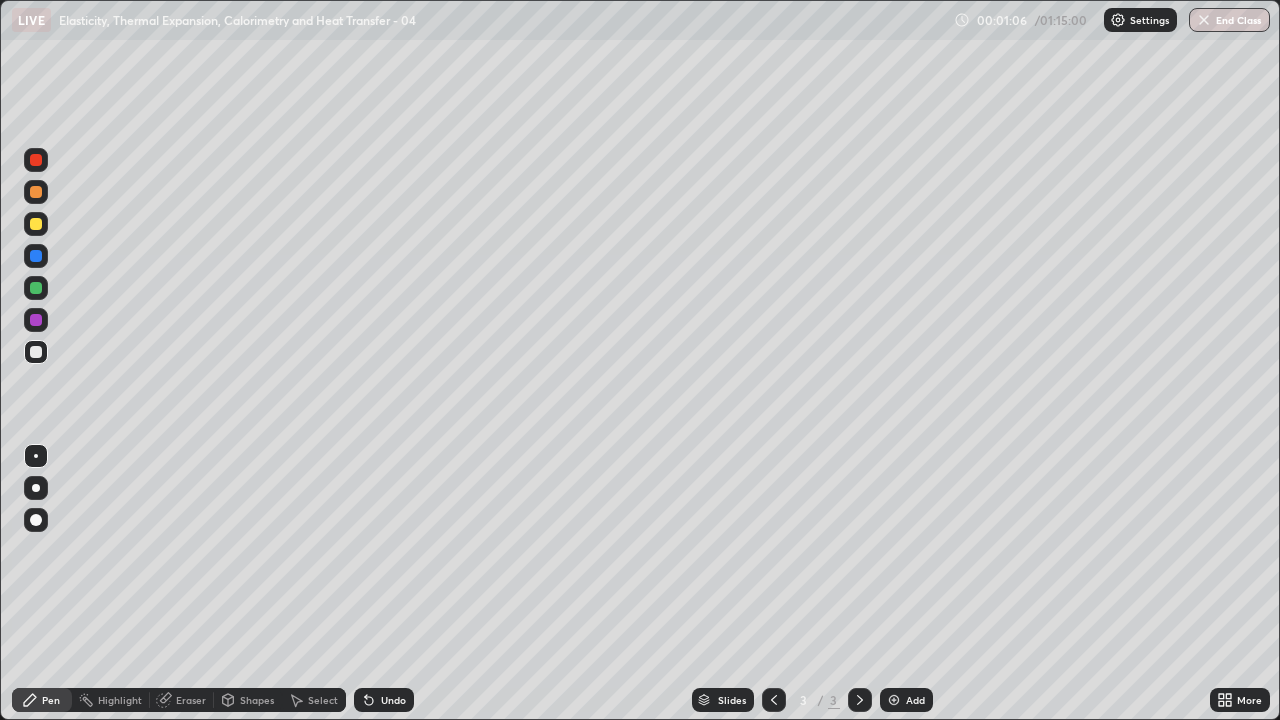 click on "Pen" at bounding box center [51, 700] 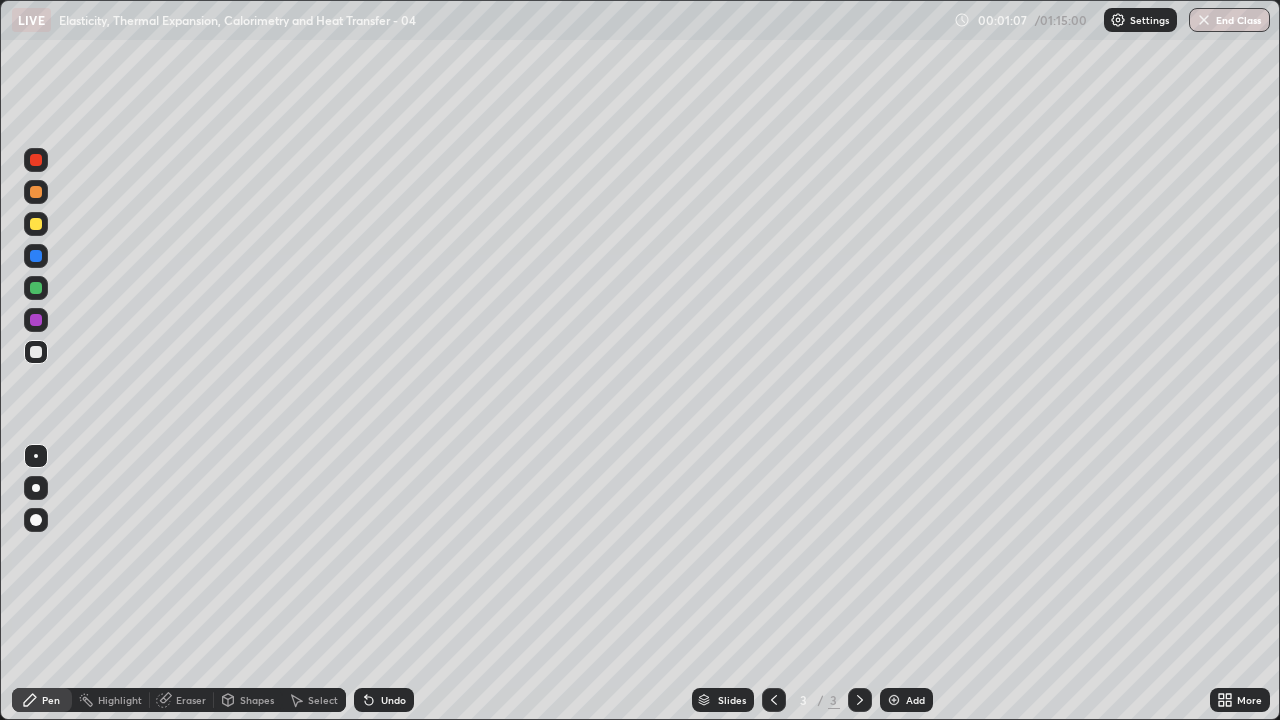 click at bounding box center (36, 224) 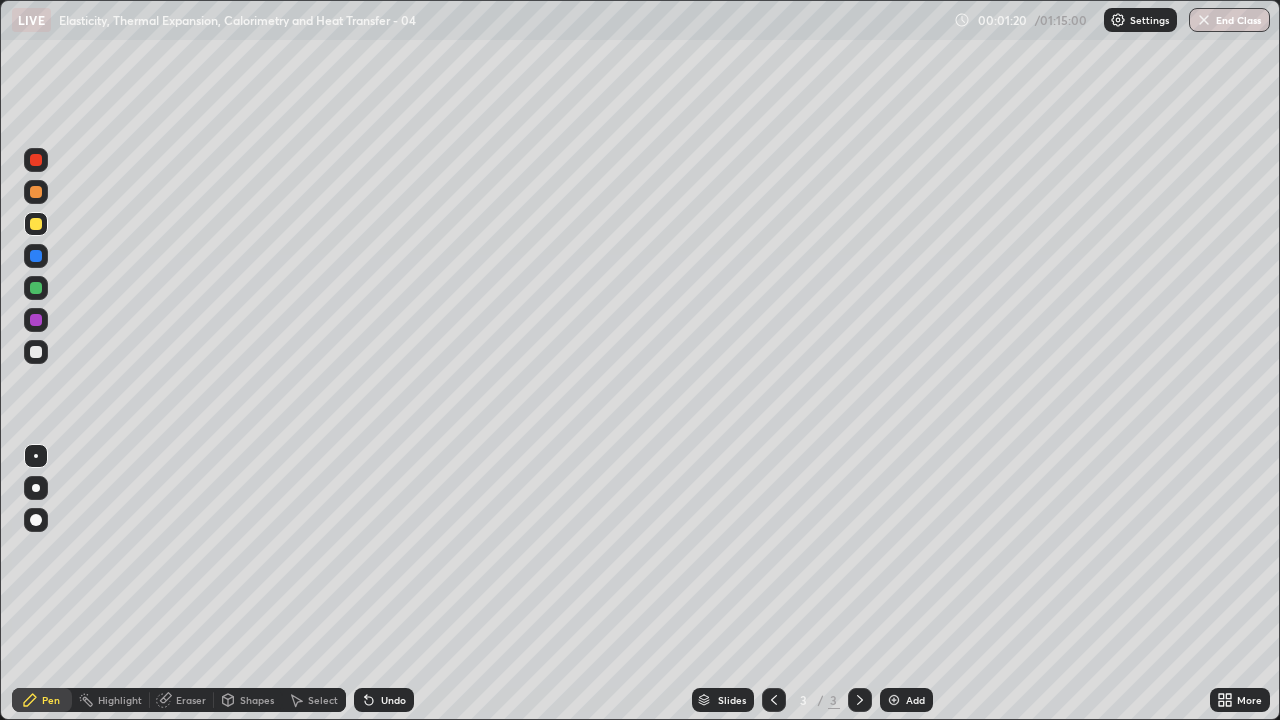 click 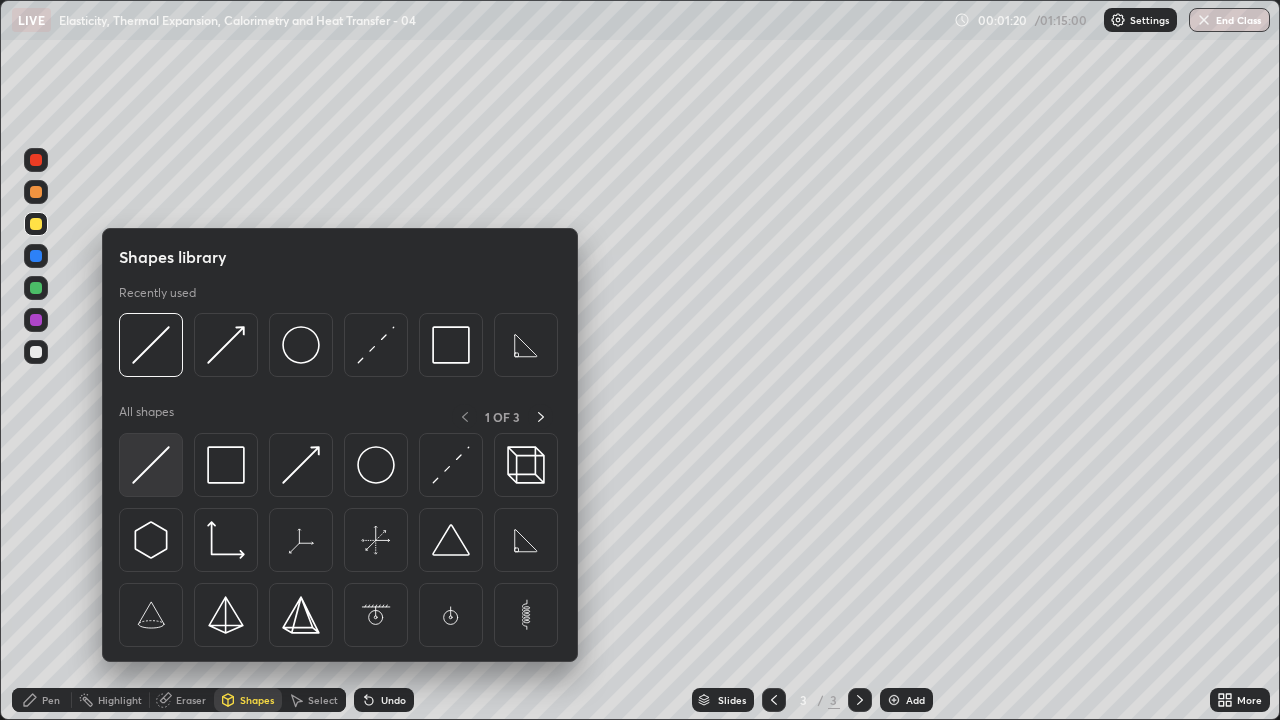 click at bounding box center (151, 465) 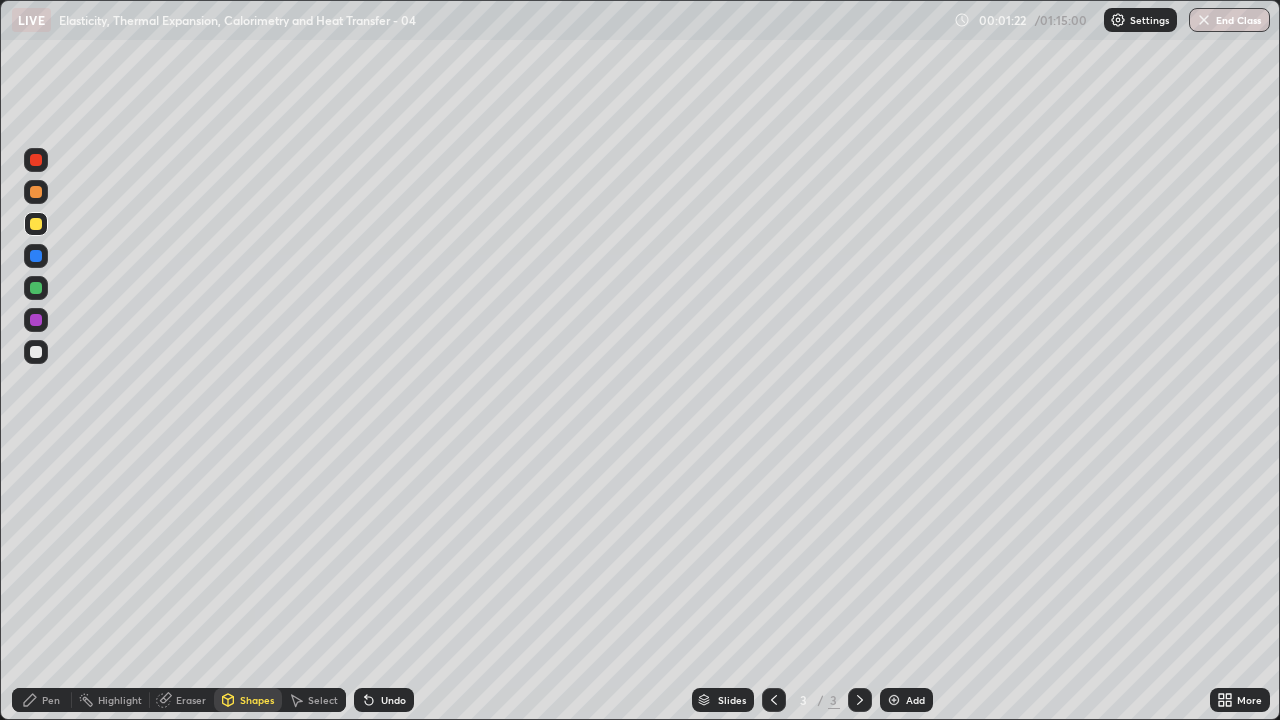 click on "Shapes" at bounding box center [248, 700] 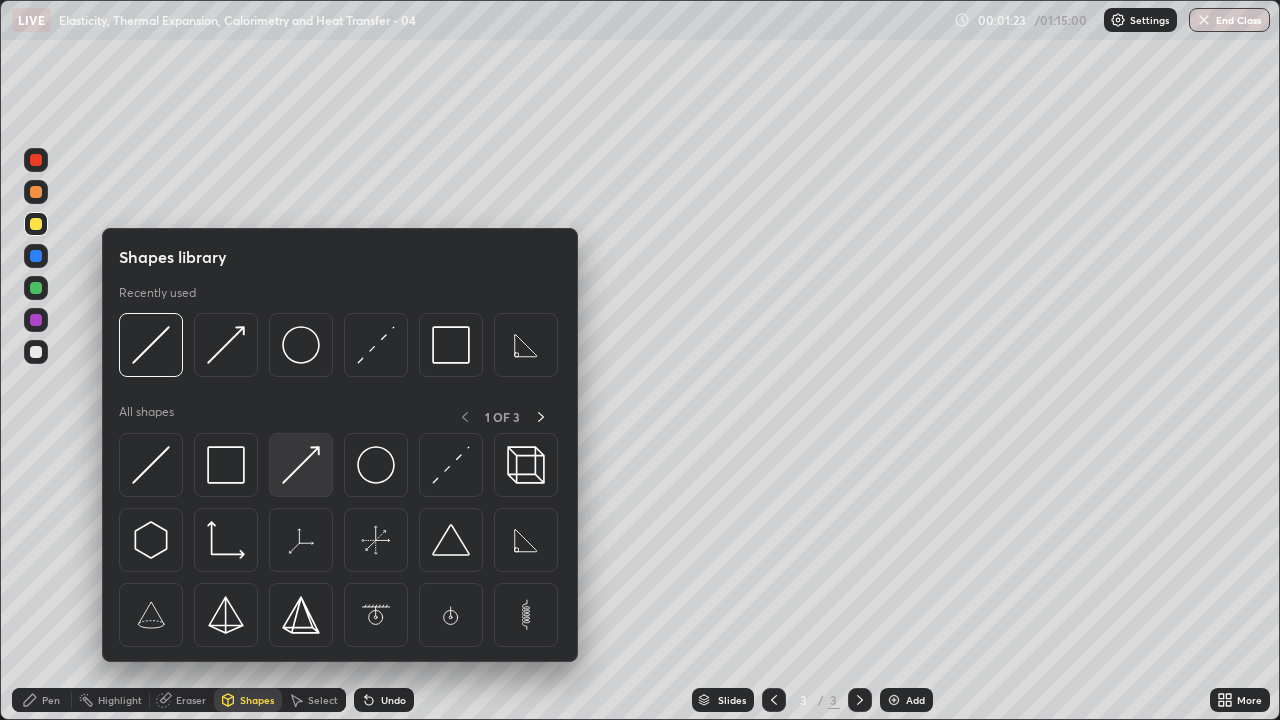 click at bounding box center [301, 465] 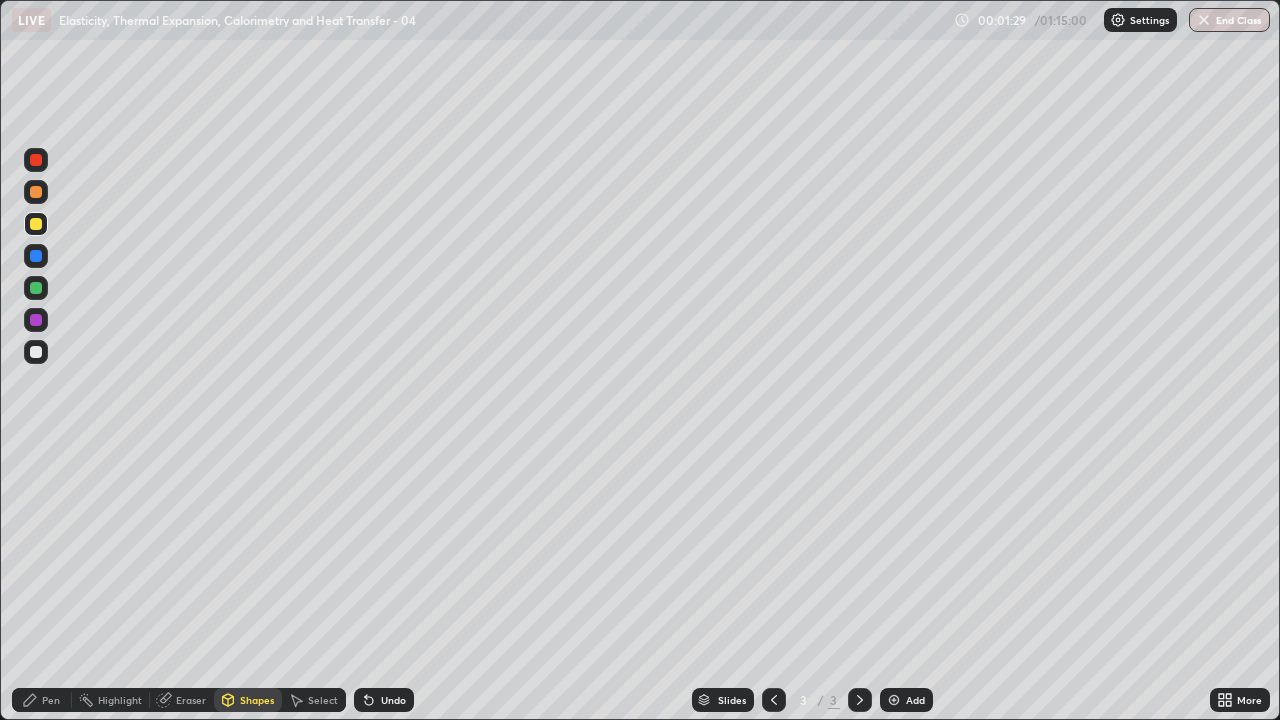 click on "Shapes" at bounding box center (248, 700) 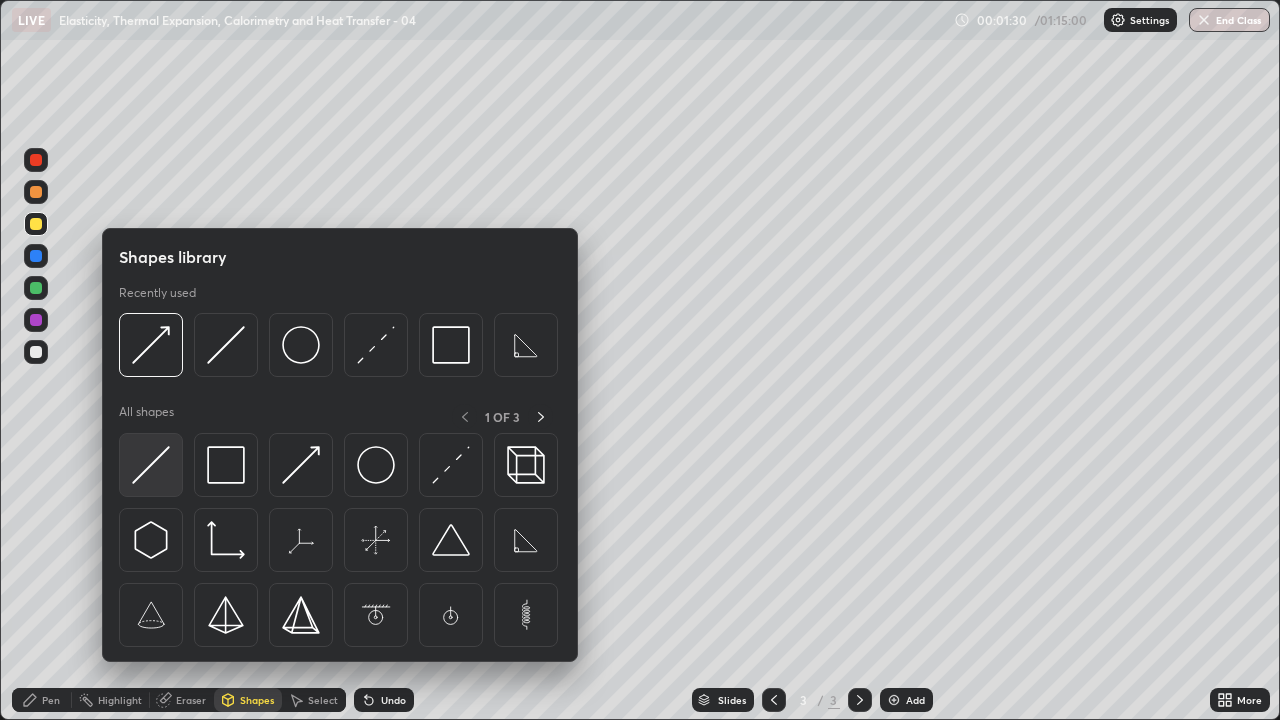 click at bounding box center [151, 465] 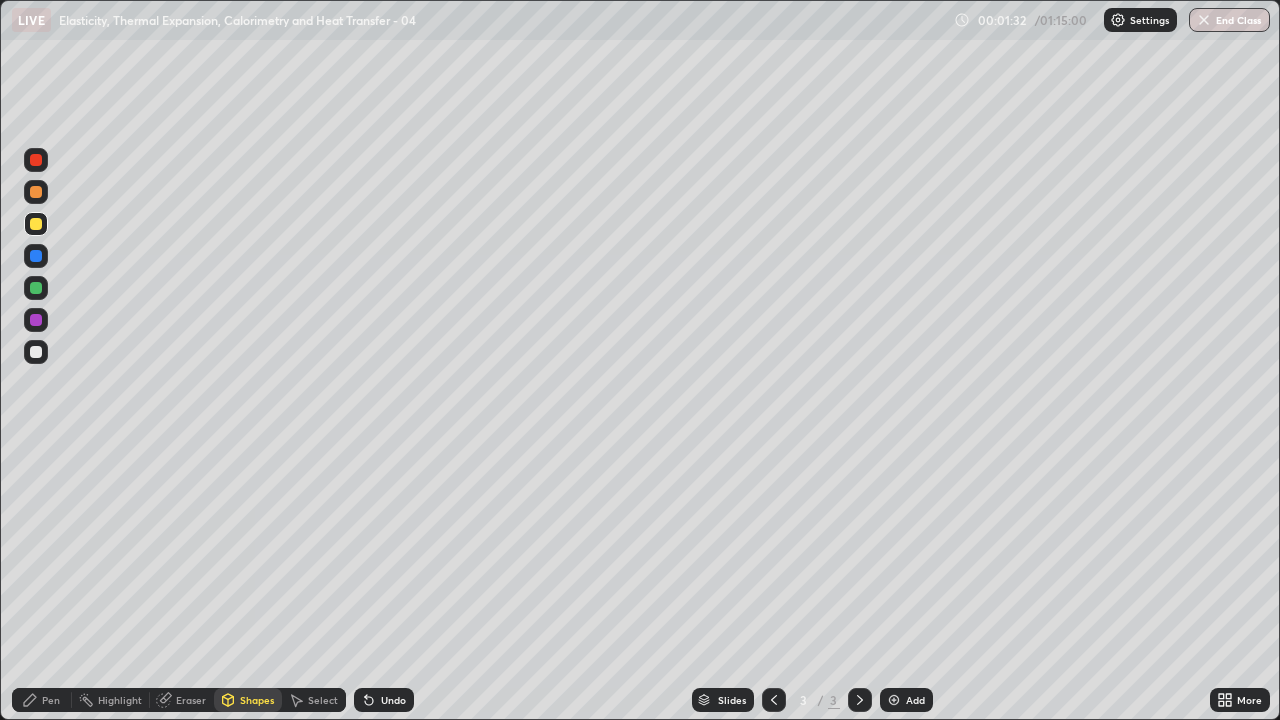 click on "Undo" at bounding box center (393, 700) 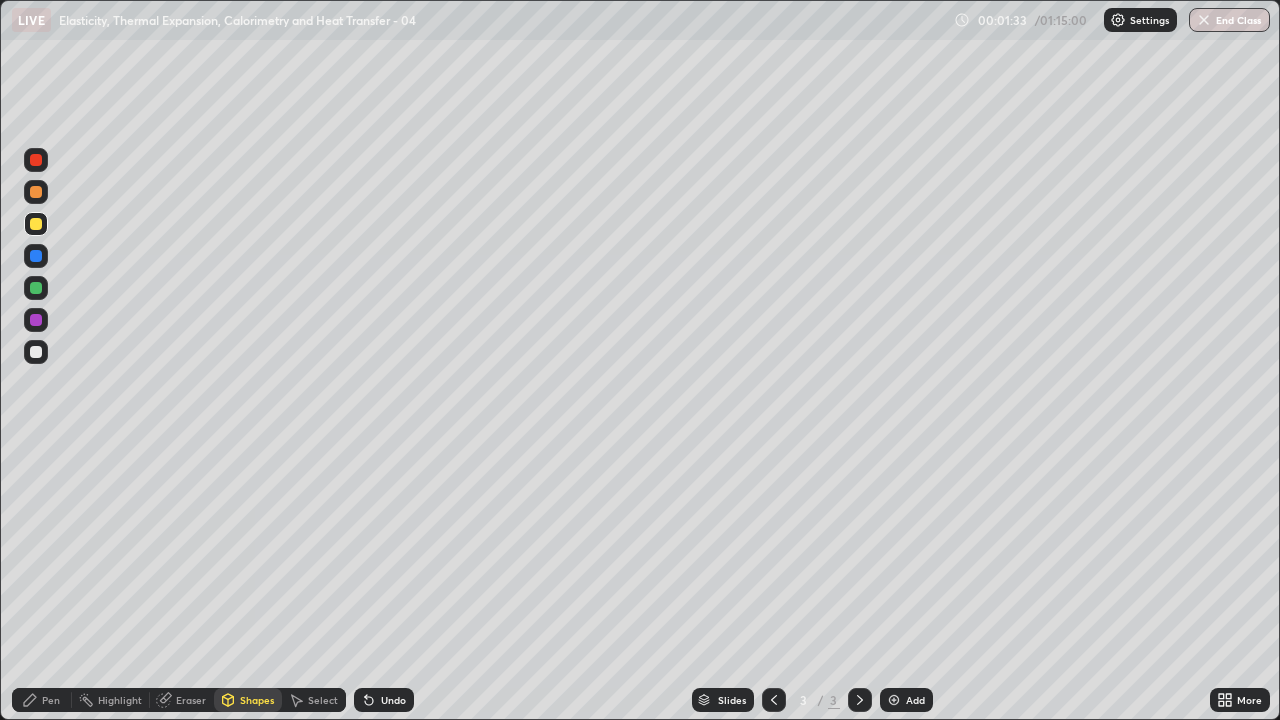 click at bounding box center [36, 288] 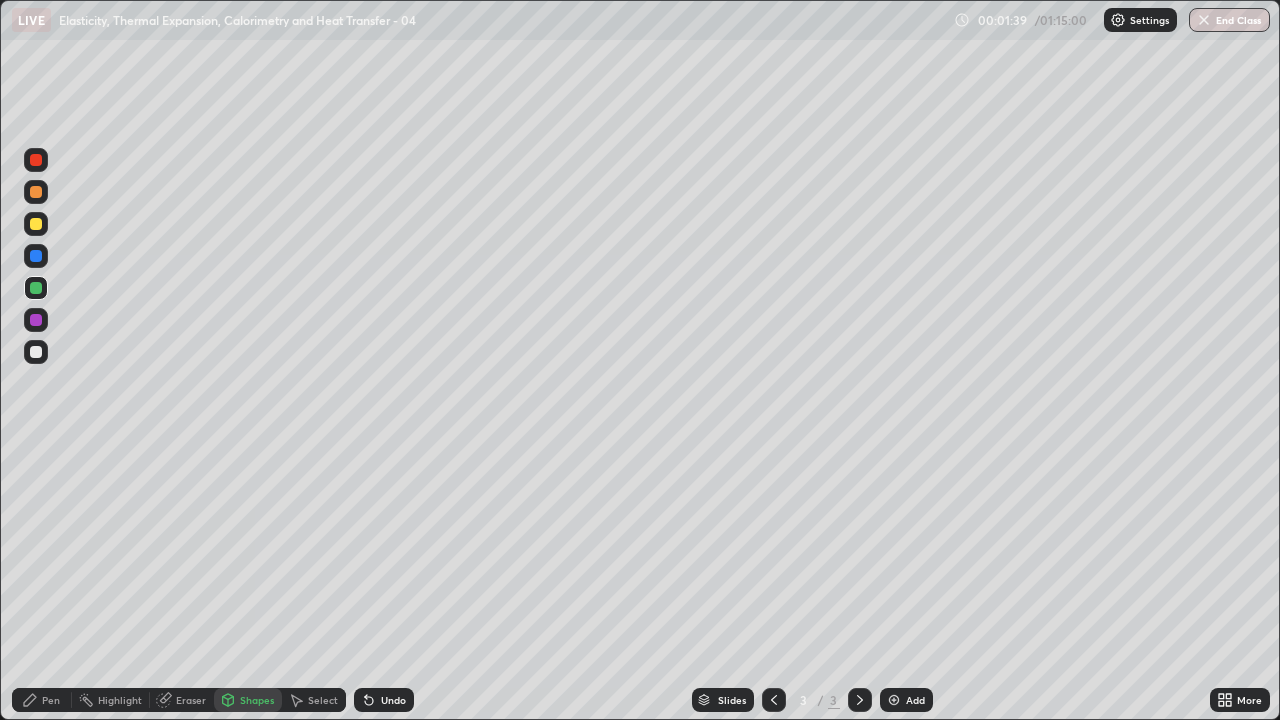 click on "Pen" at bounding box center [51, 700] 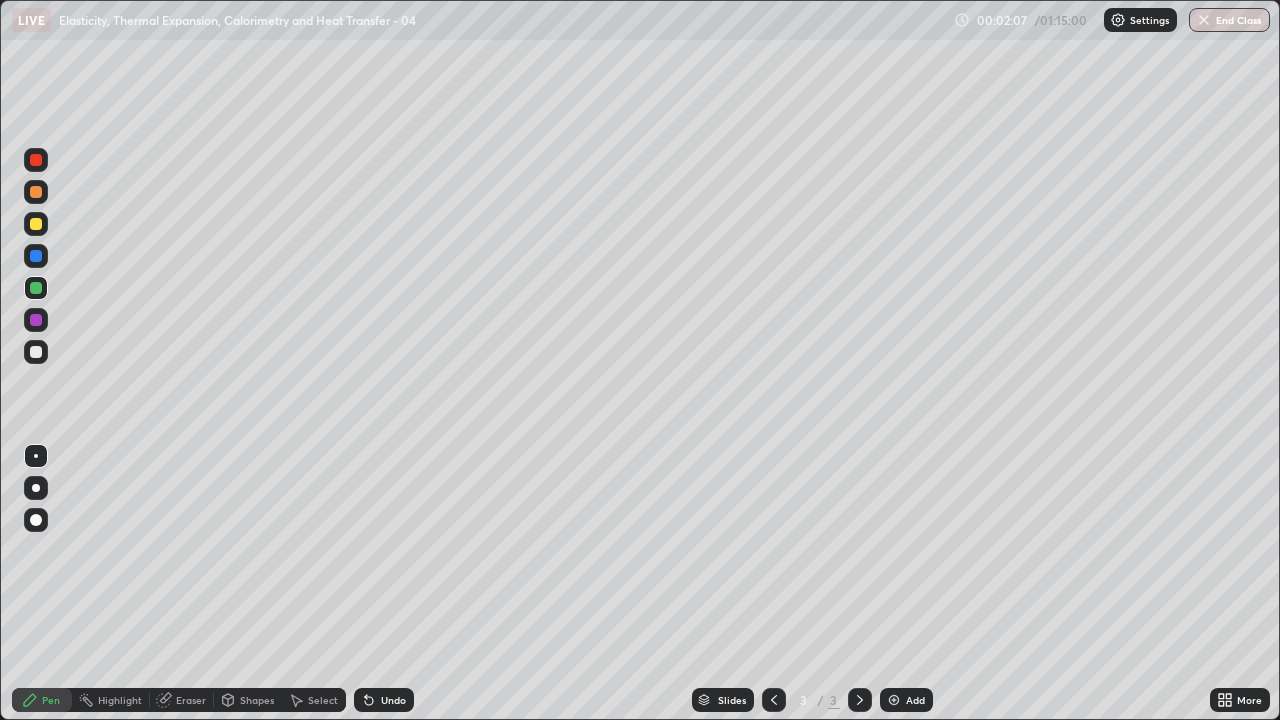 click at bounding box center [36, 320] 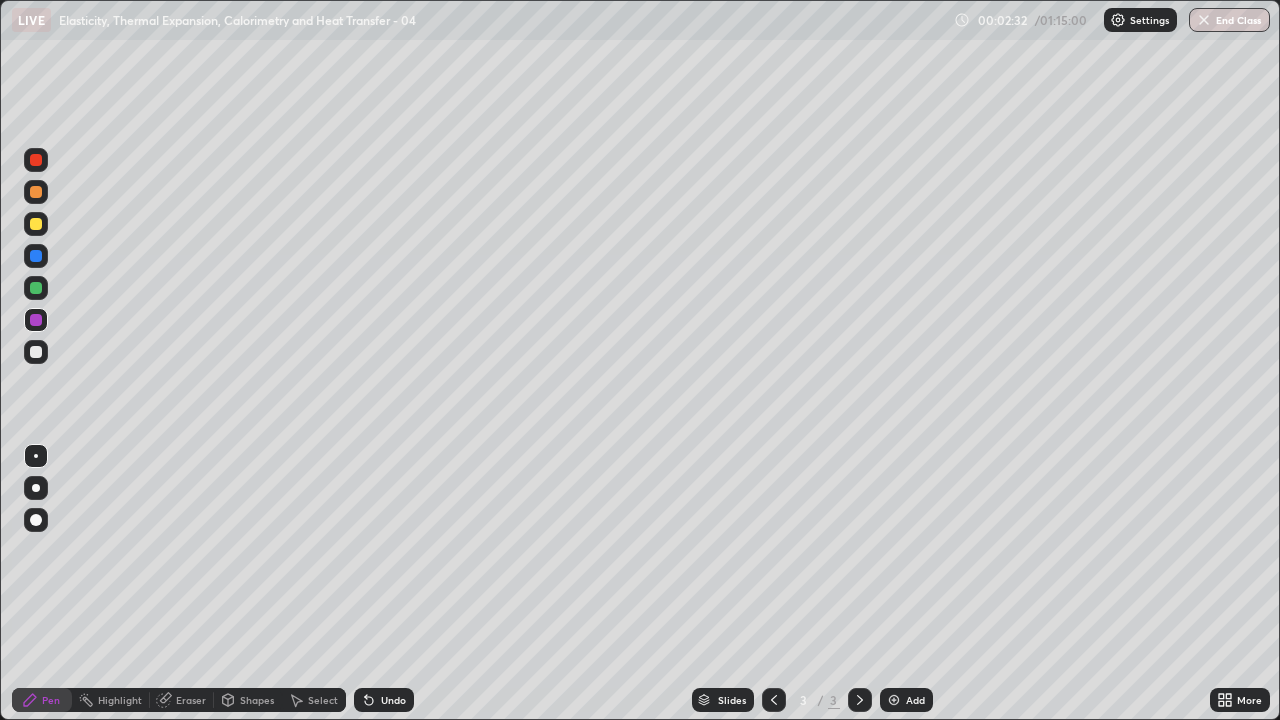 click at bounding box center (36, 352) 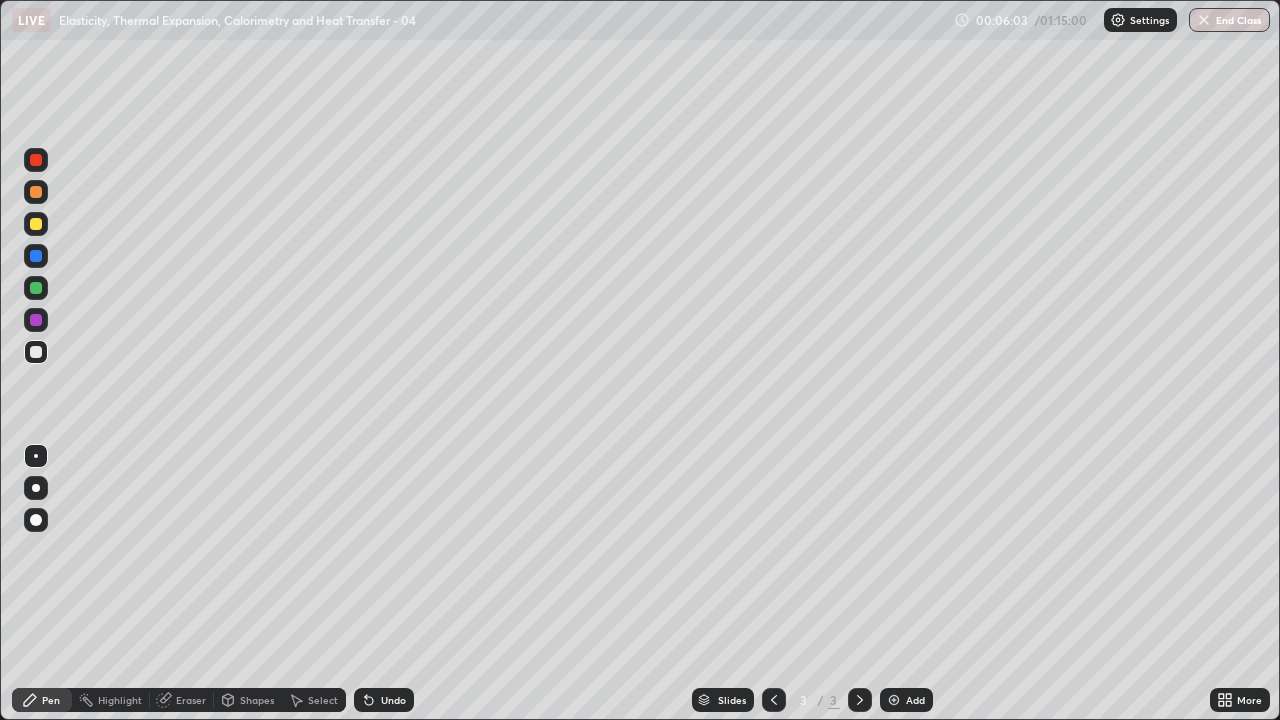 click on "Eraser" at bounding box center [191, 700] 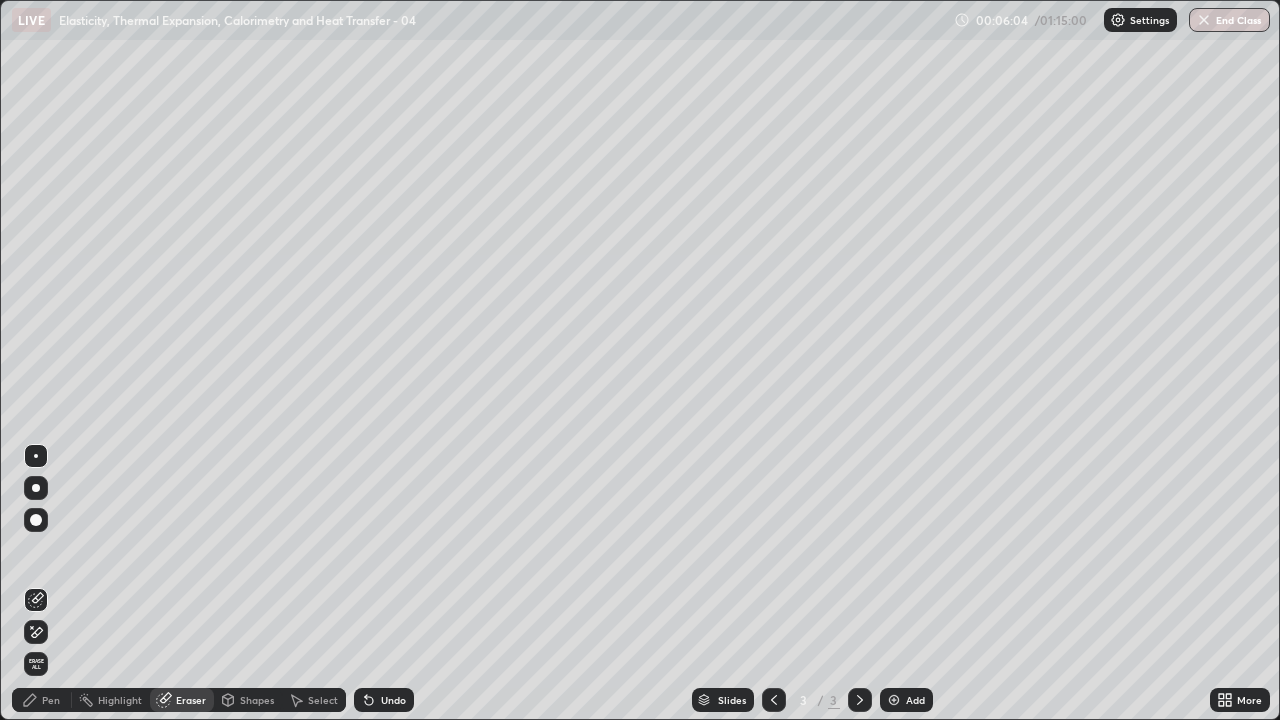 click 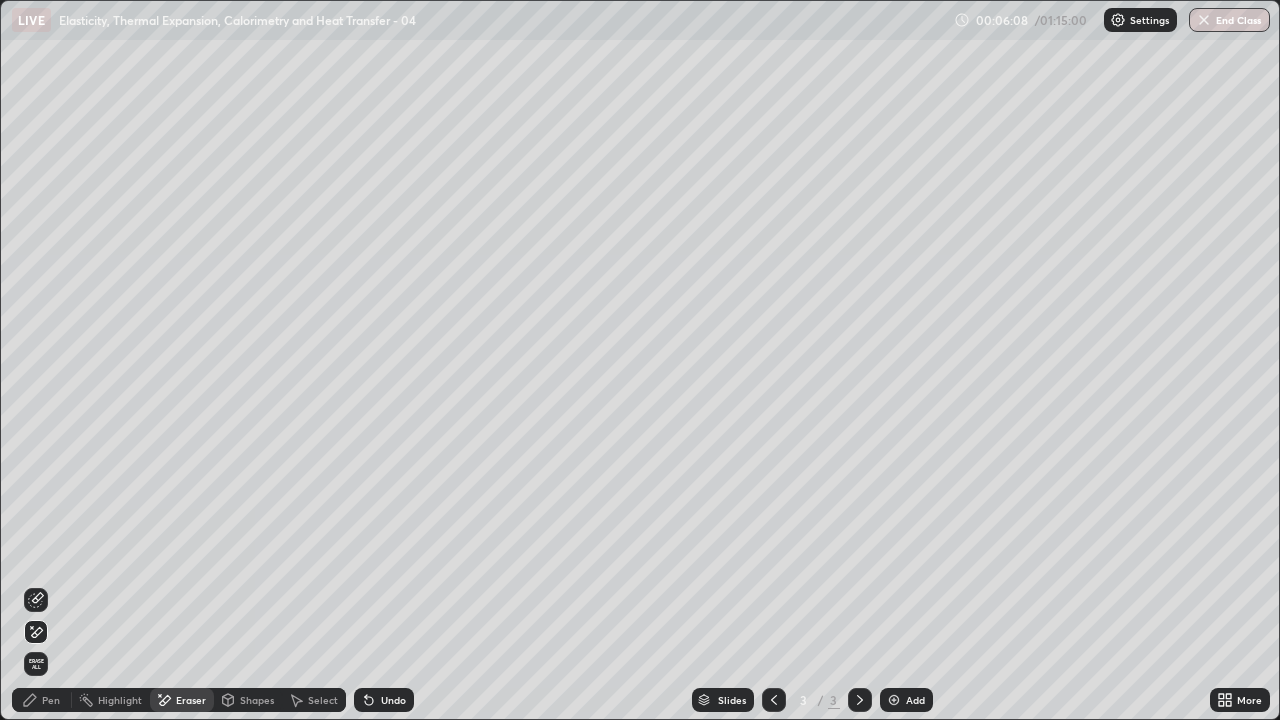 click on "Pen" at bounding box center [51, 700] 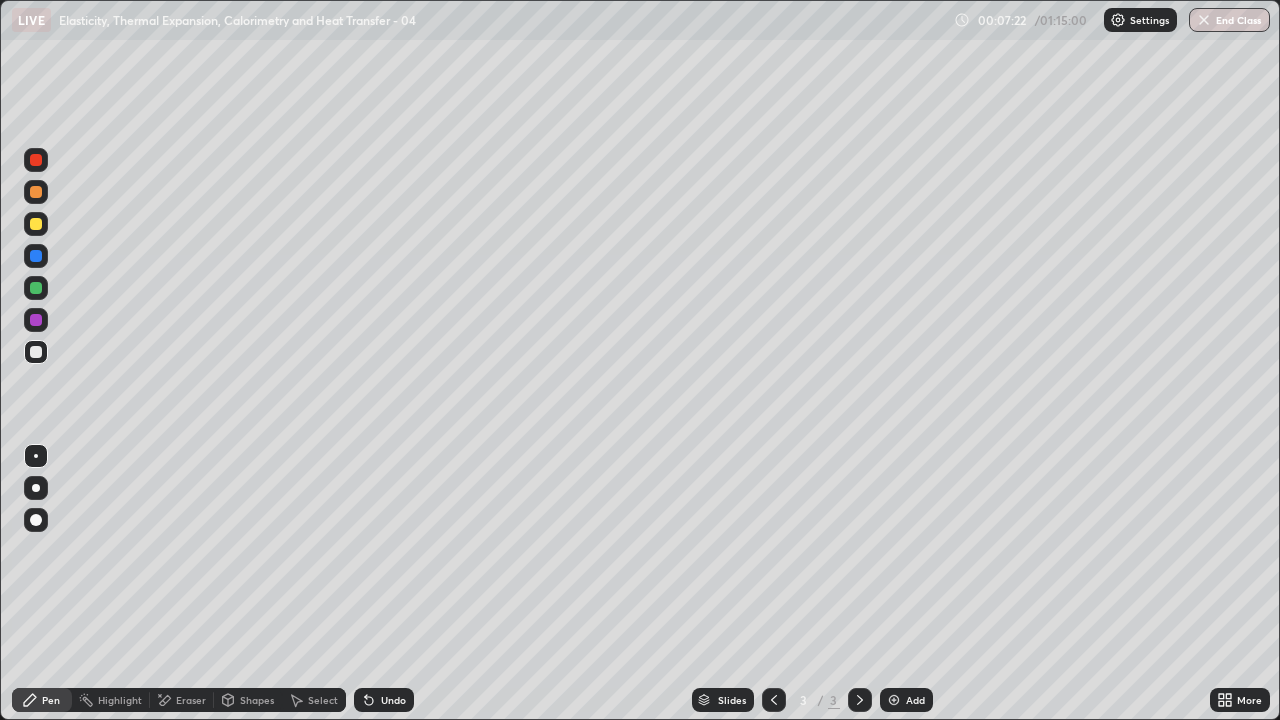 click on "Undo" at bounding box center [393, 700] 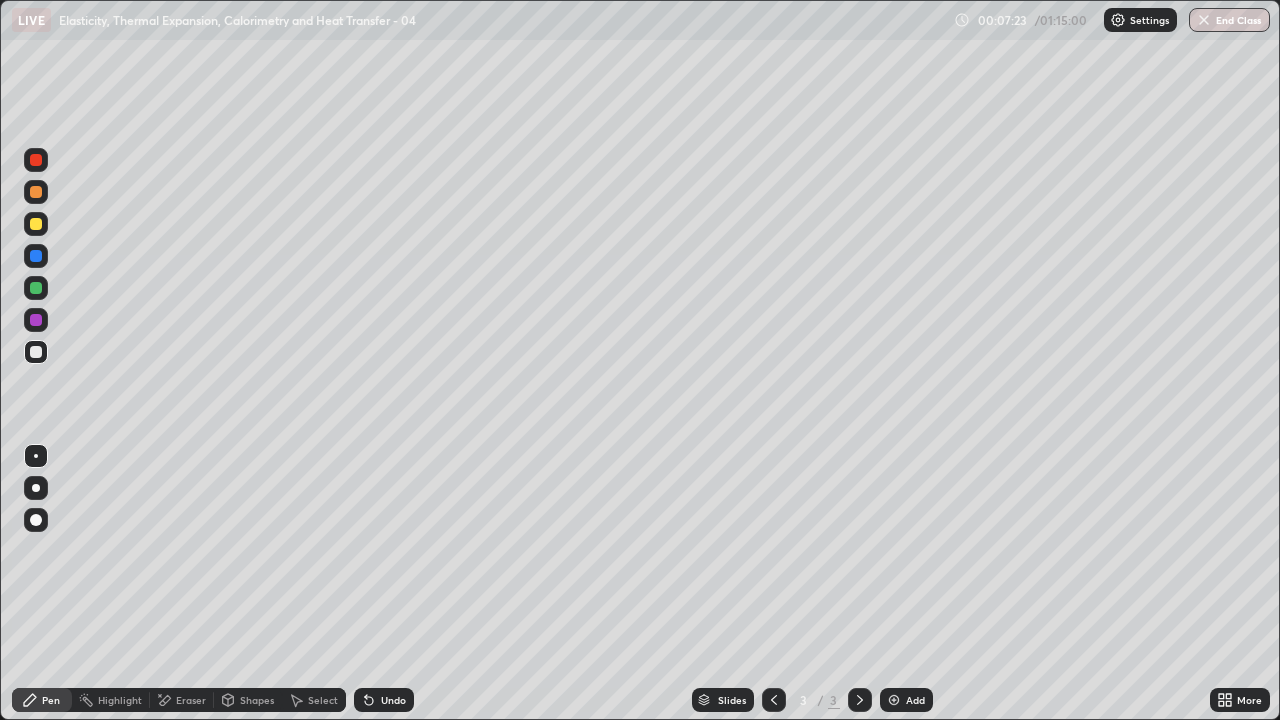 click on "Undo" at bounding box center [384, 700] 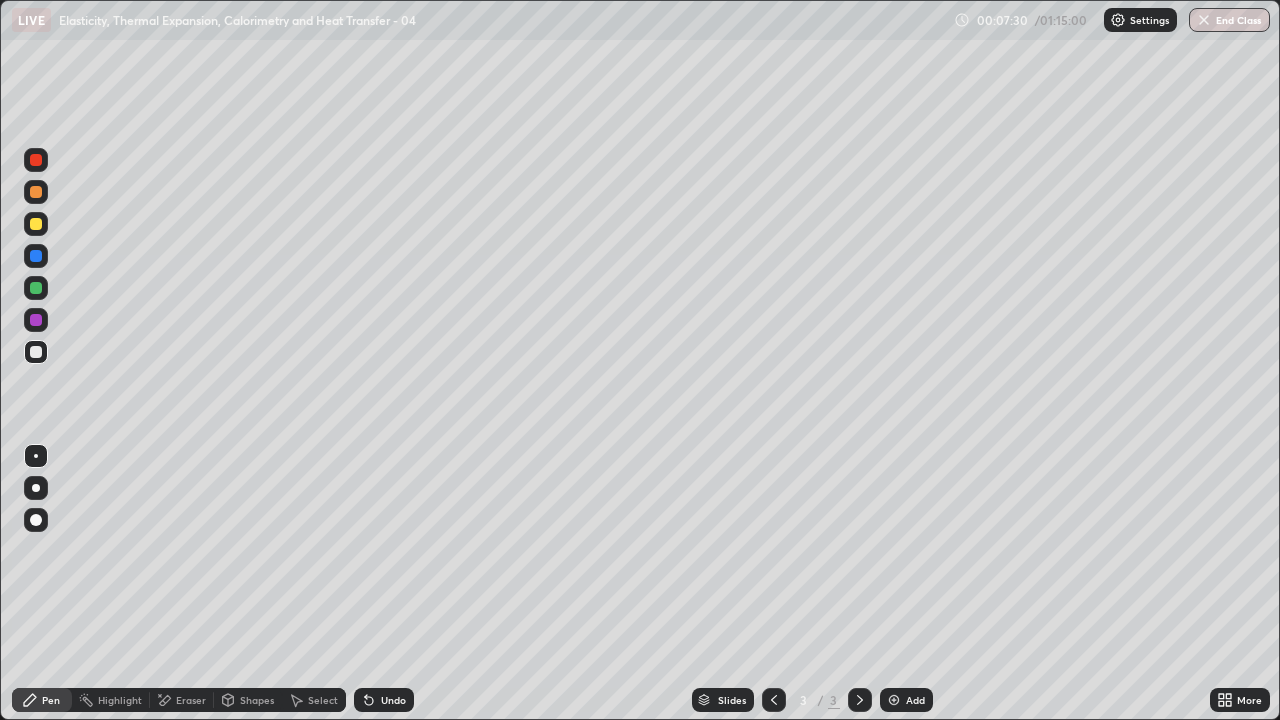 click on "Eraser" at bounding box center (191, 700) 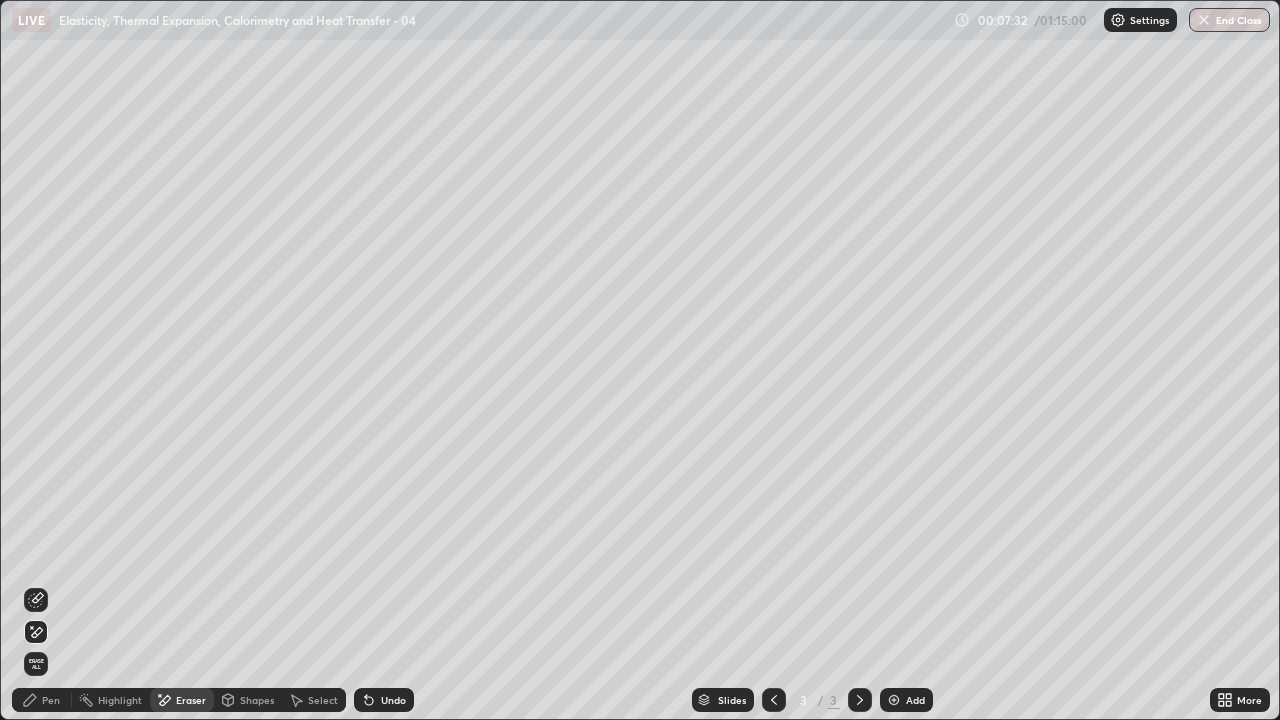 click 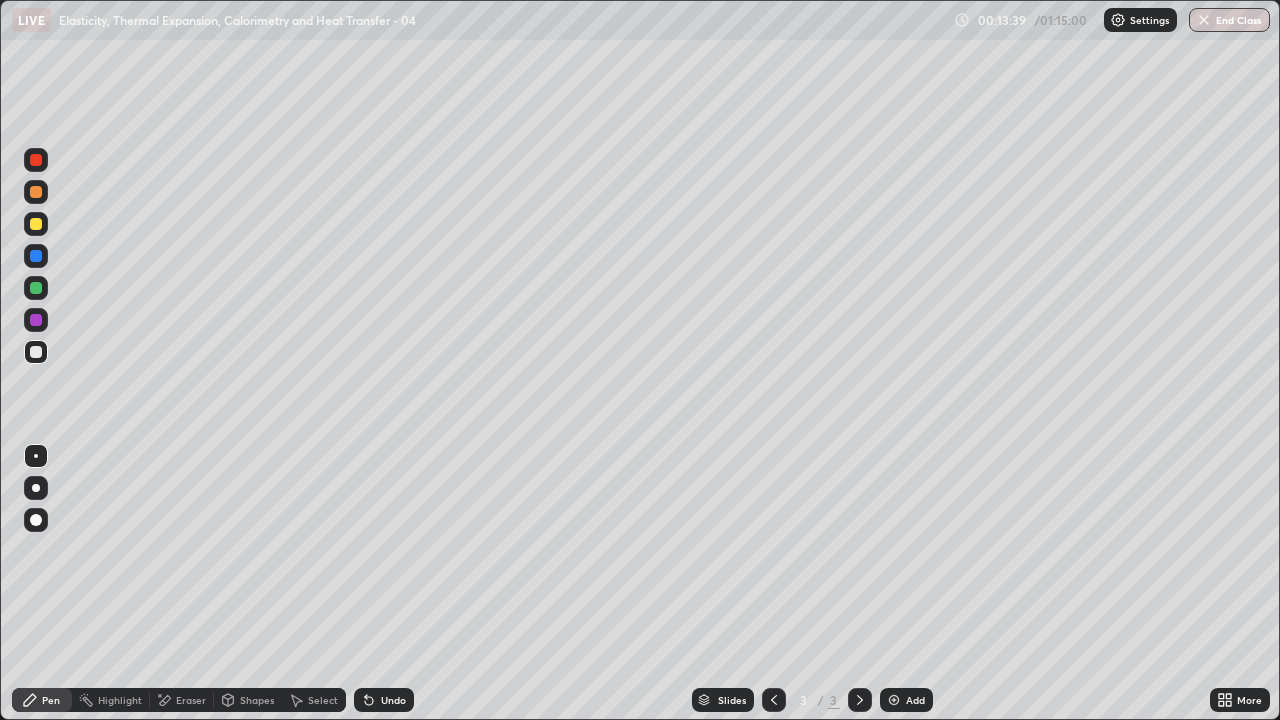 click on "Pen" at bounding box center (51, 700) 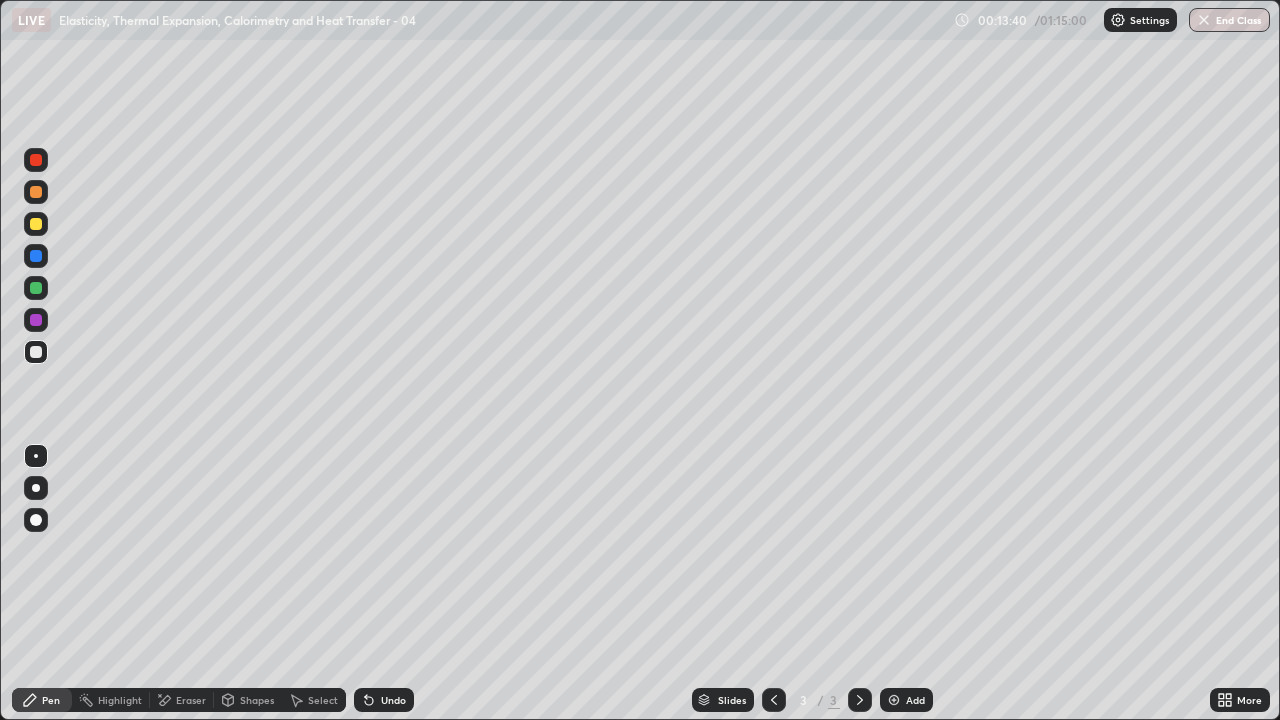 click at bounding box center (36, 320) 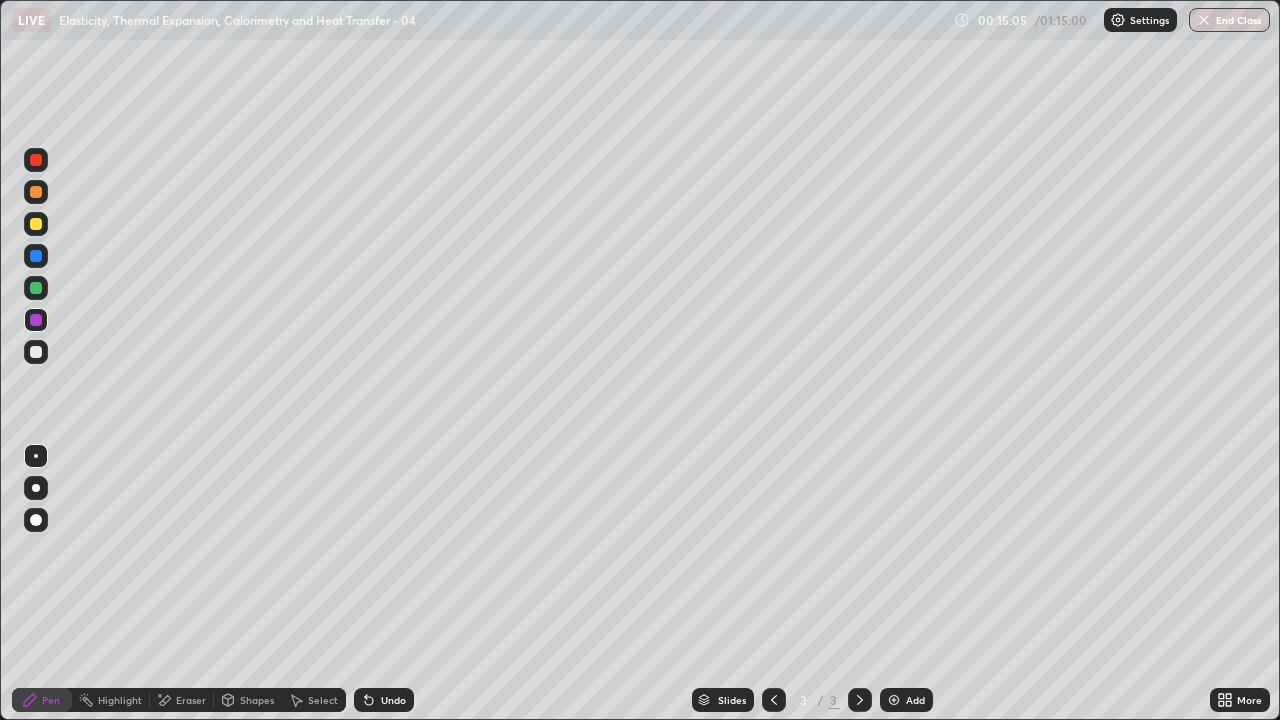 click on "Add" at bounding box center (915, 700) 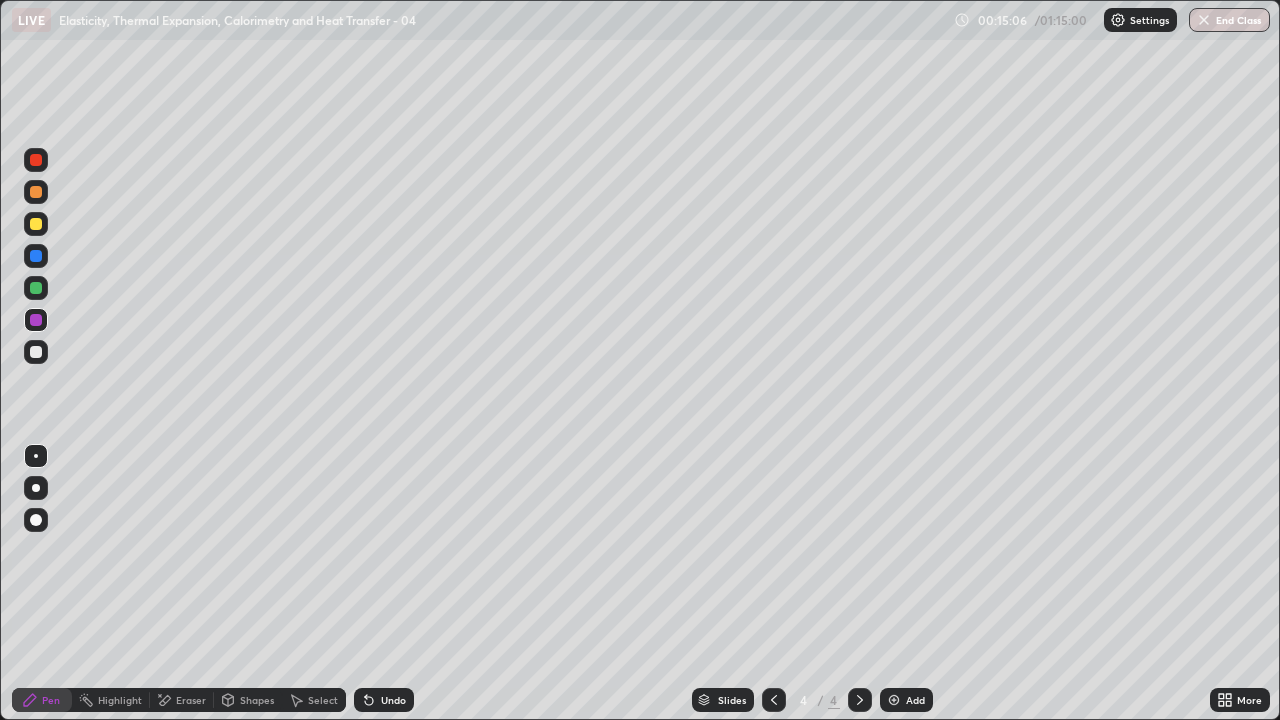 click at bounding box center (36, 352) 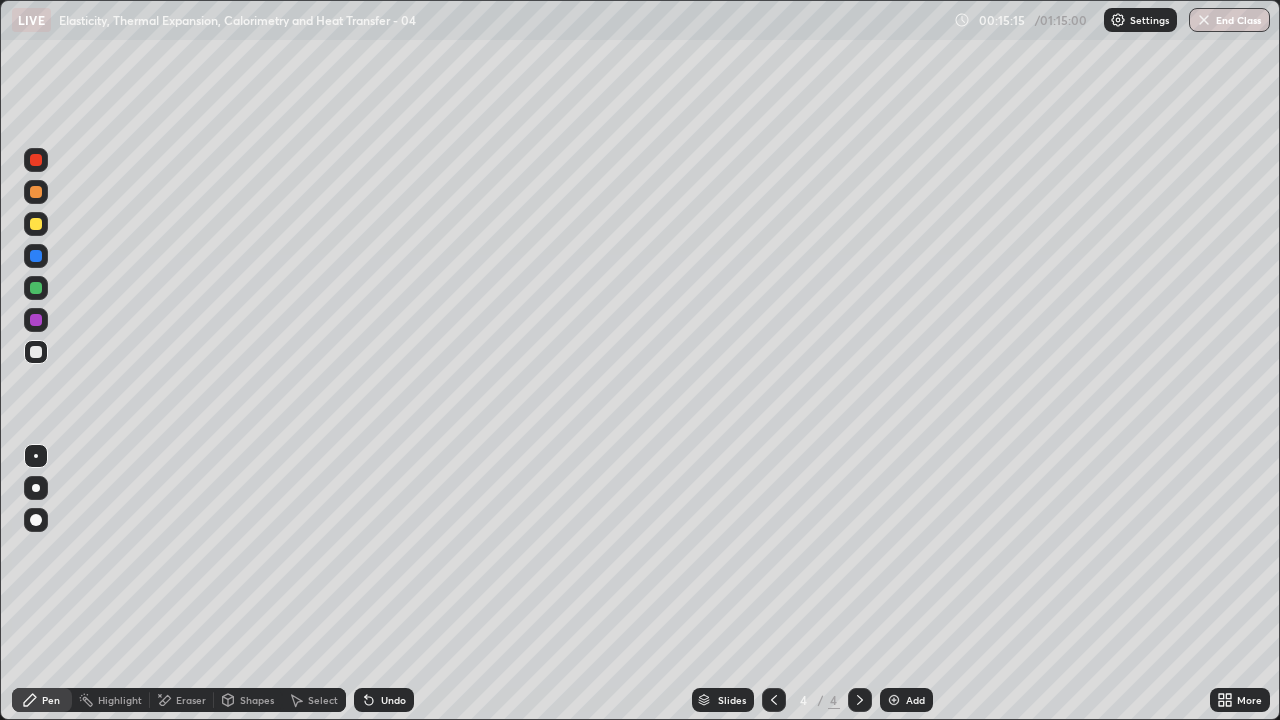 click on "Shapes" at bounding box center (248, 700) 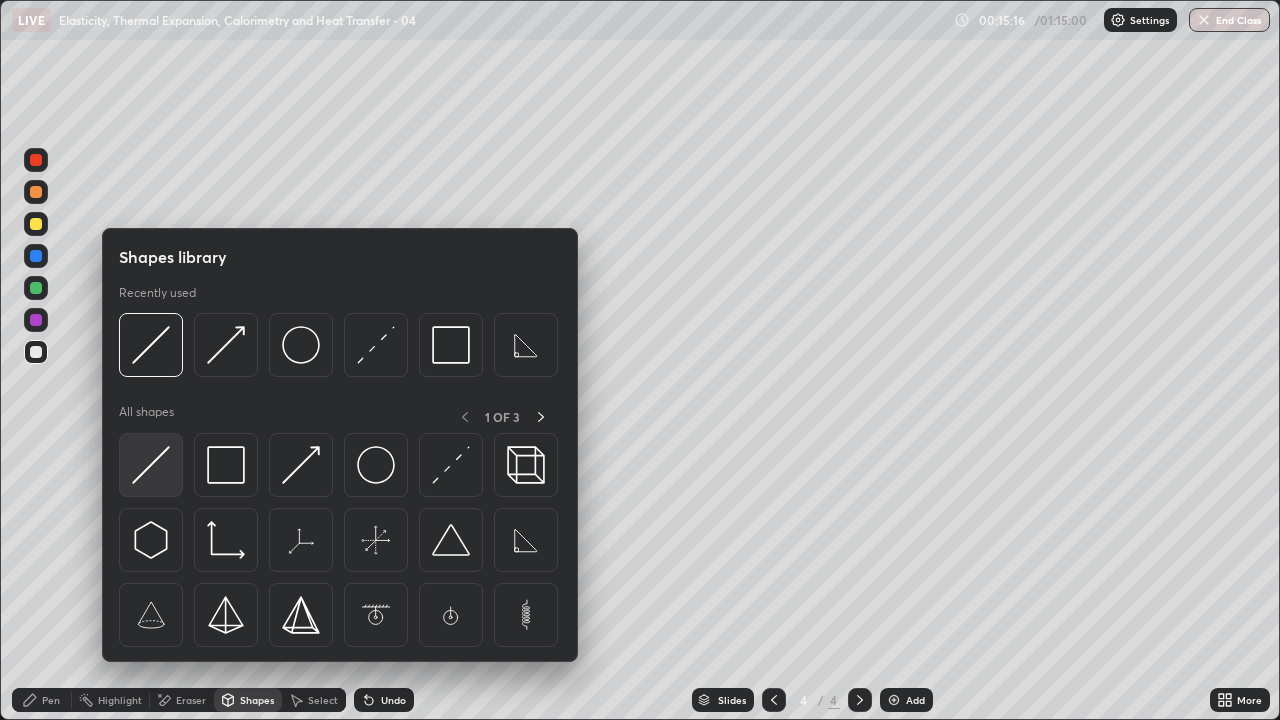 click at bounding box center (151, 465) 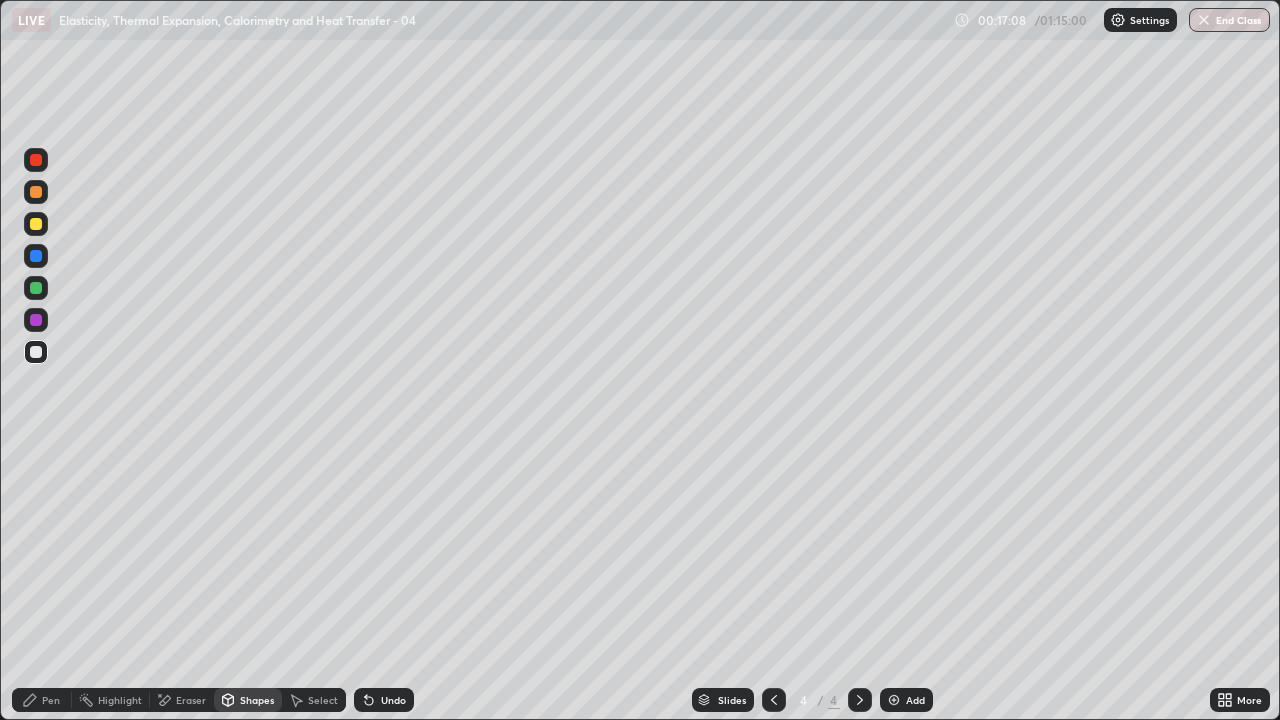 click on "Shapes" at bounding box center [257, 700] 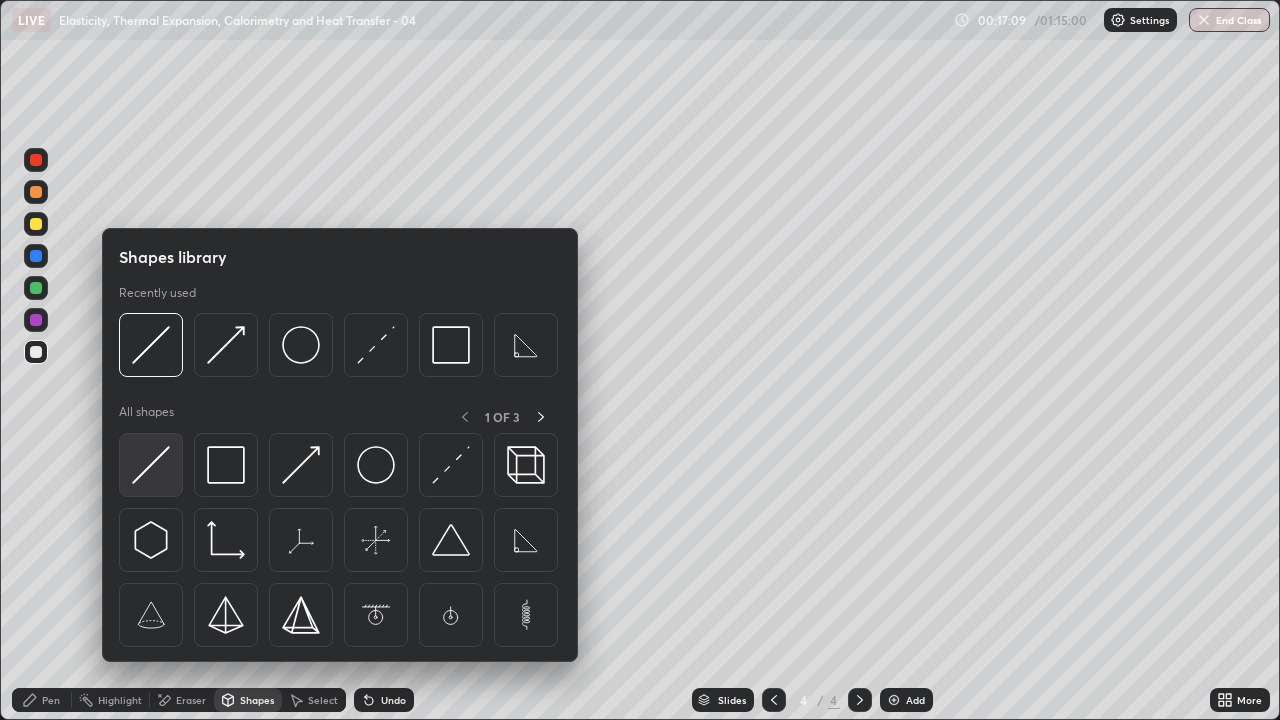 click at bounding box center [151, 465] 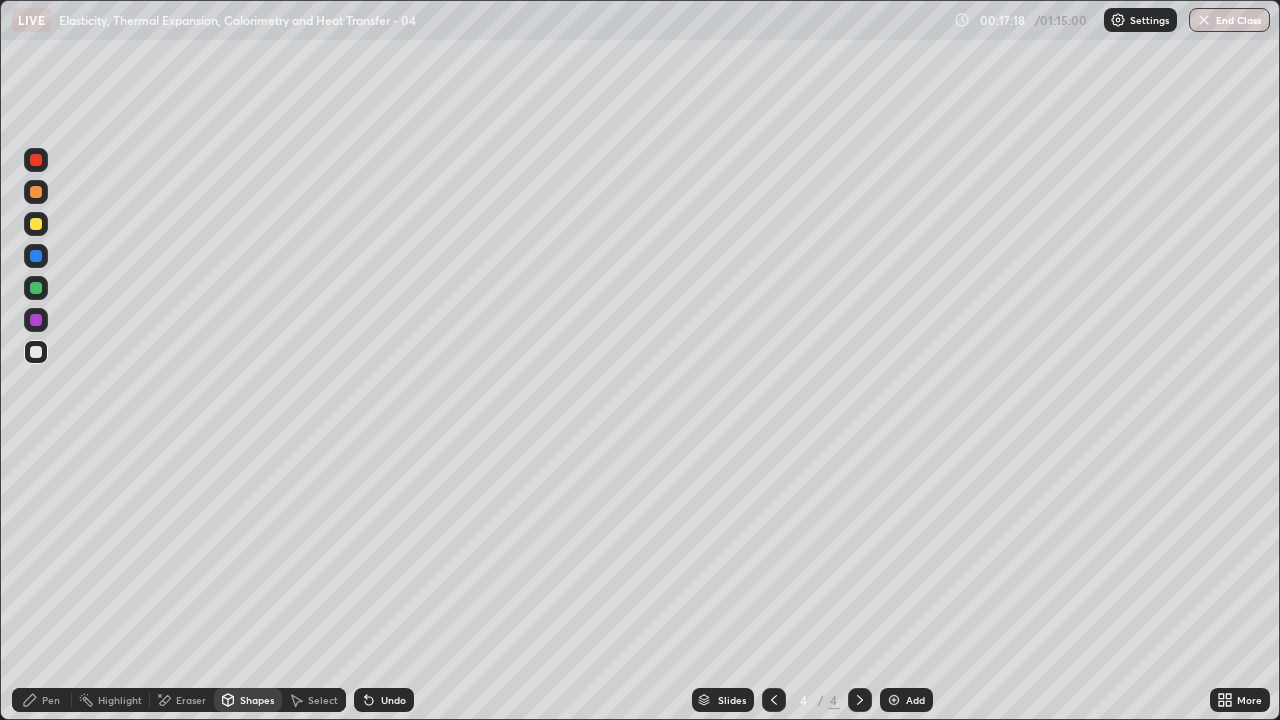 click on "Shapes" at bounding box center [257, 700] 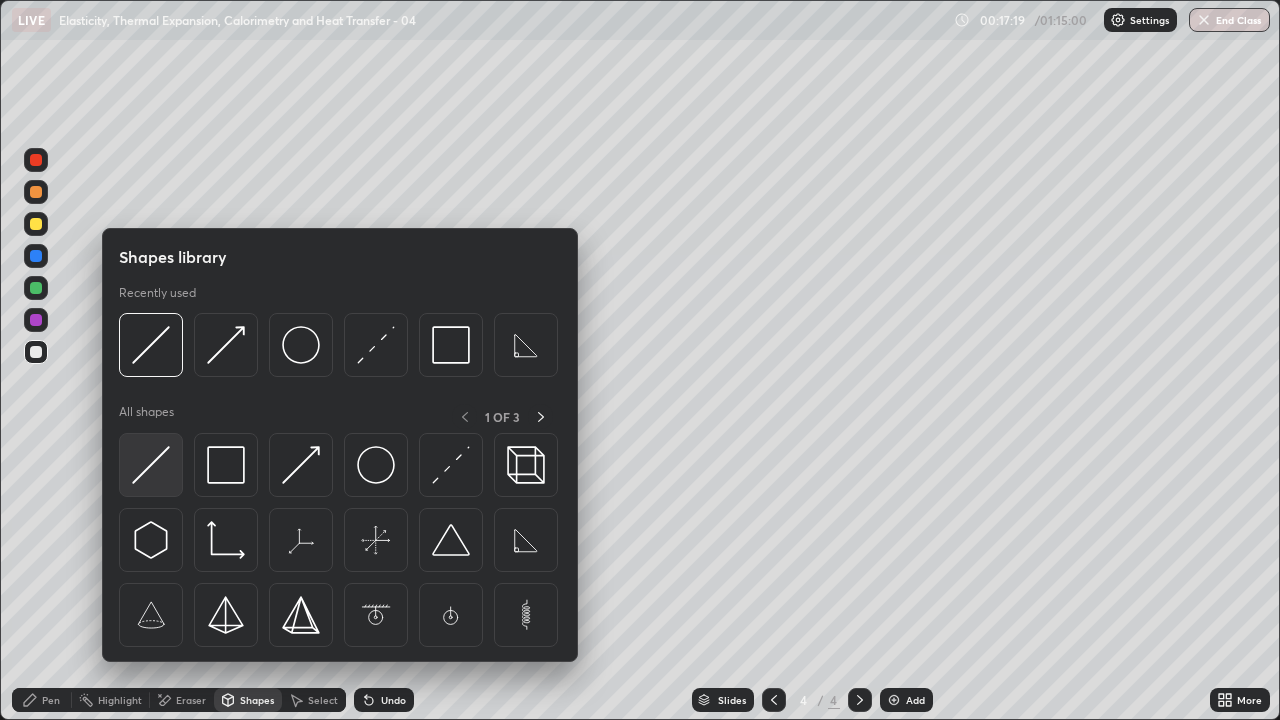 click at bounding box center [151, 465] 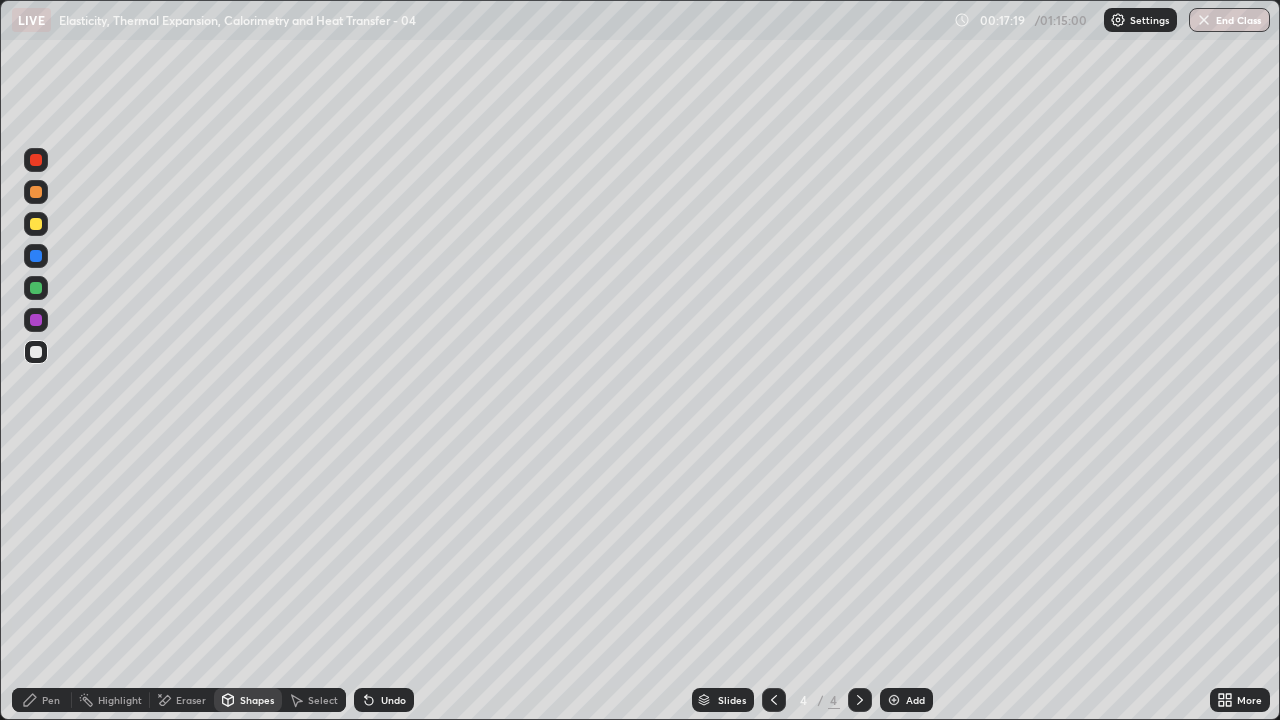 click at bounding box center [36, 320] 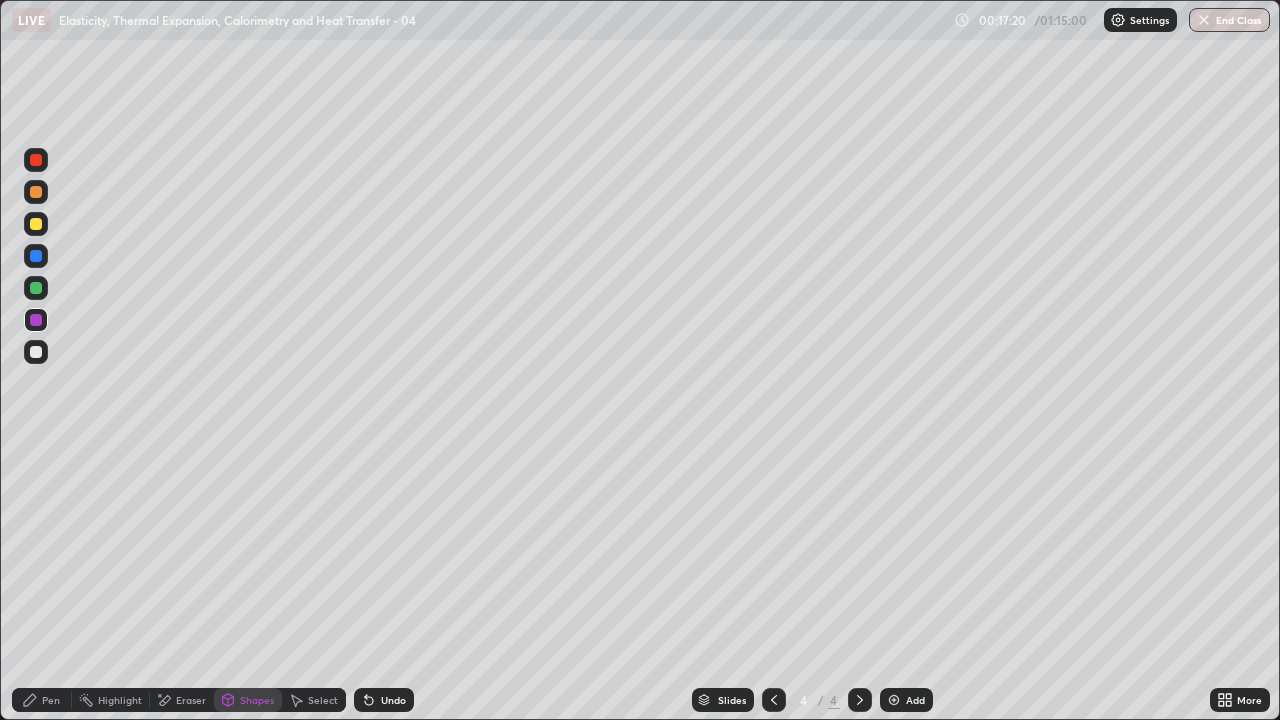 click on "Shapes" at bounding box center (257, 700) 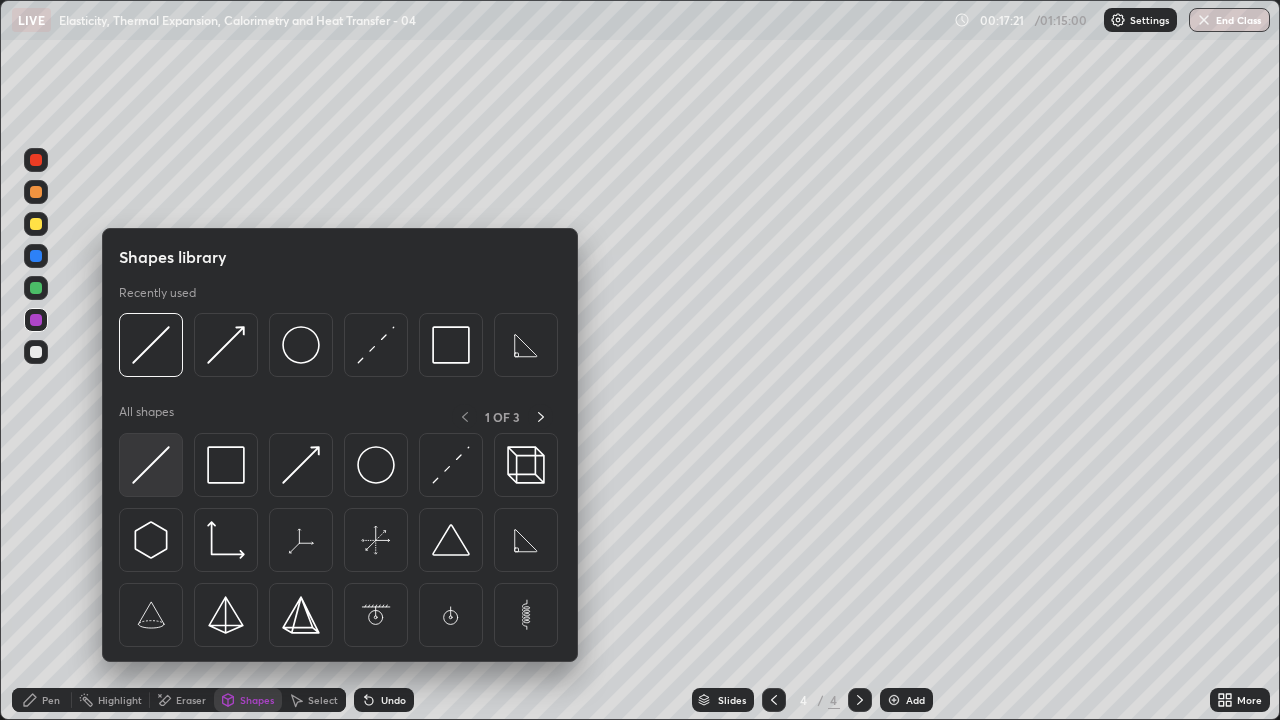 click at bounding box center (151, 465) 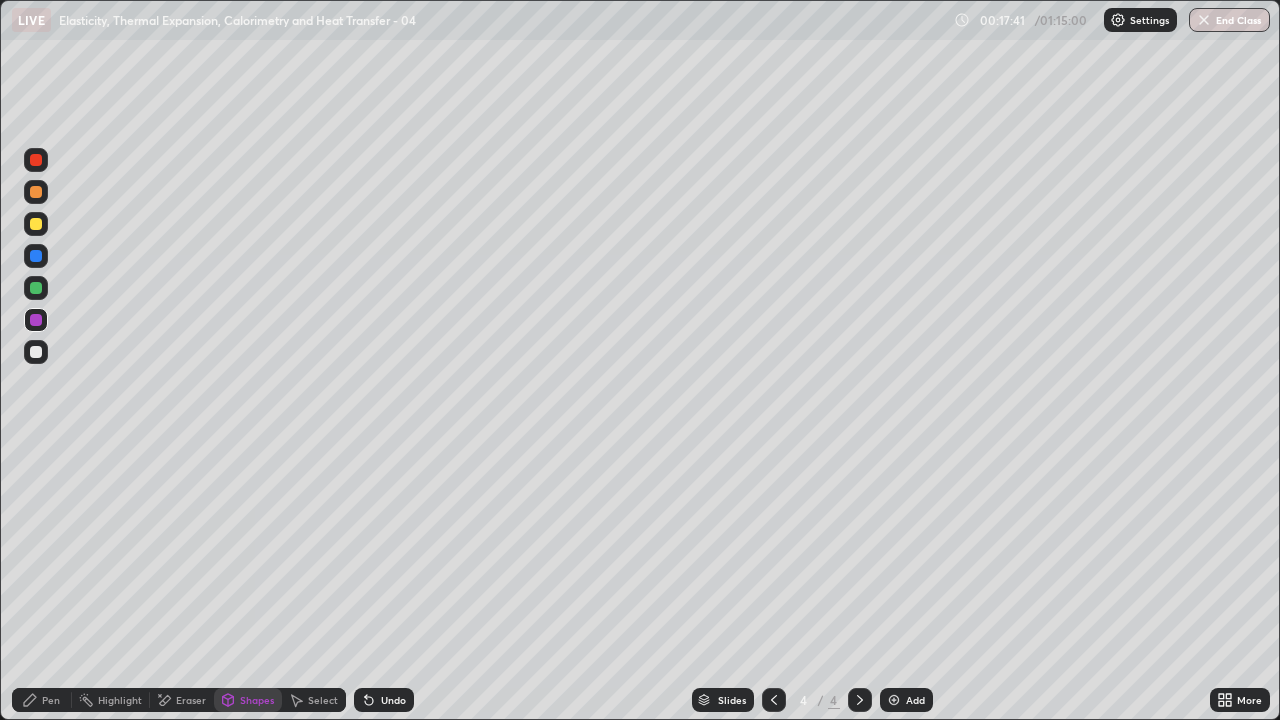 click on "Pen" at bounding box center (51, 700) 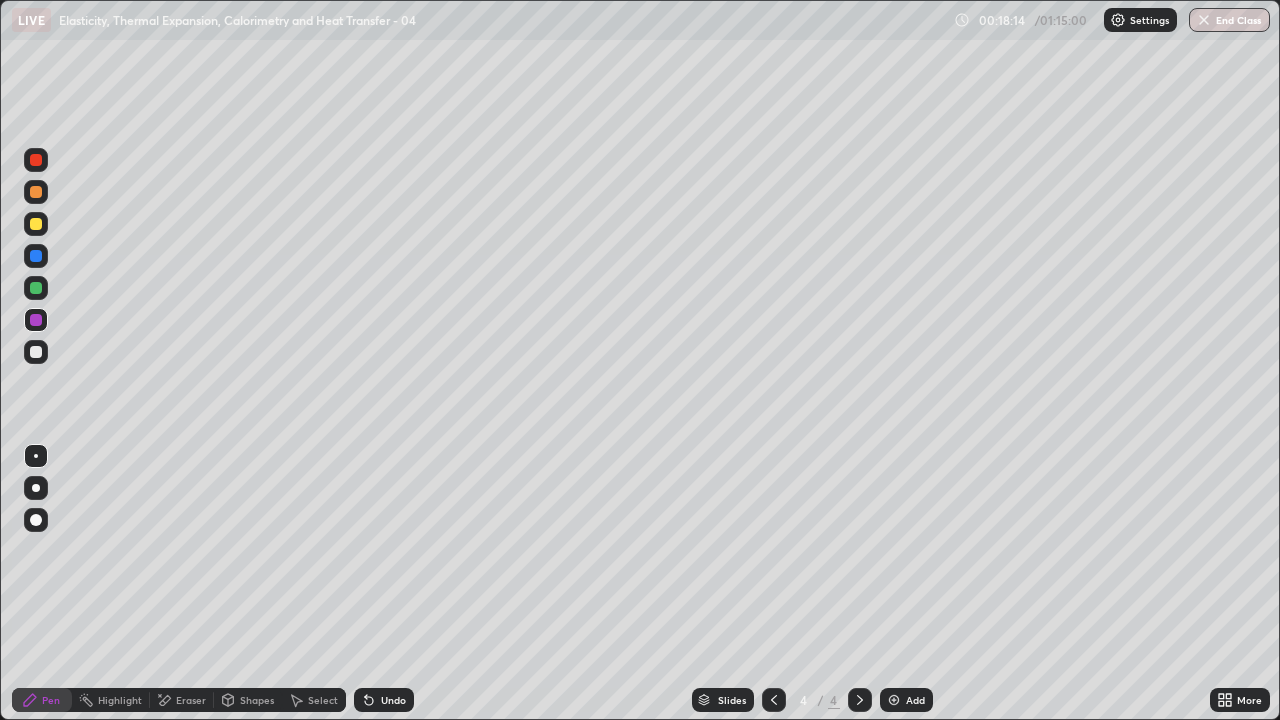 click at bounding box center [36, 224] 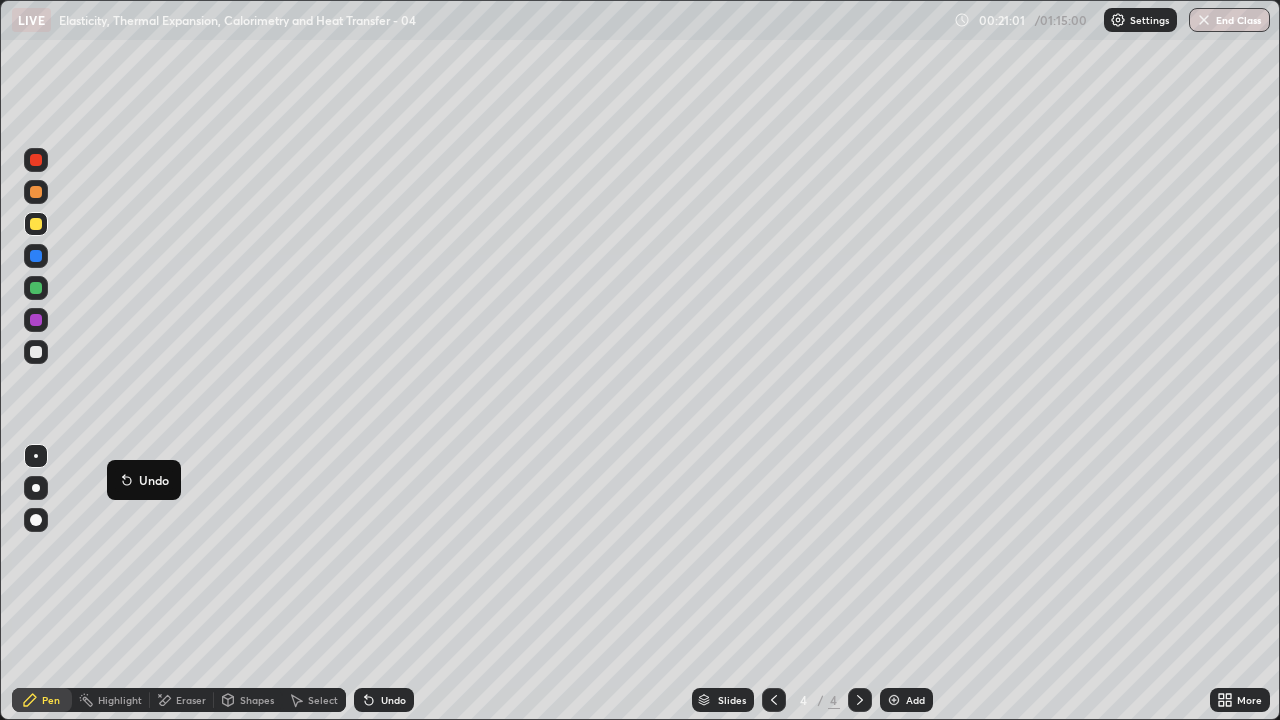 click on "Pen" at bounding box center [51, 700] 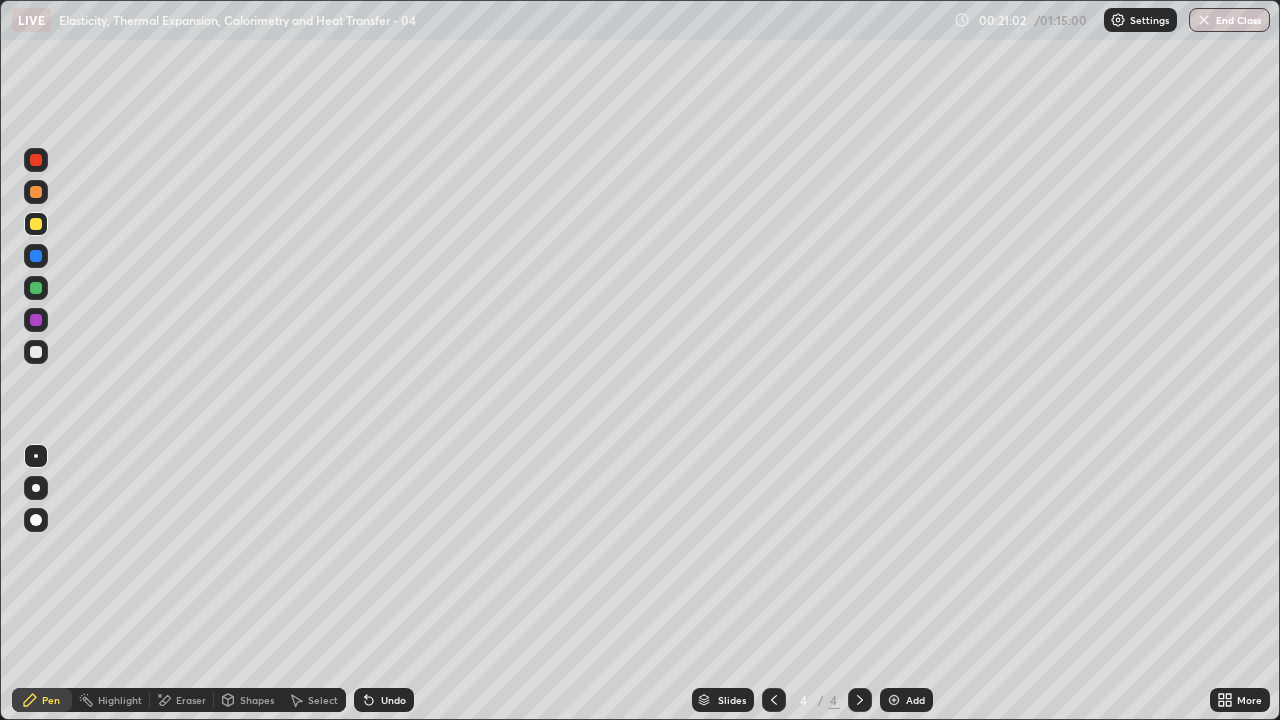 click at bounding box center [36, 352] 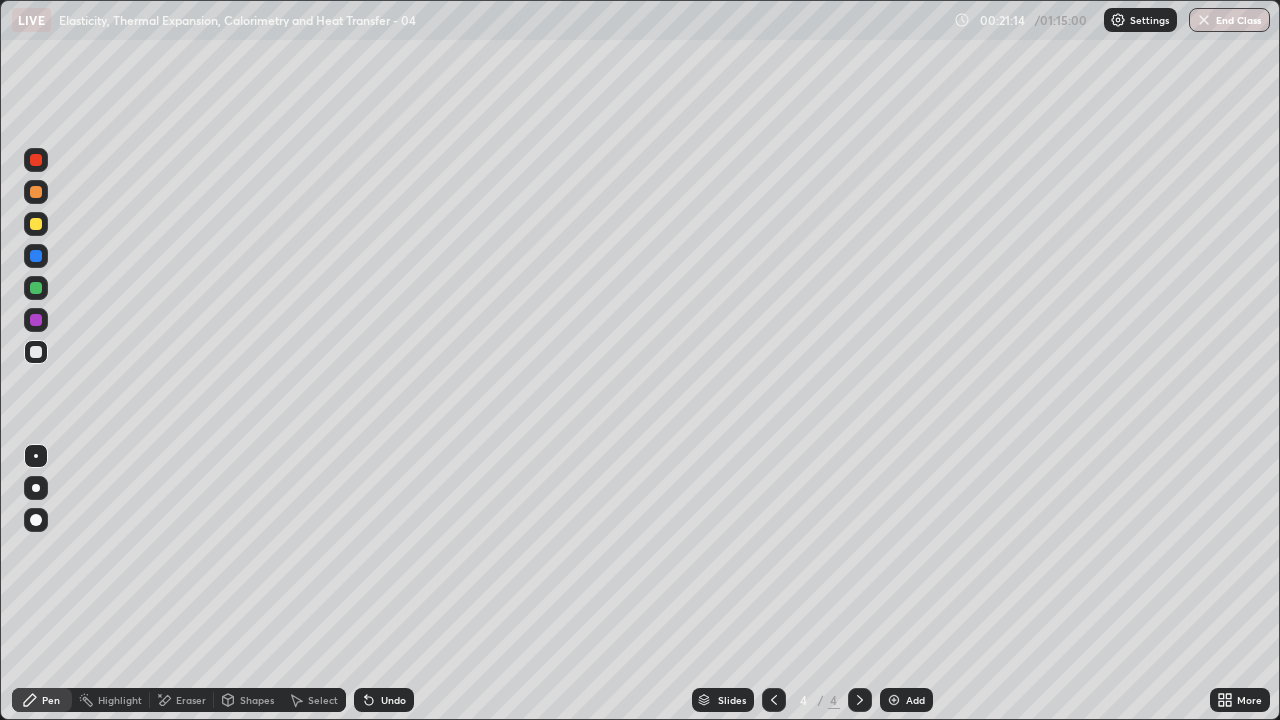 click on "Pen" at bounding box center (42, 700) 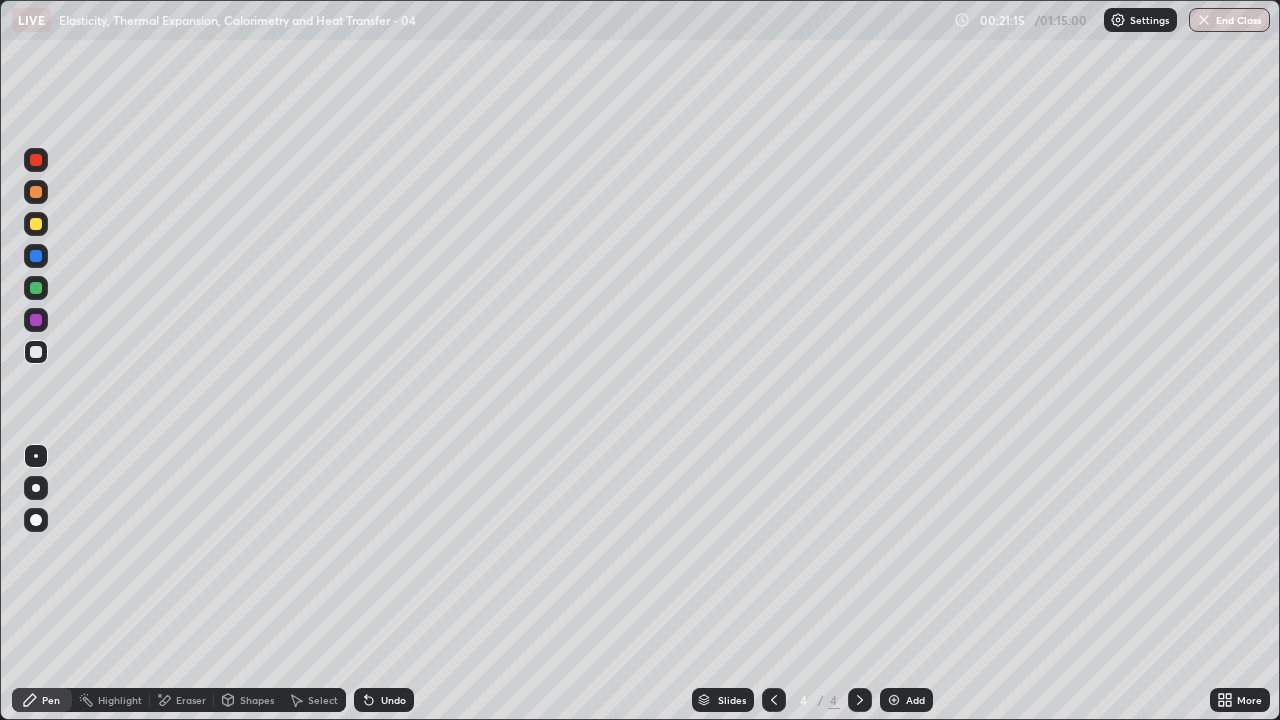click at bounding box center (36, 352) 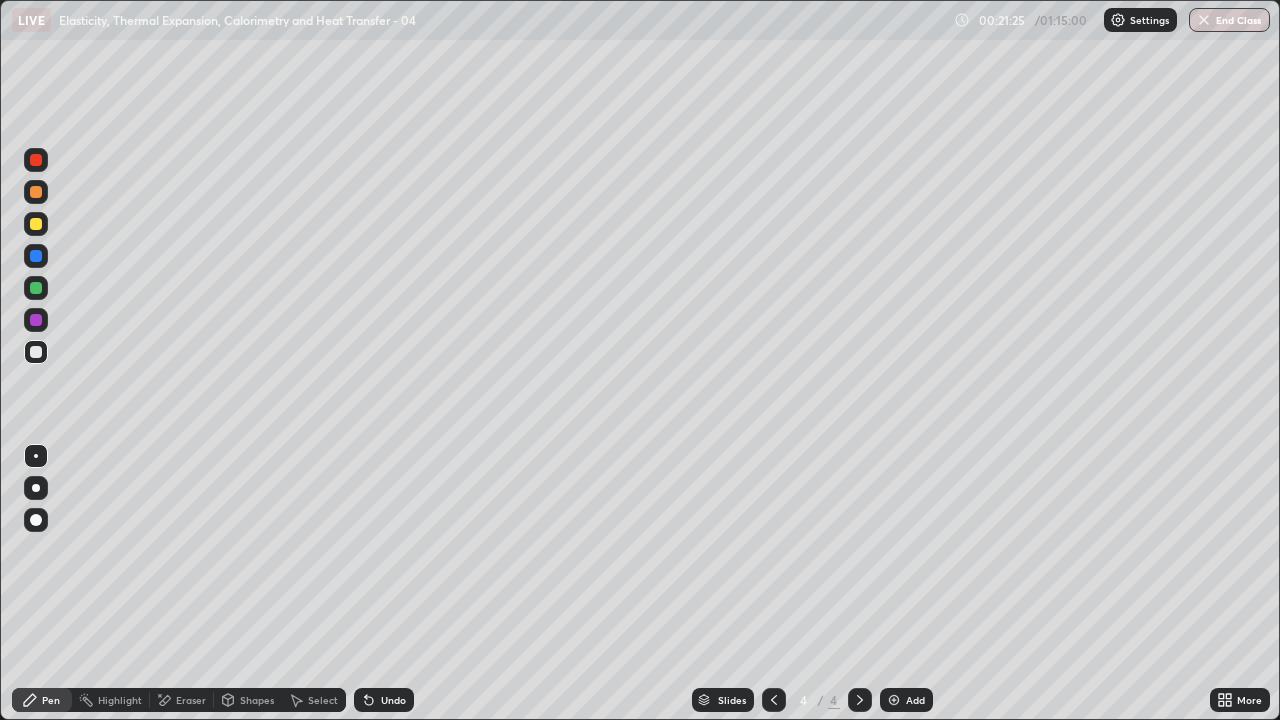 click on "Shapes" at bounding box center [248, 700] 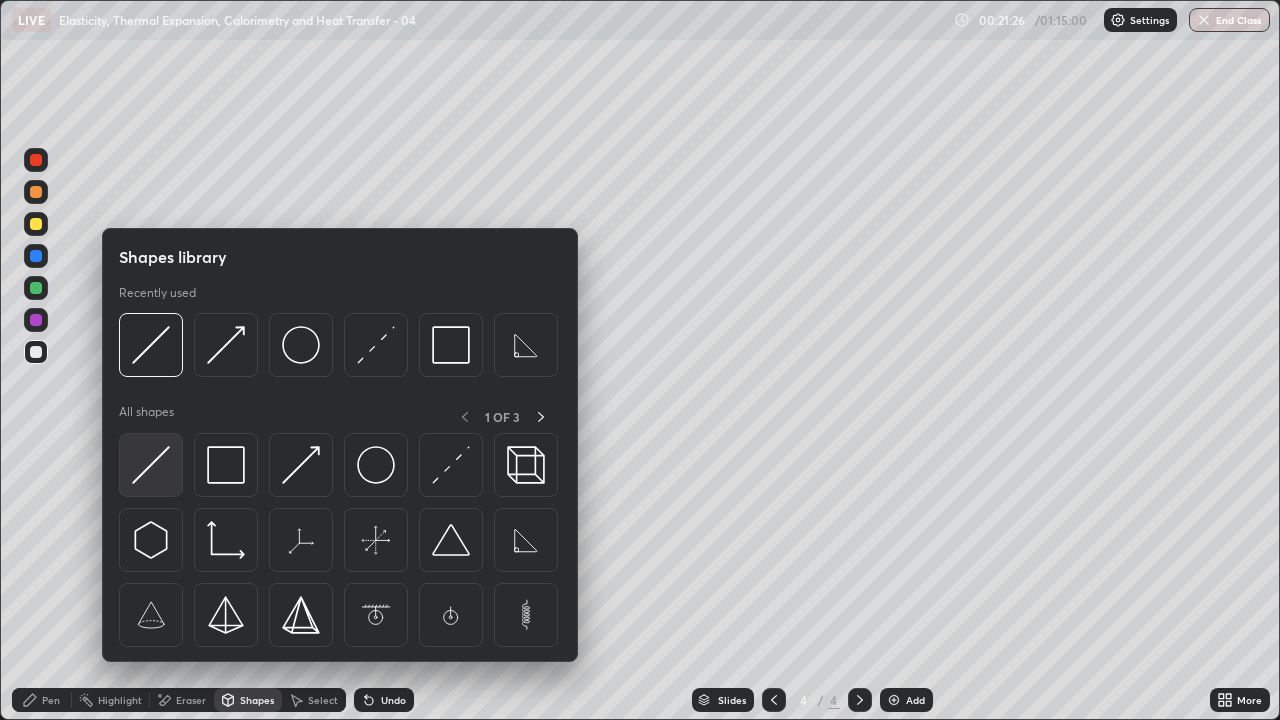 click at bounding box center [151, 465] 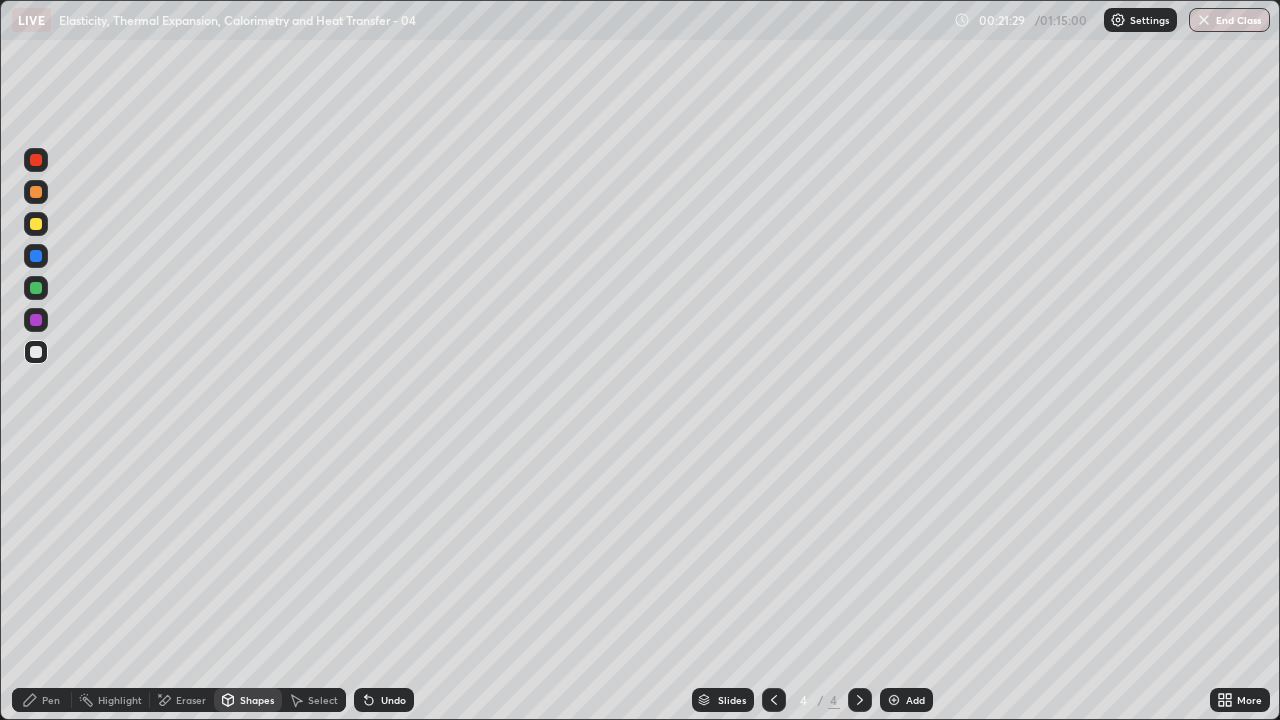 click on "Pen" at bounding box center [51, 700] 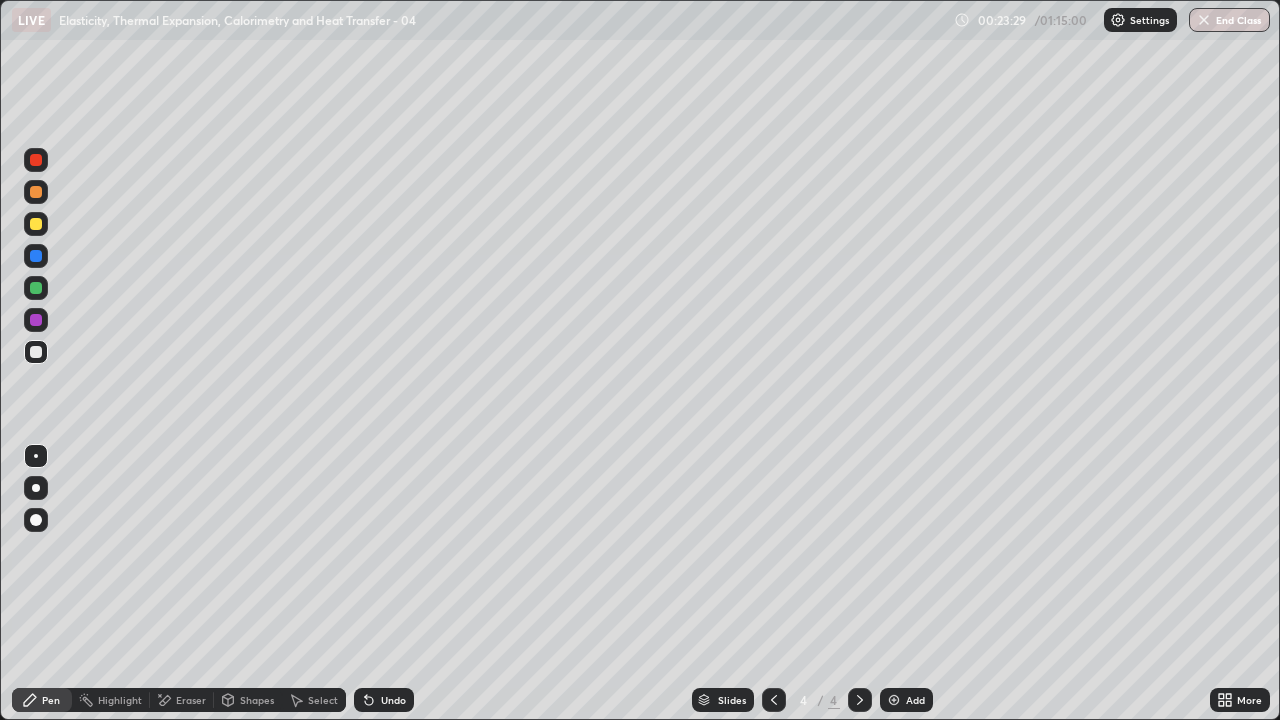click at bounding box center (36, 288) 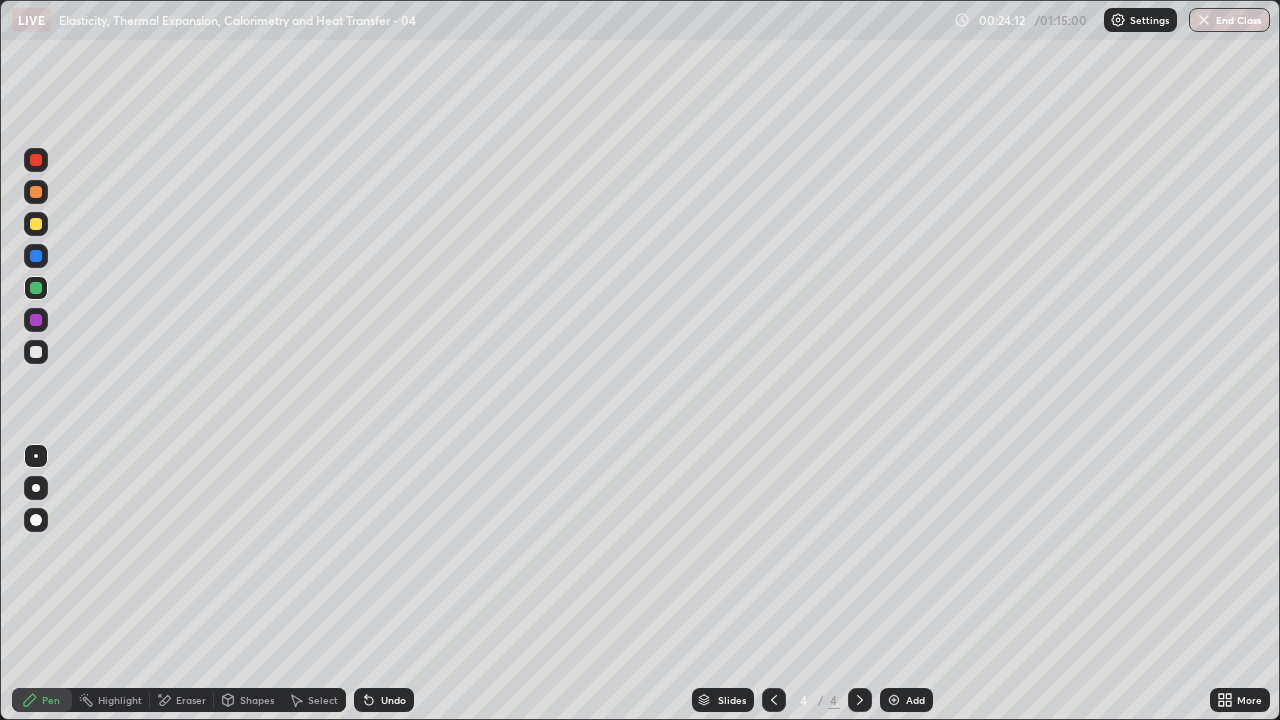 click on "Add" at bounding box center [906, 700] 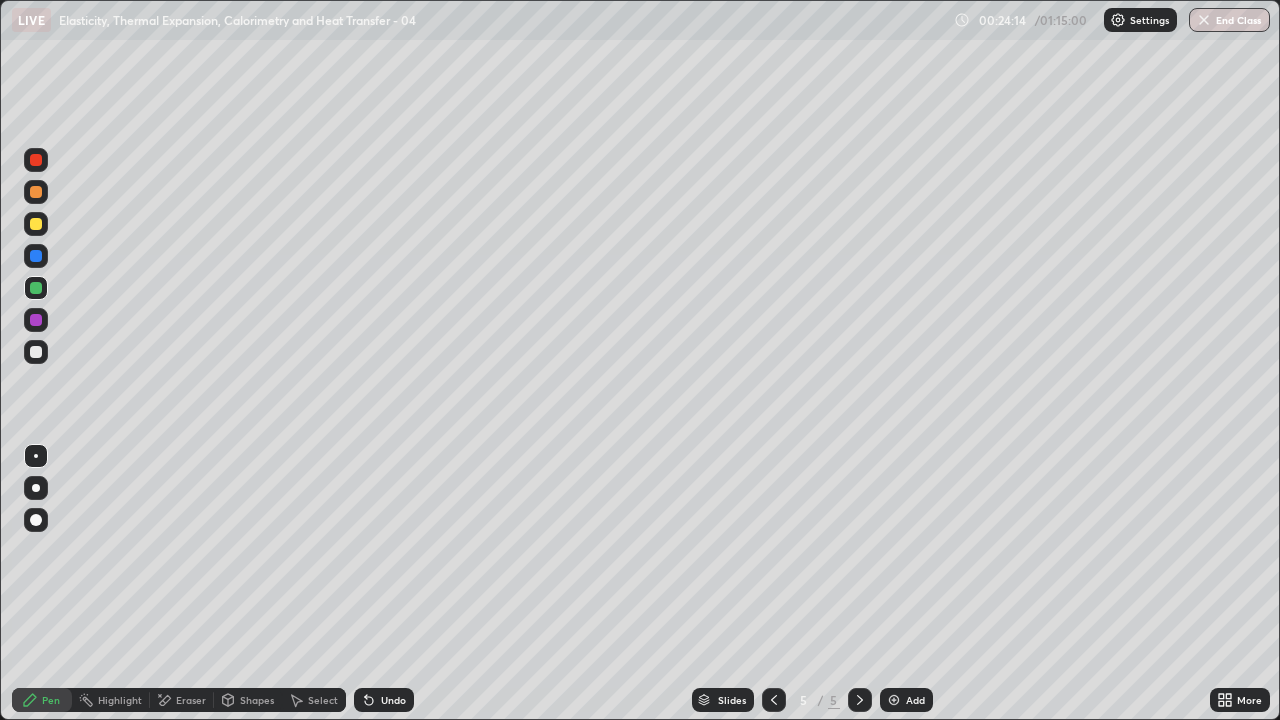 click at bounding box center (36, 352) 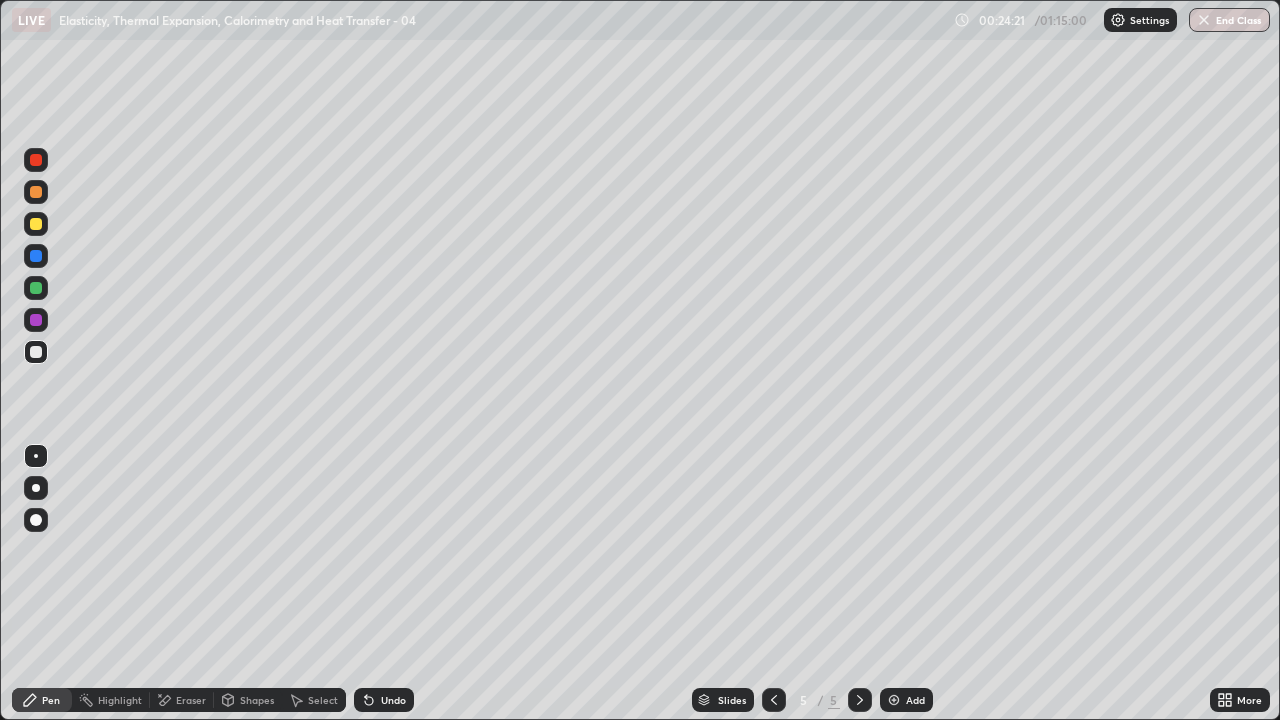 click 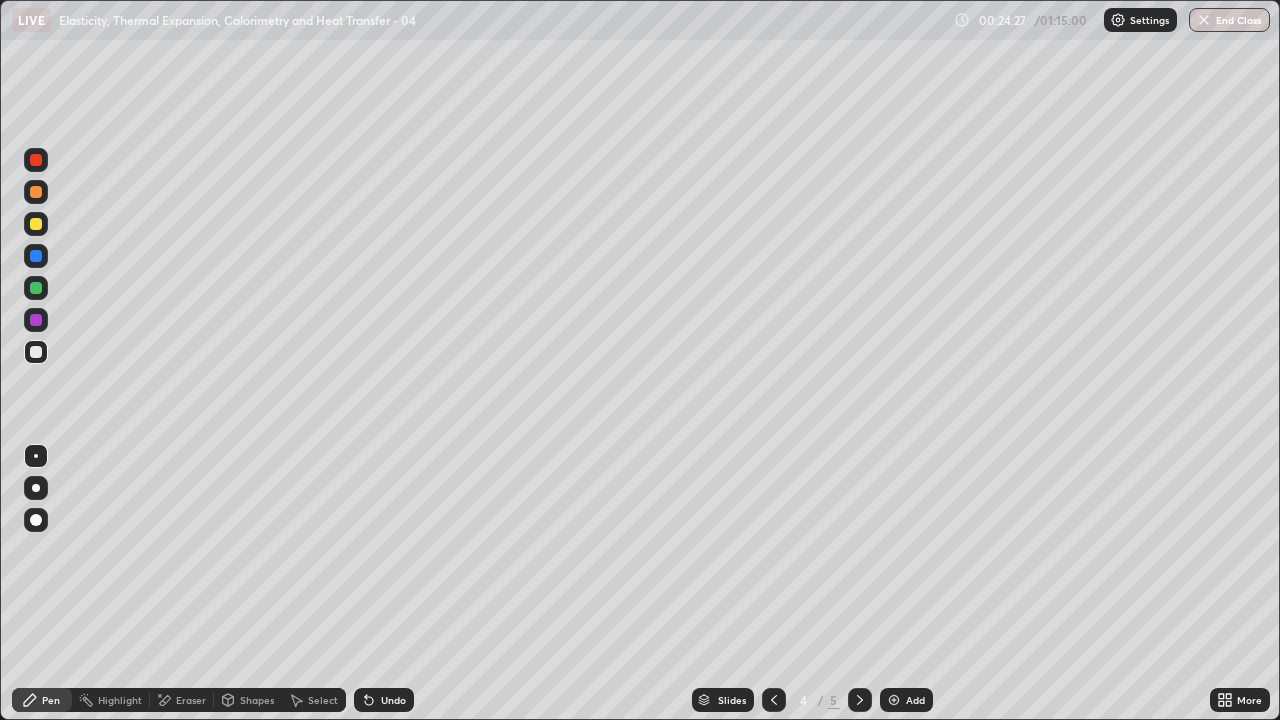 click 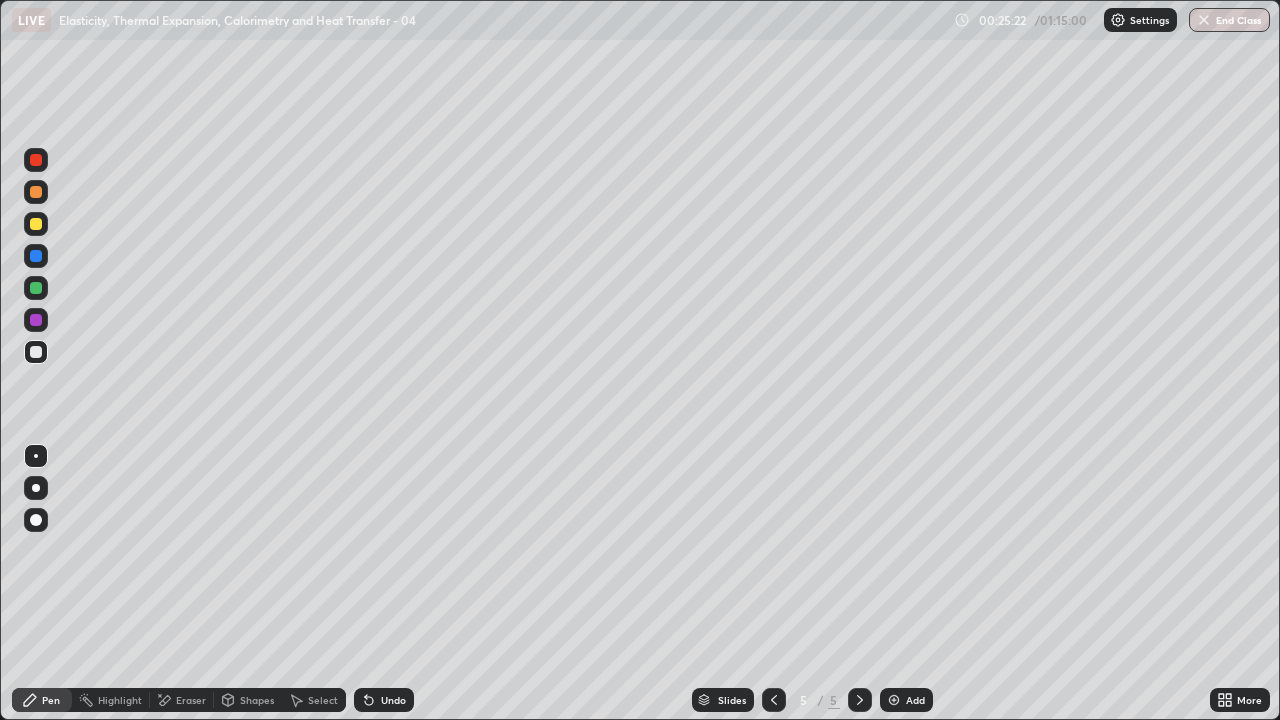 click at bounding box center [36, 224] 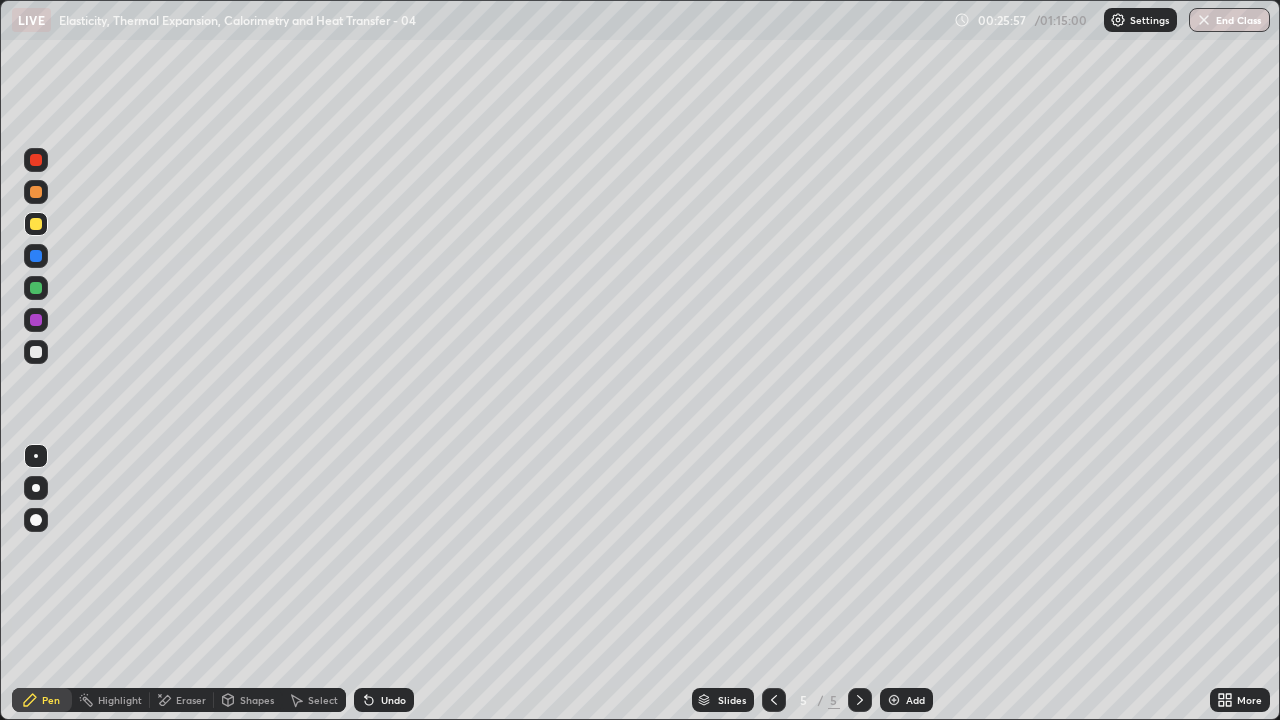 click on "Shapes" at bounding box center (257, 700) 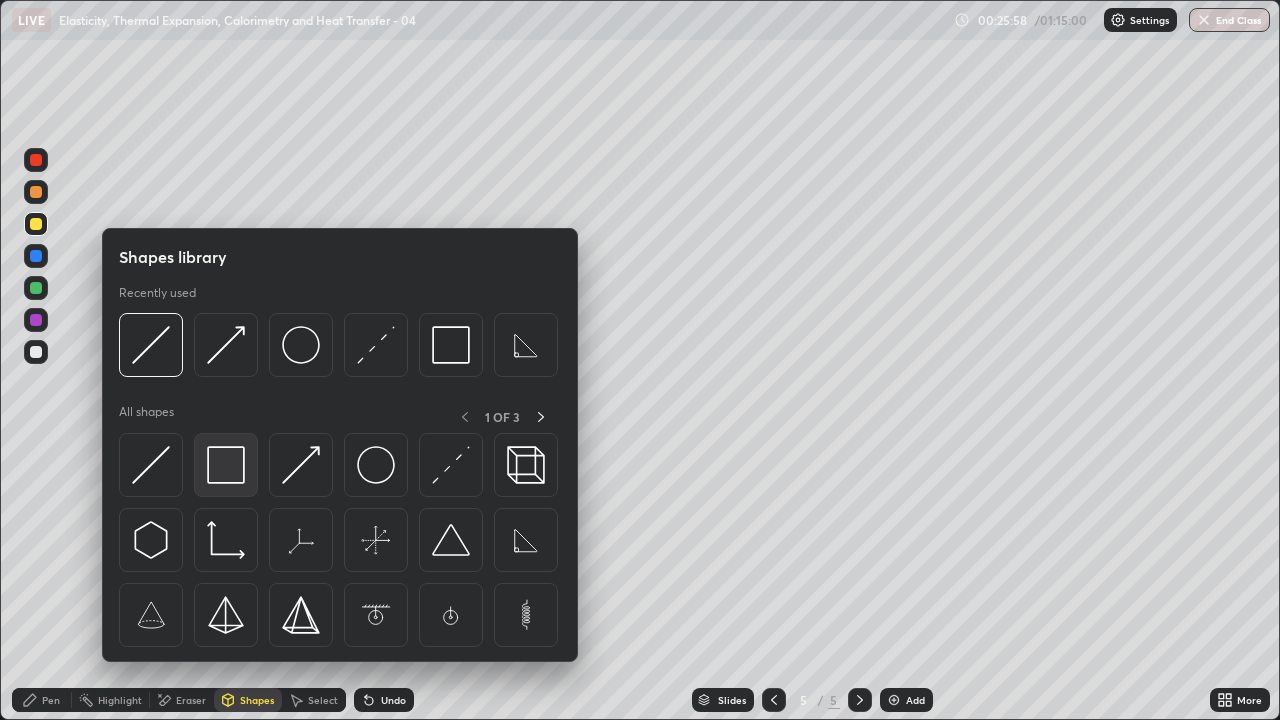 click at bounding box center [226, 465] 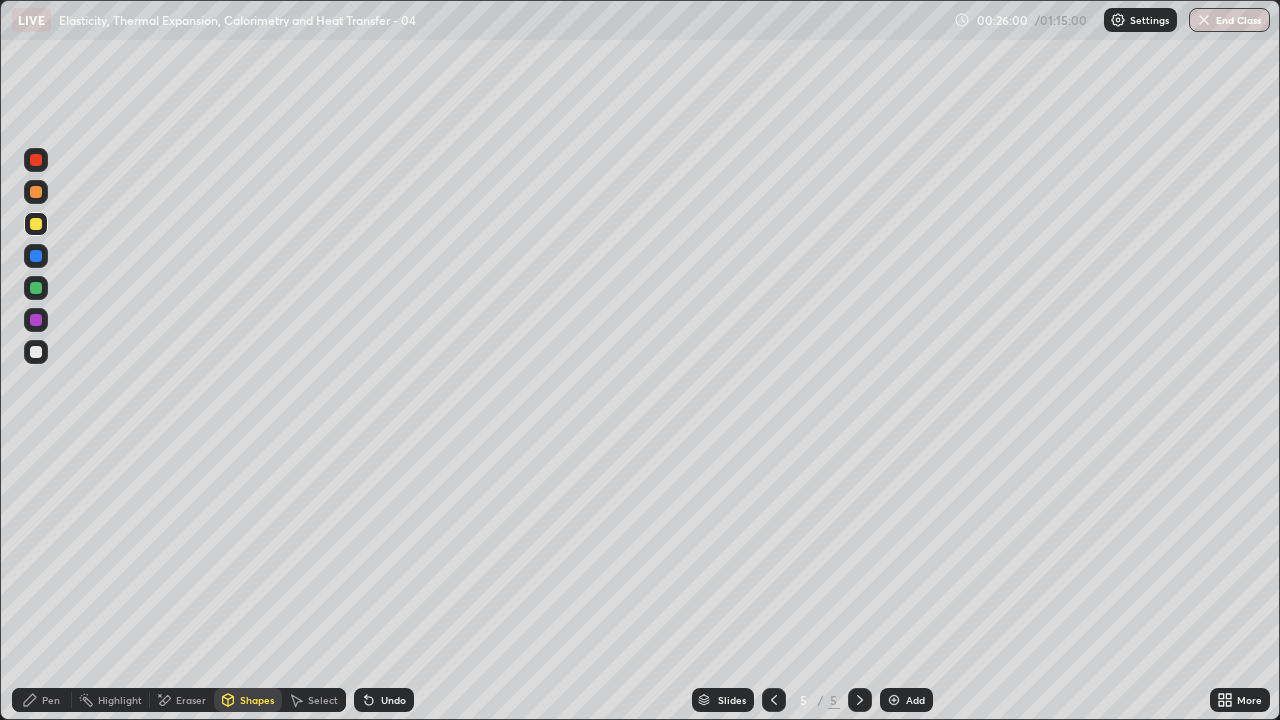 click on "Pen" at bounding box center (51, 700) 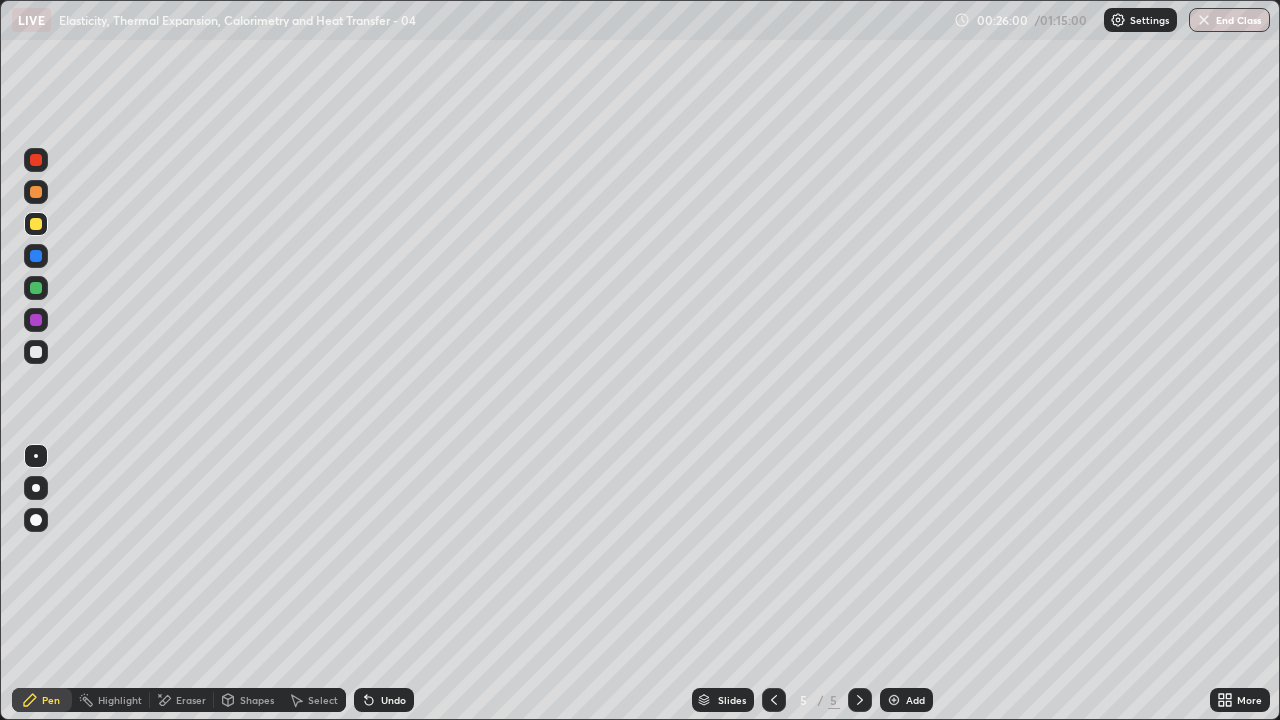 click at bounding box center [36, 352] 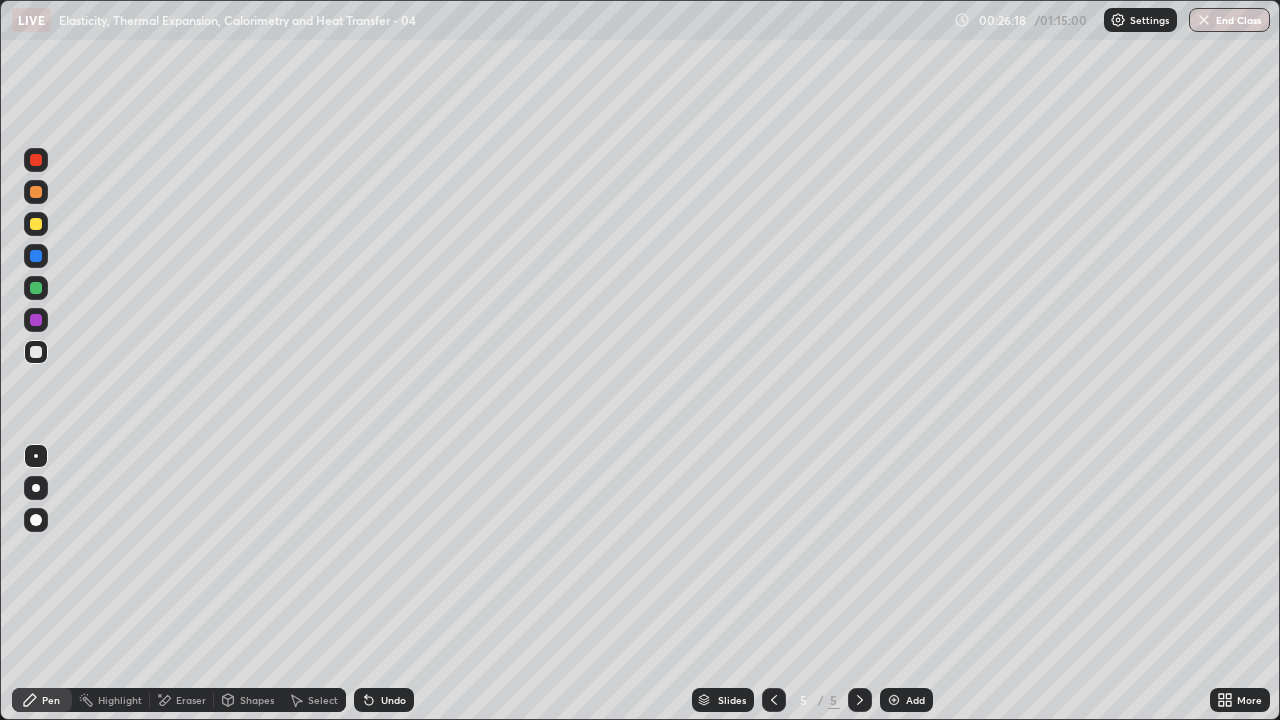 click on "Shapes" at bounding box center [248, 700] 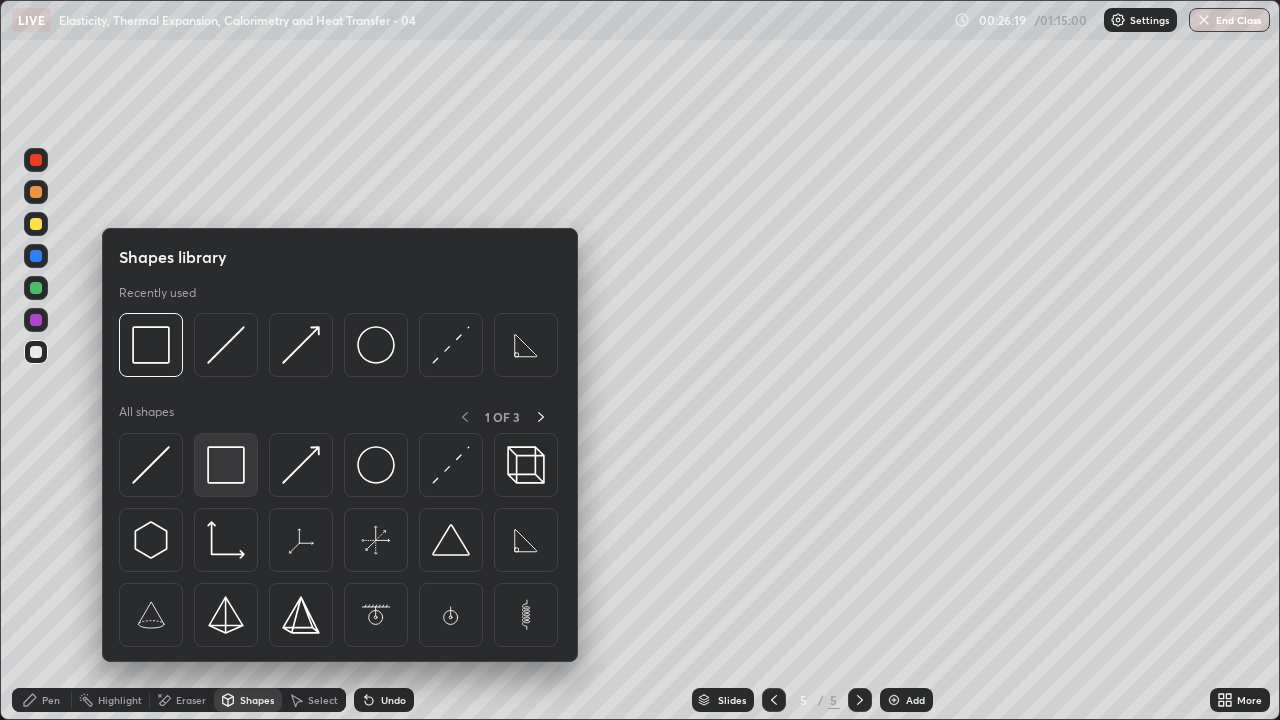 click at bounding box center (226, 465) 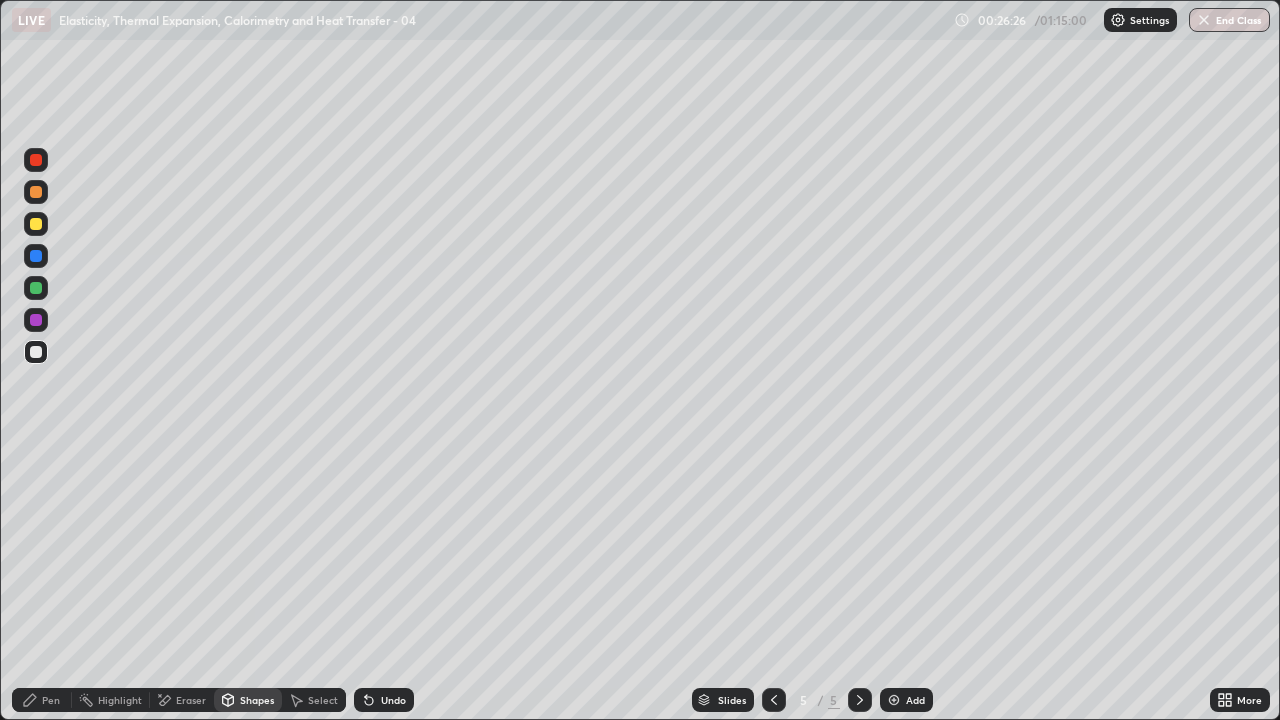 click on "Shapes" at bounding box center [257, 700] 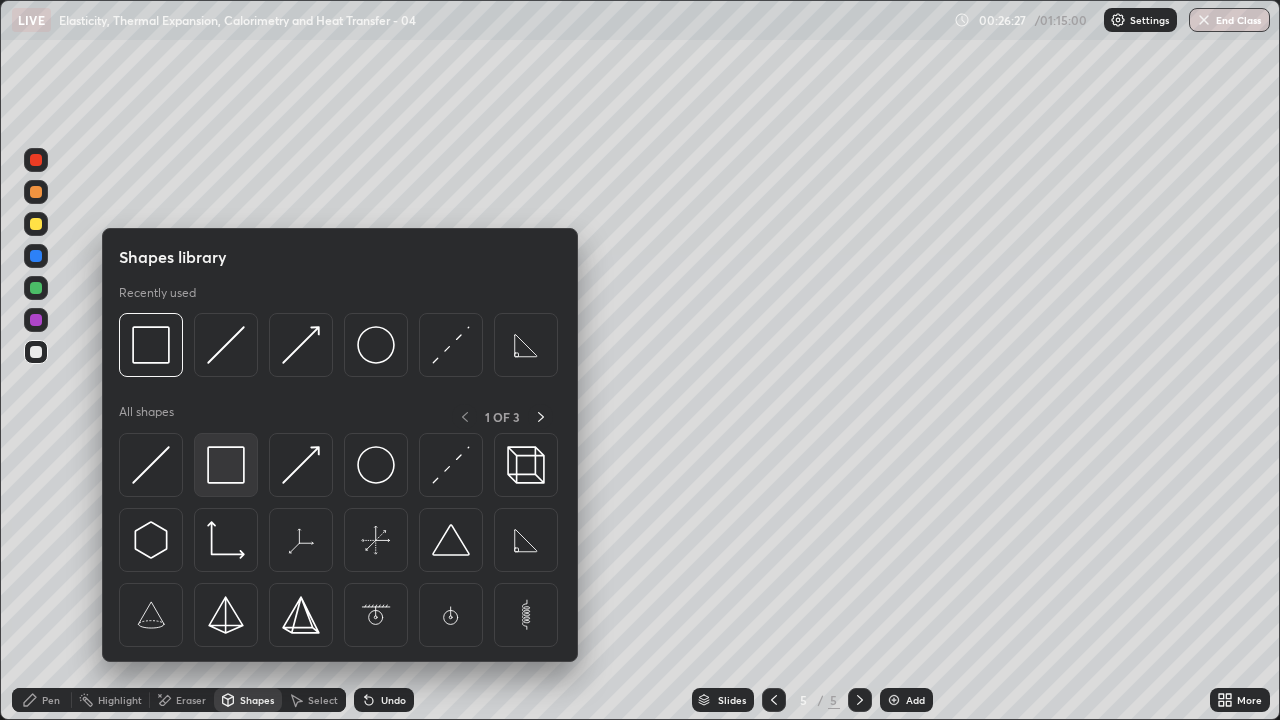 click at bounding box center (226, 465) 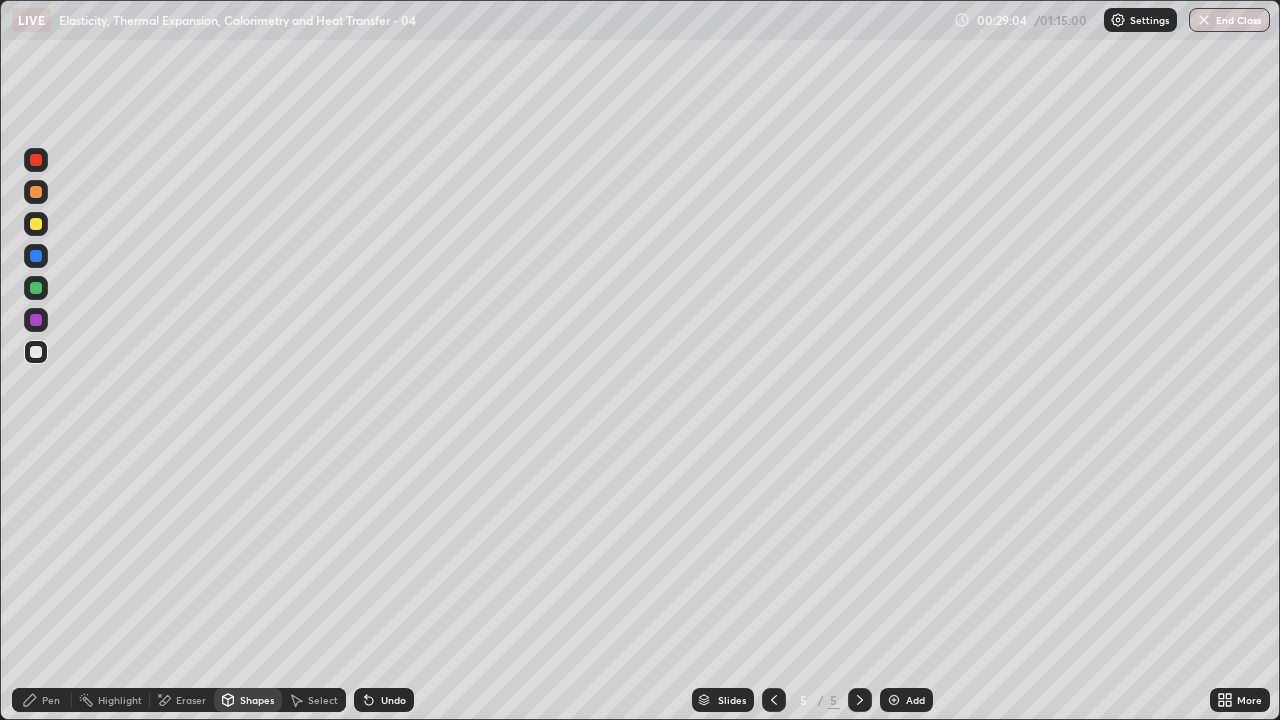 click on "Undo" at bounding box center [393, 700] 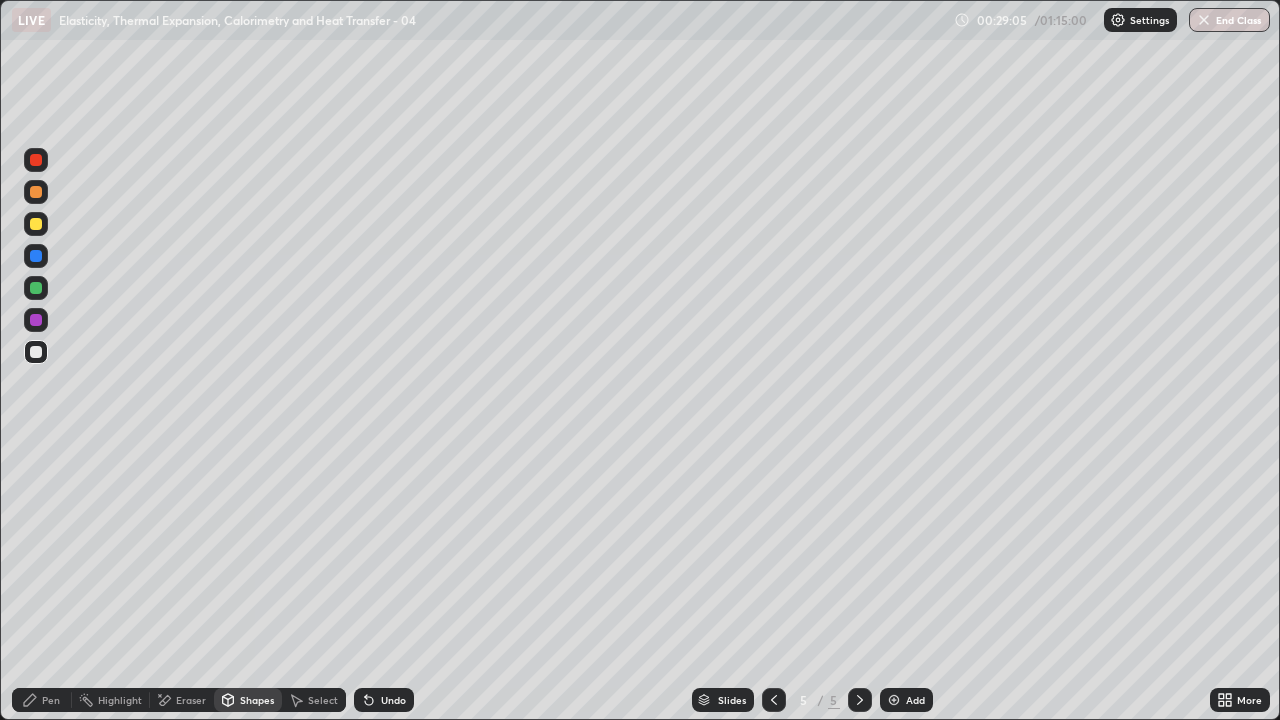 click on "Pen" at bounding box center (51, 700) 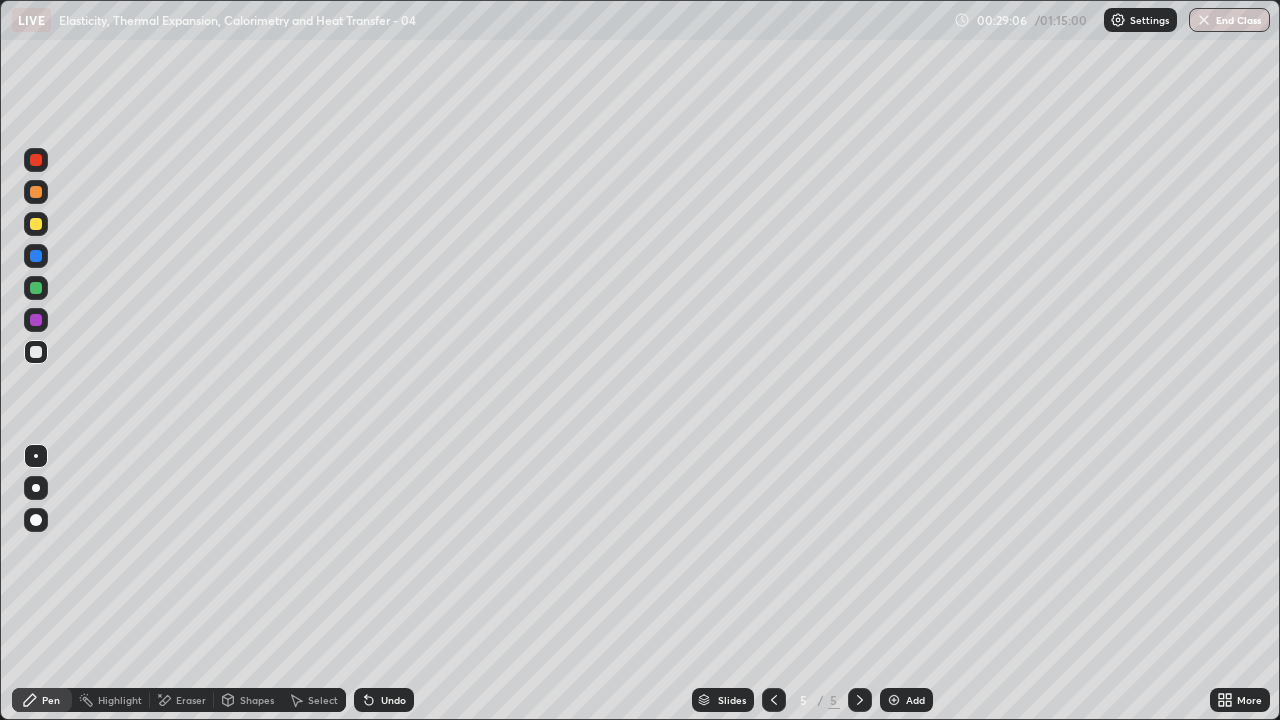 click on "Eraser" at bounding box center (191, 700) 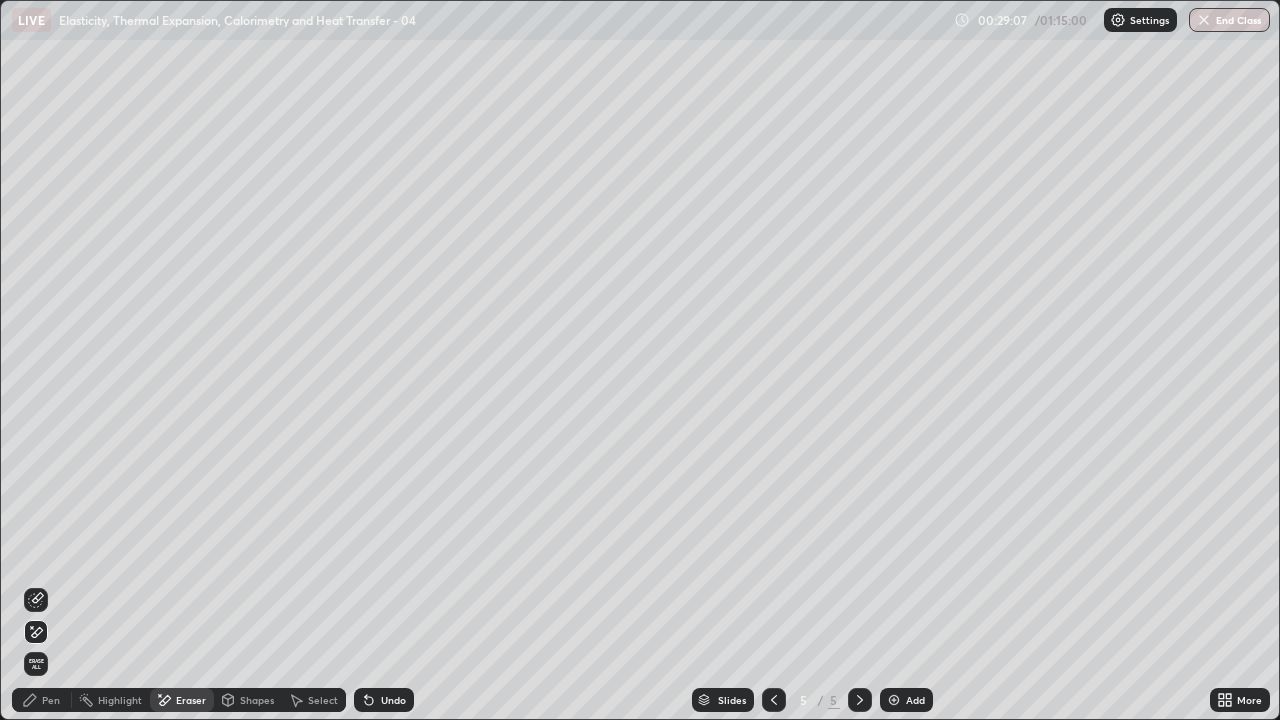 click on "Pen" at bounding box center (51, 700) 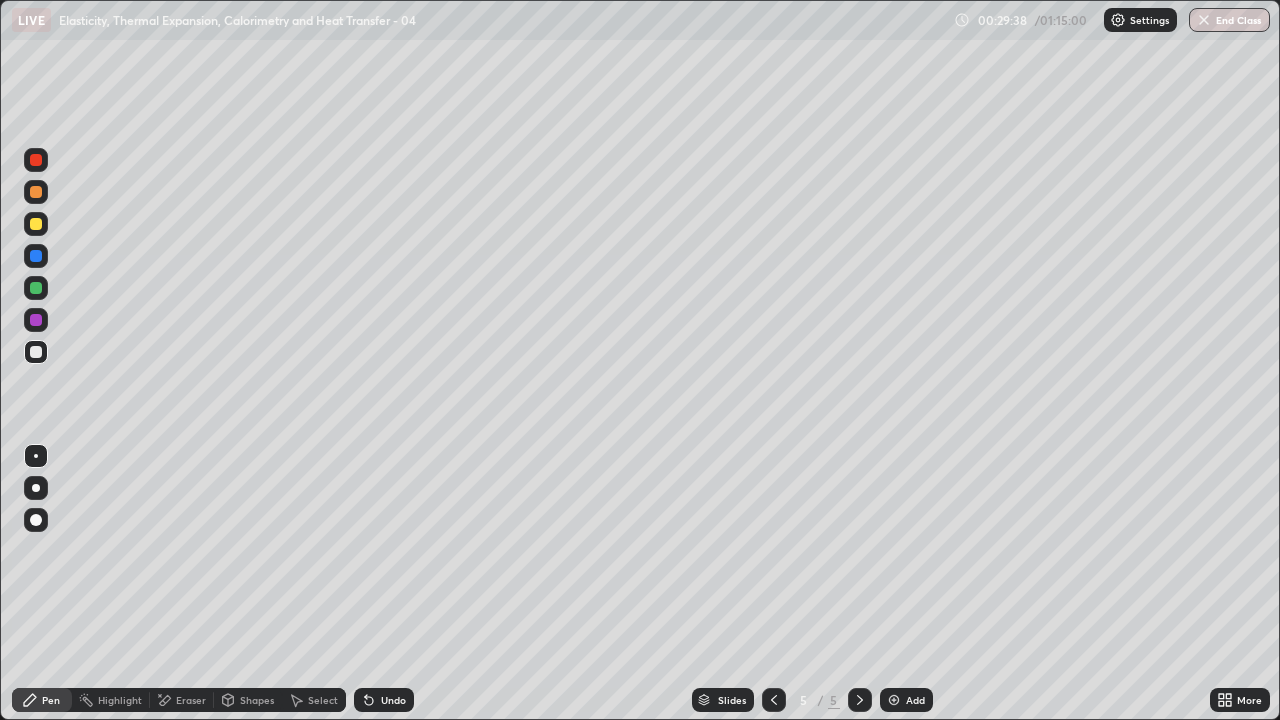 click on "Eraser" at bounding box center [182, 700] 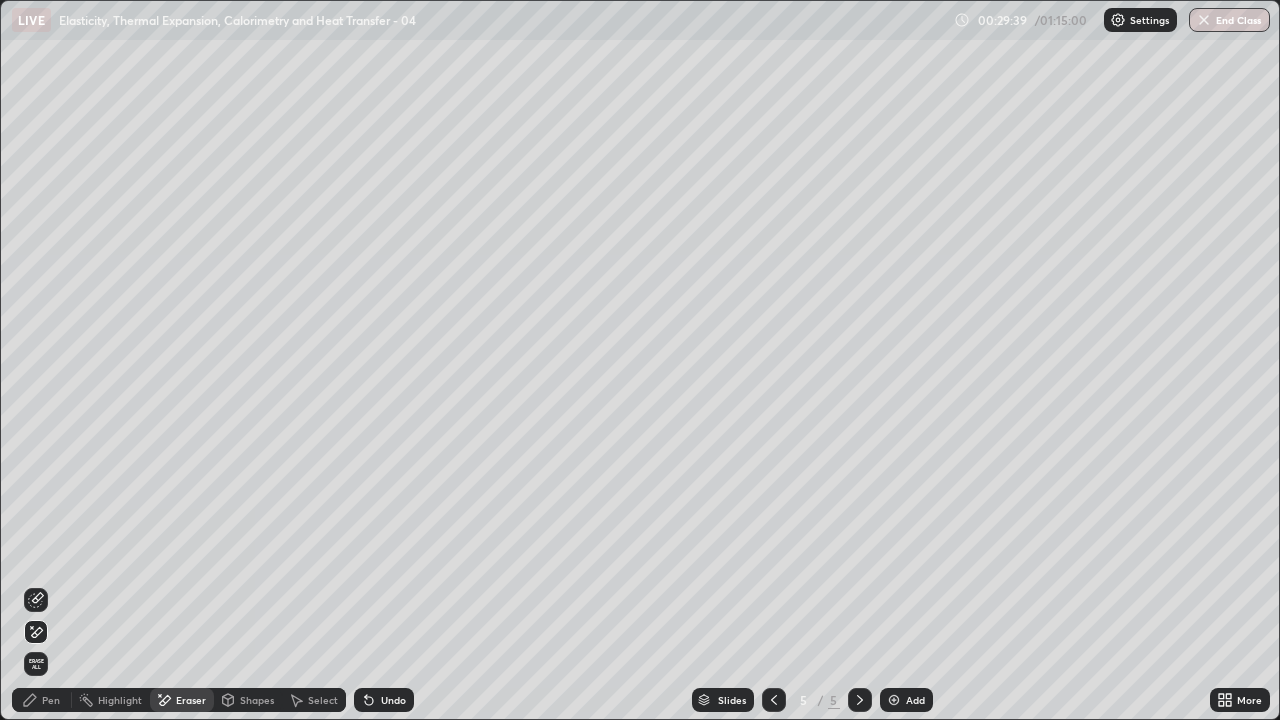 click 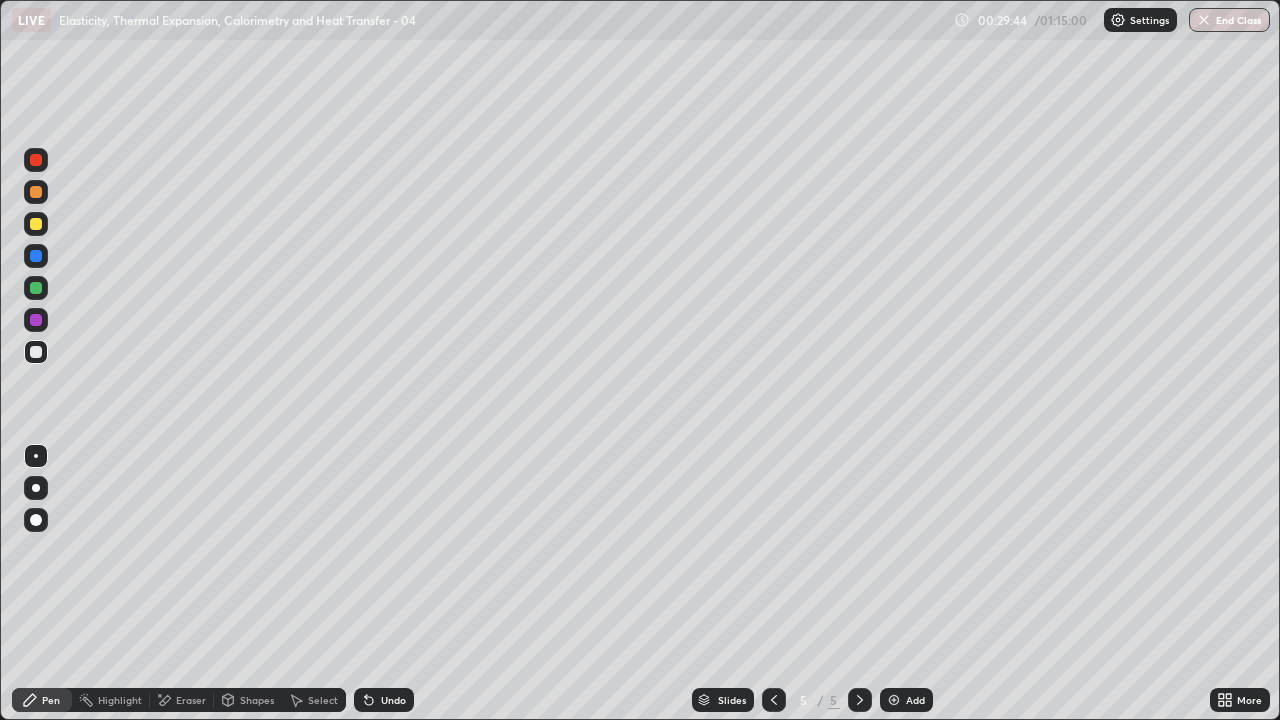 click on "Undo" at bounding box center (384, 700) 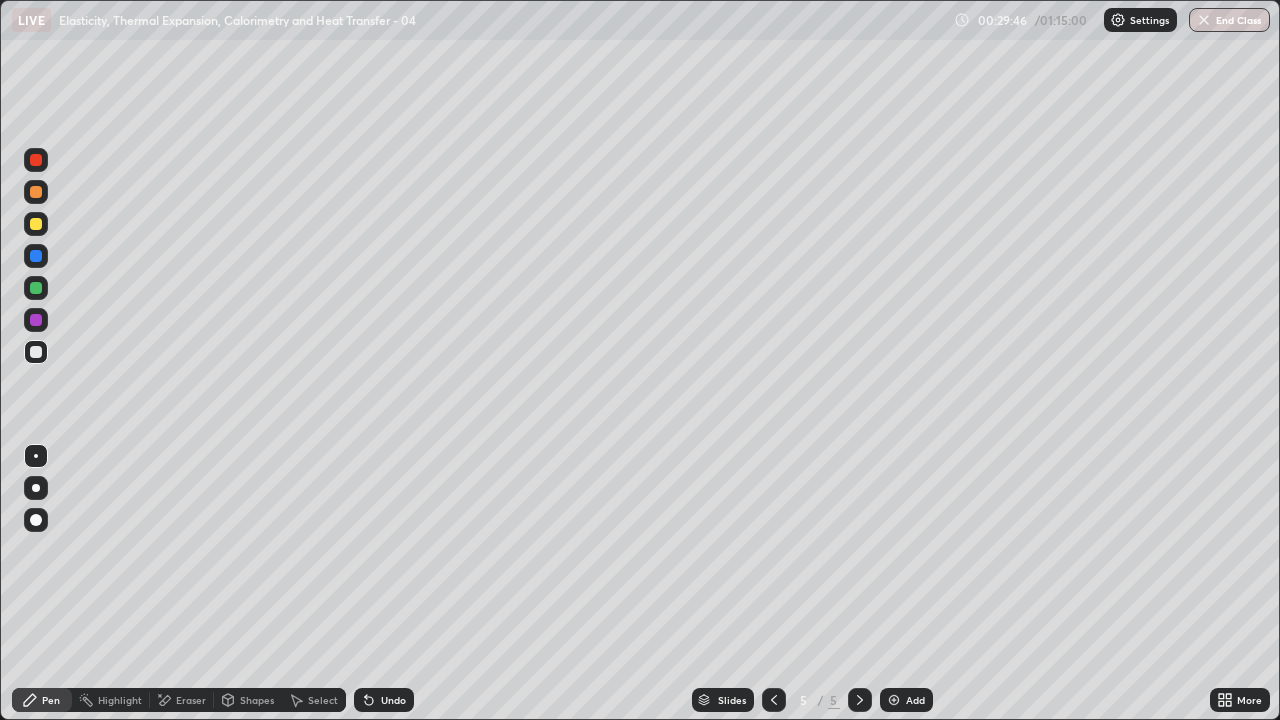 click 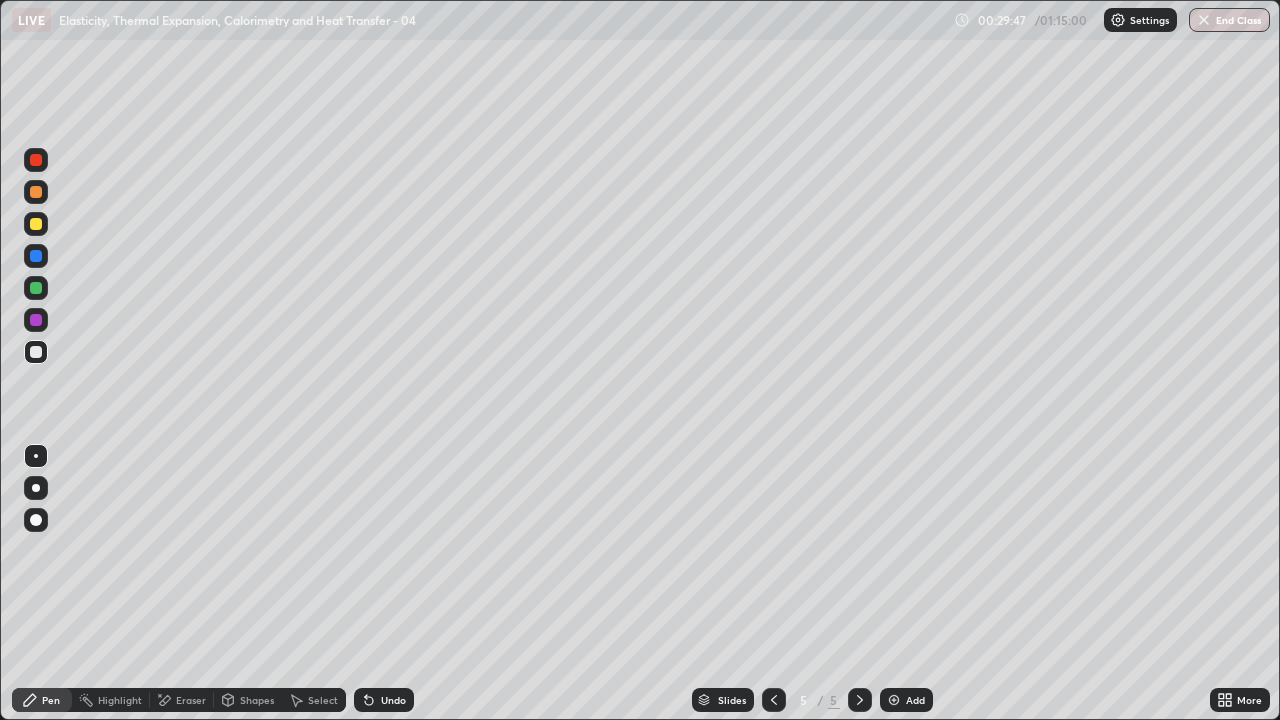 click 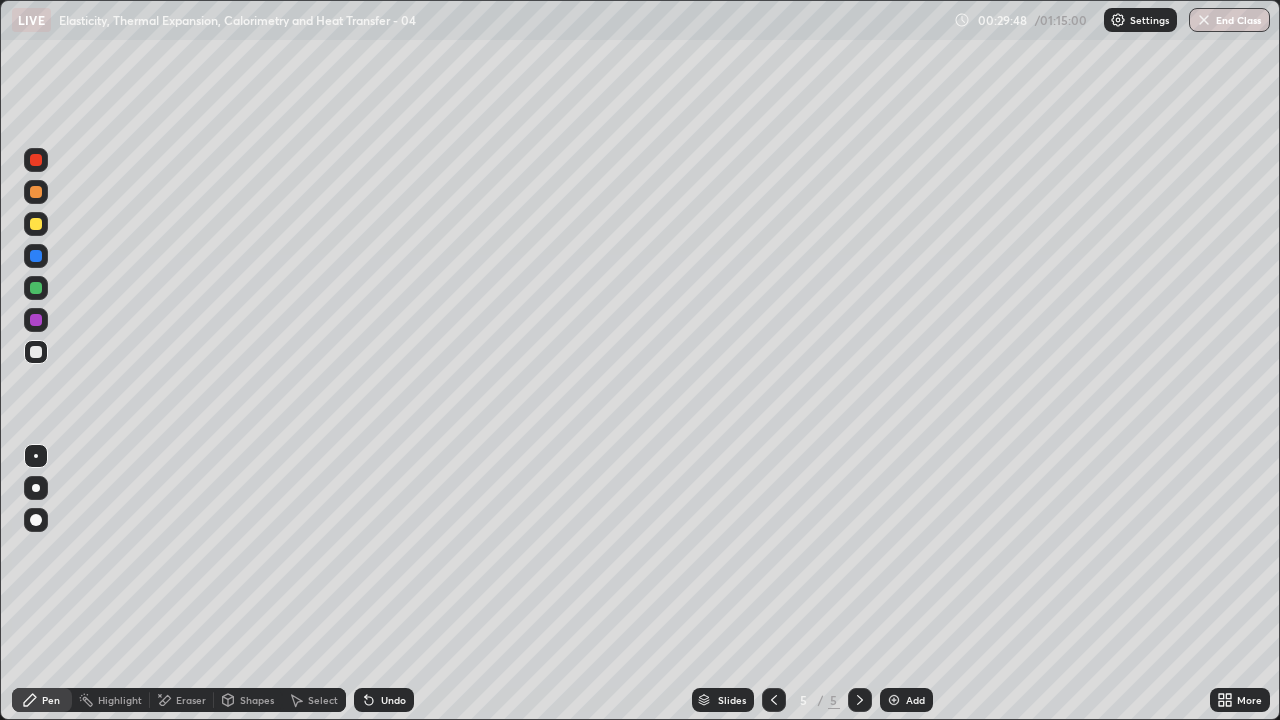 click on "Undo" at bounding box center [393, 700] 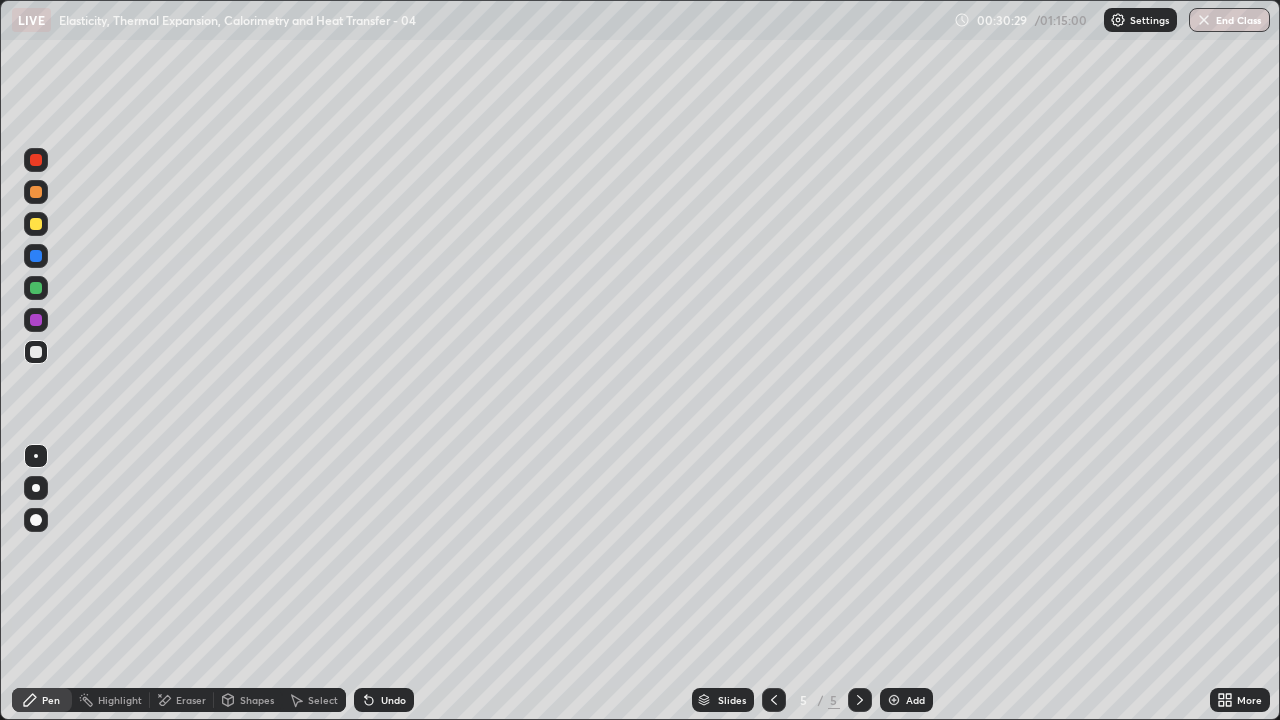 click at bounding box center (894, 700) 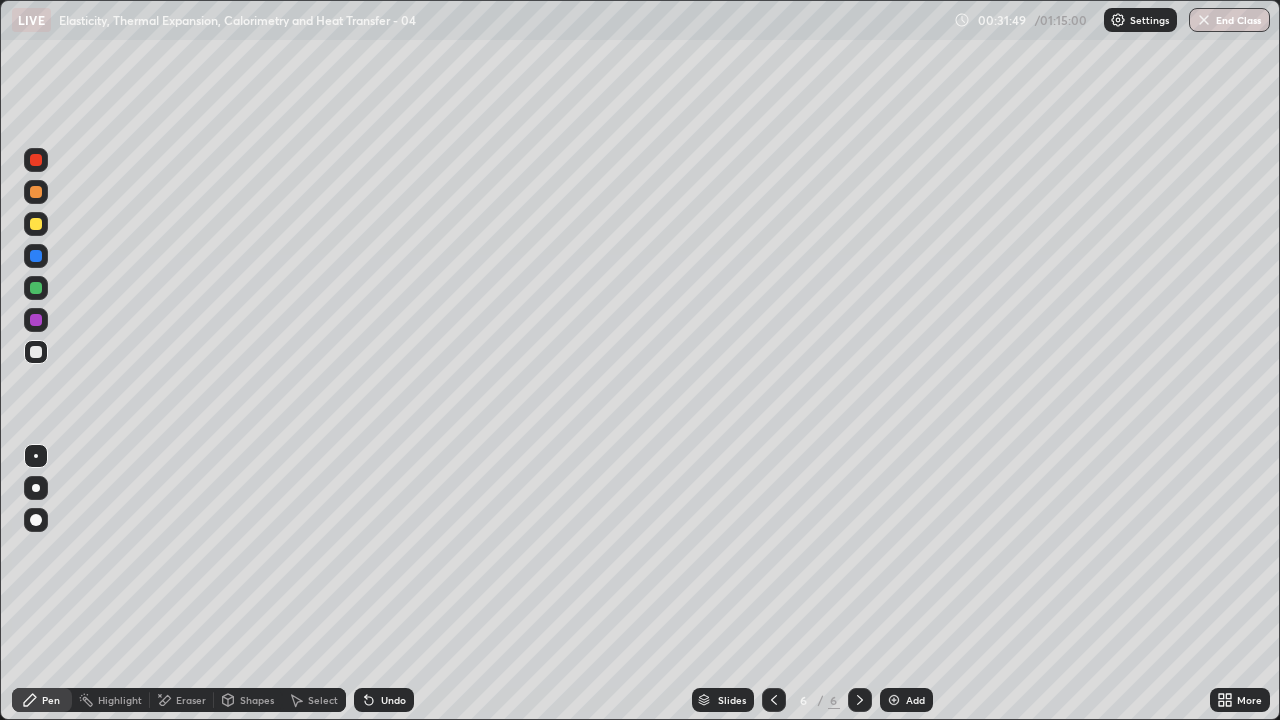 click on "Shapes" at bounding box center (248, 700) 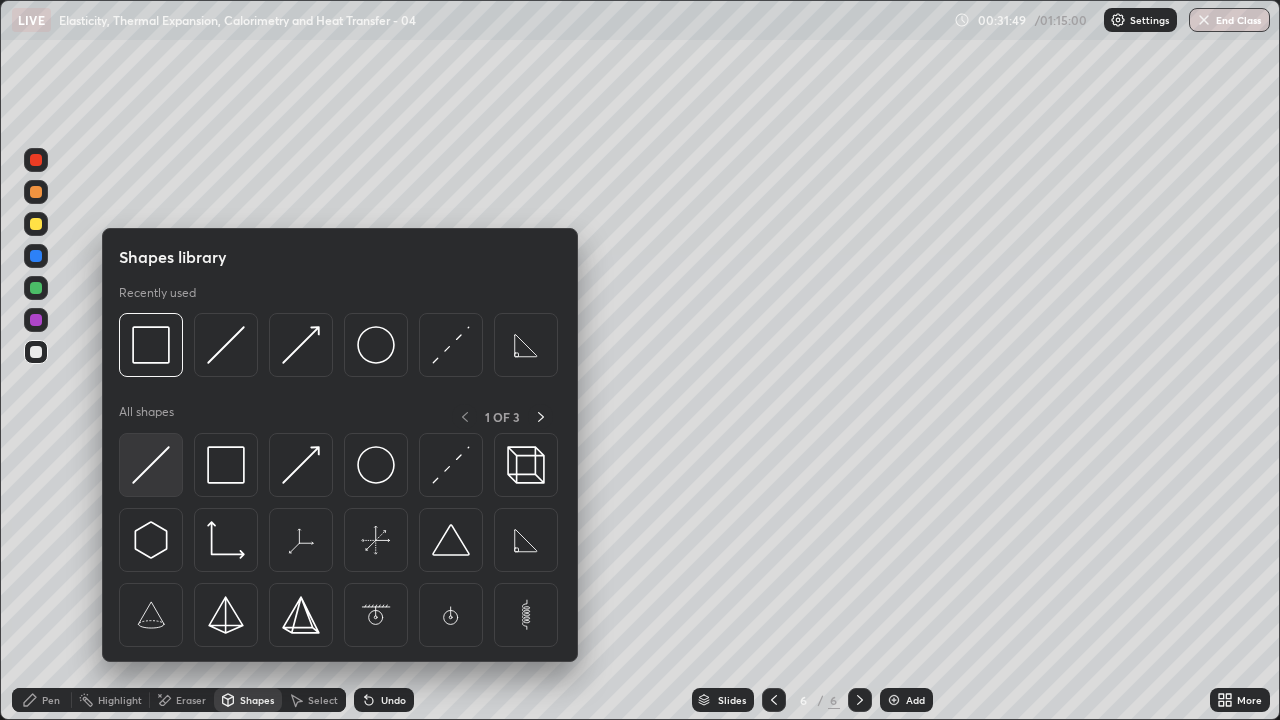 click at bounding box center [151, 465] 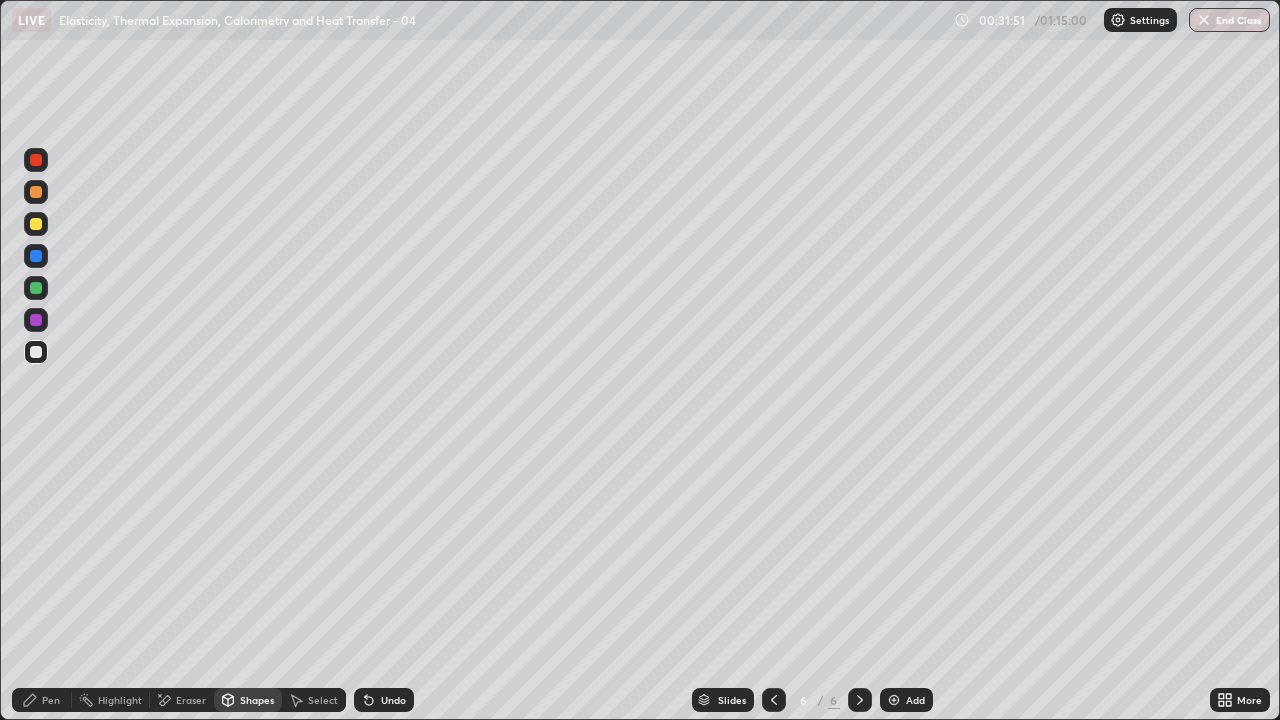 click on "Pen" at bounding box center (42, 700) 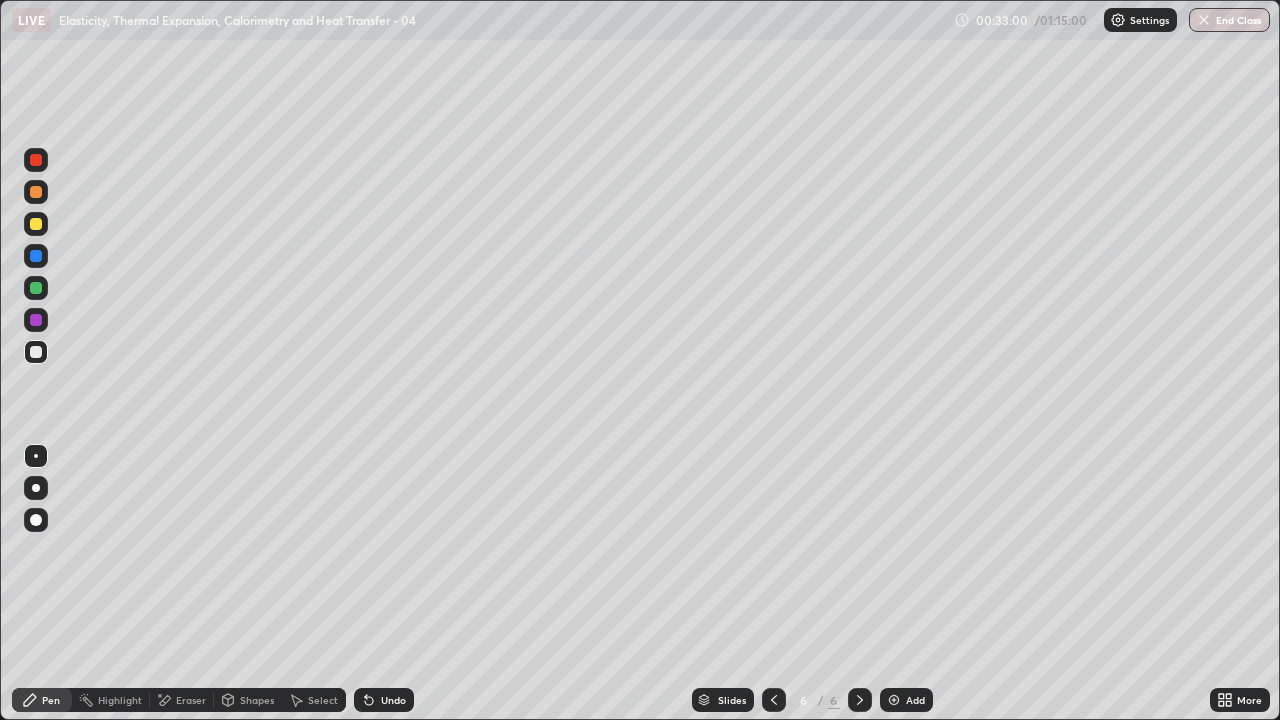 click on "Pen" at bounding box center [42, 700] 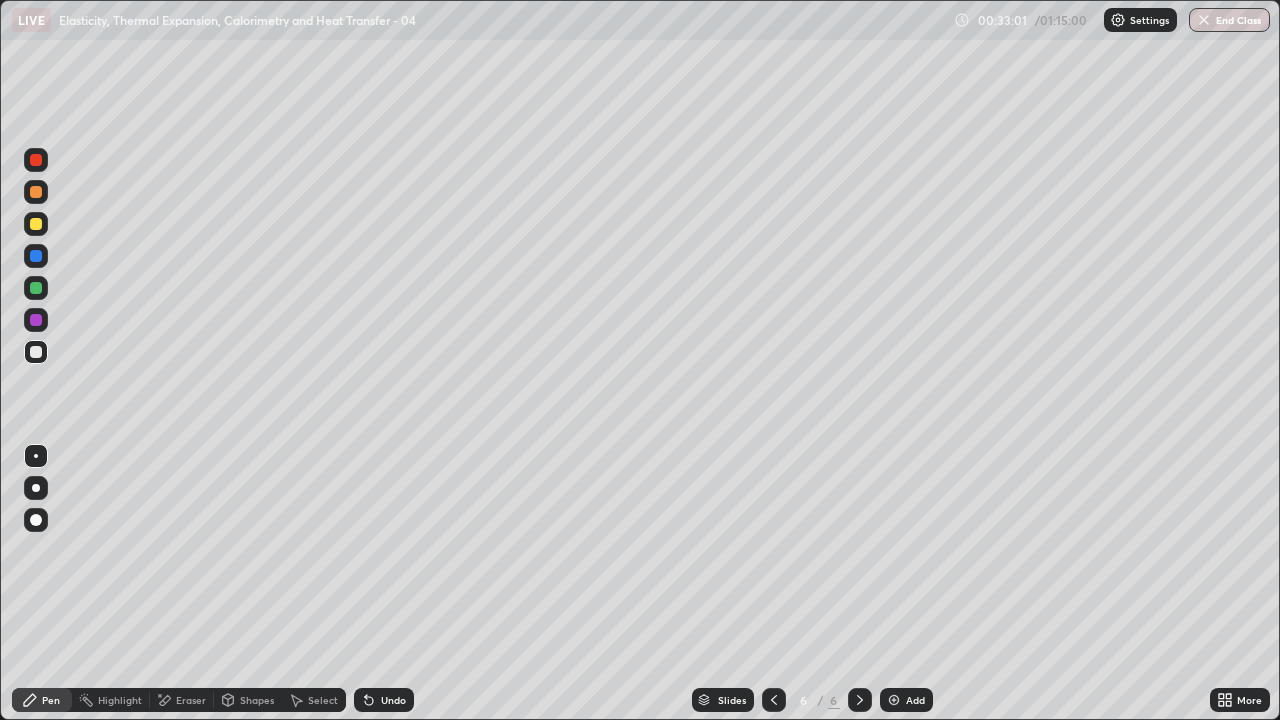 click at bounding box center [36, 352] 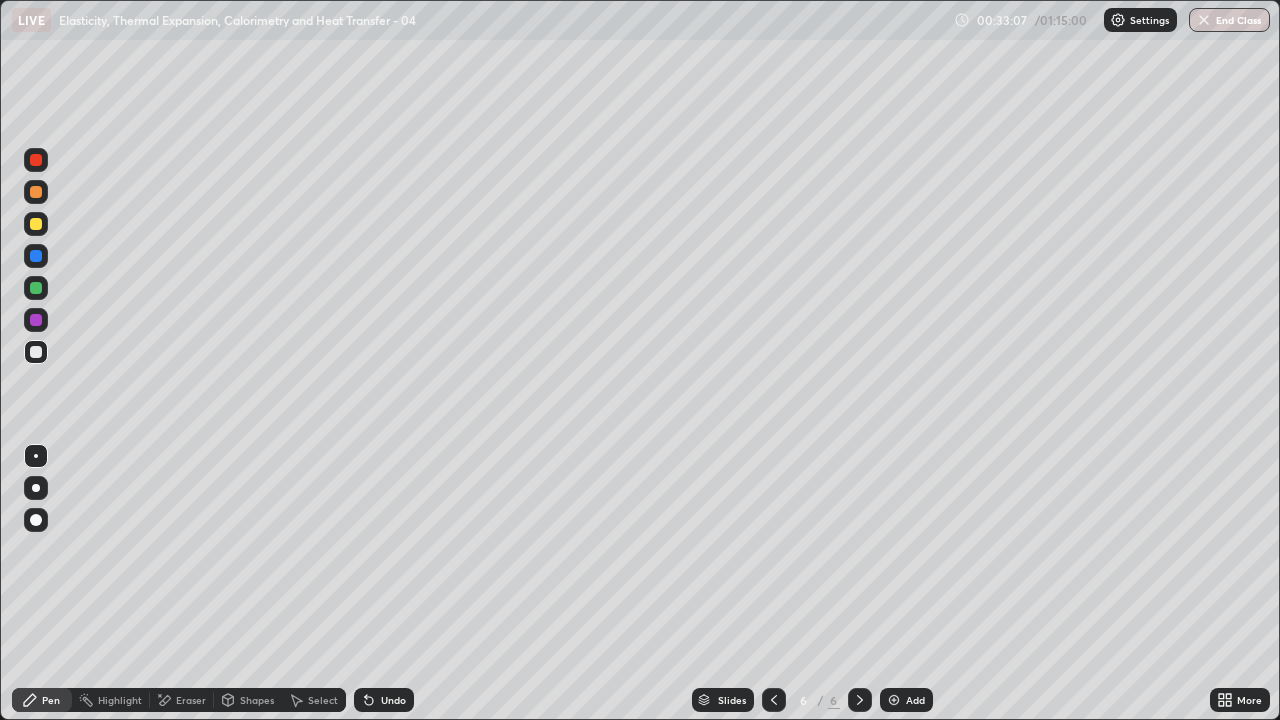 click on "Shapes" at bounding box center [257, 700] 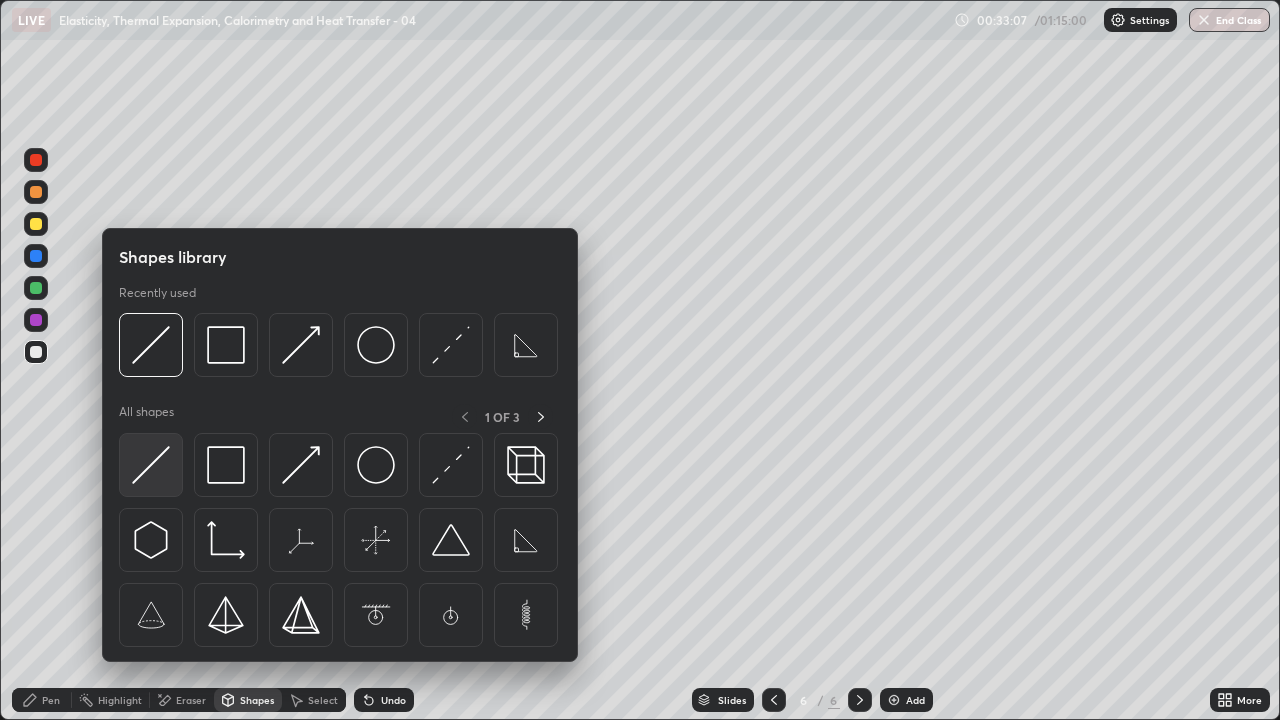click at bounding box center (151, 465) 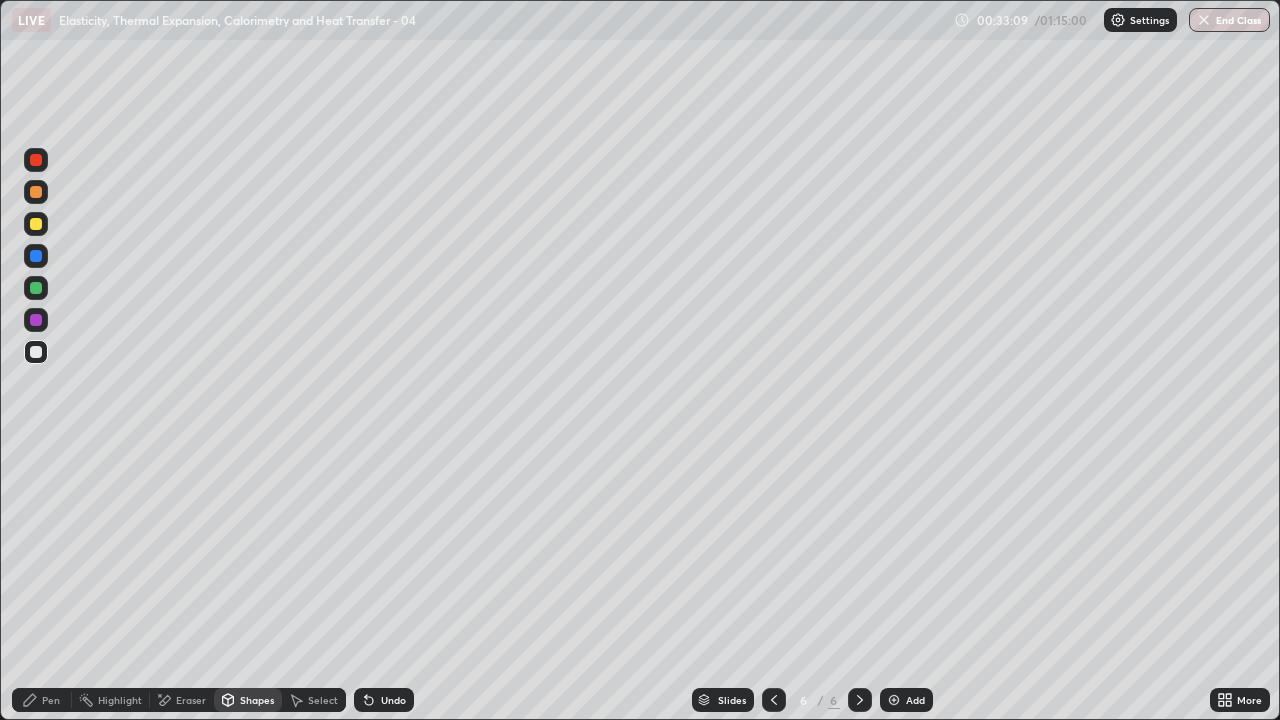 click on "Pen" at bounding box center [51, 700] 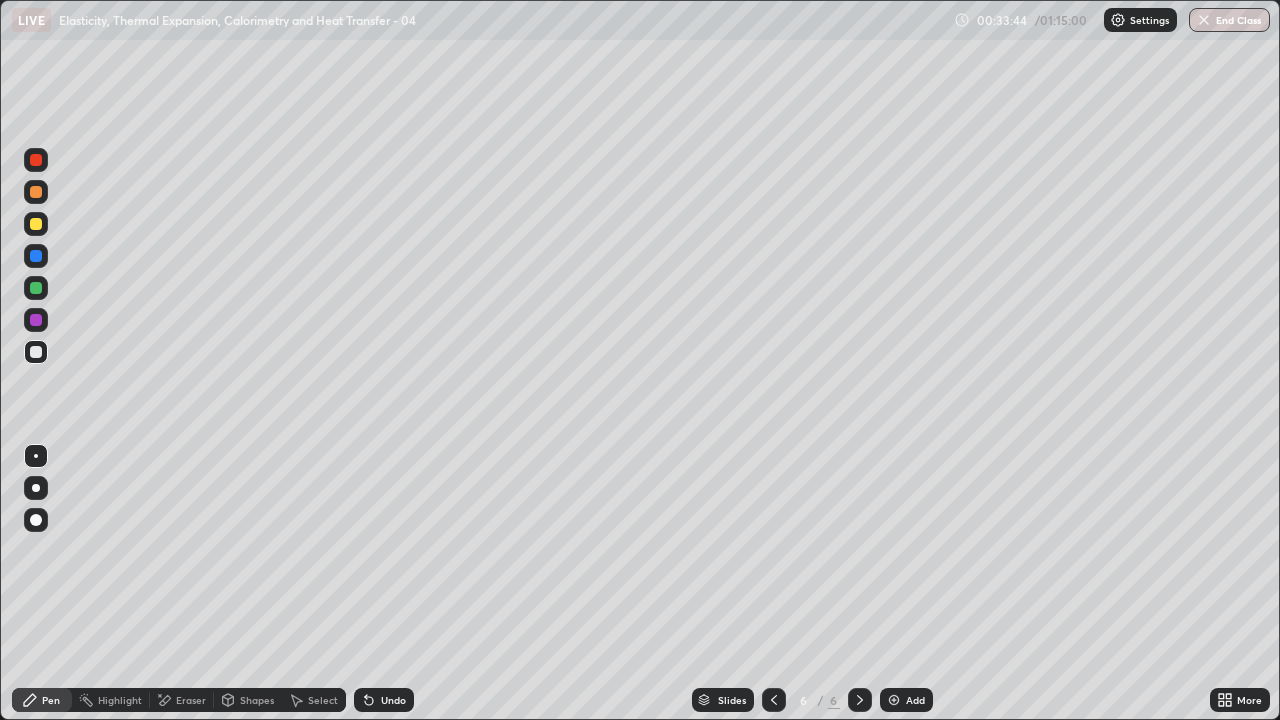 click on "Shapes" at bounding box center [257, 700] 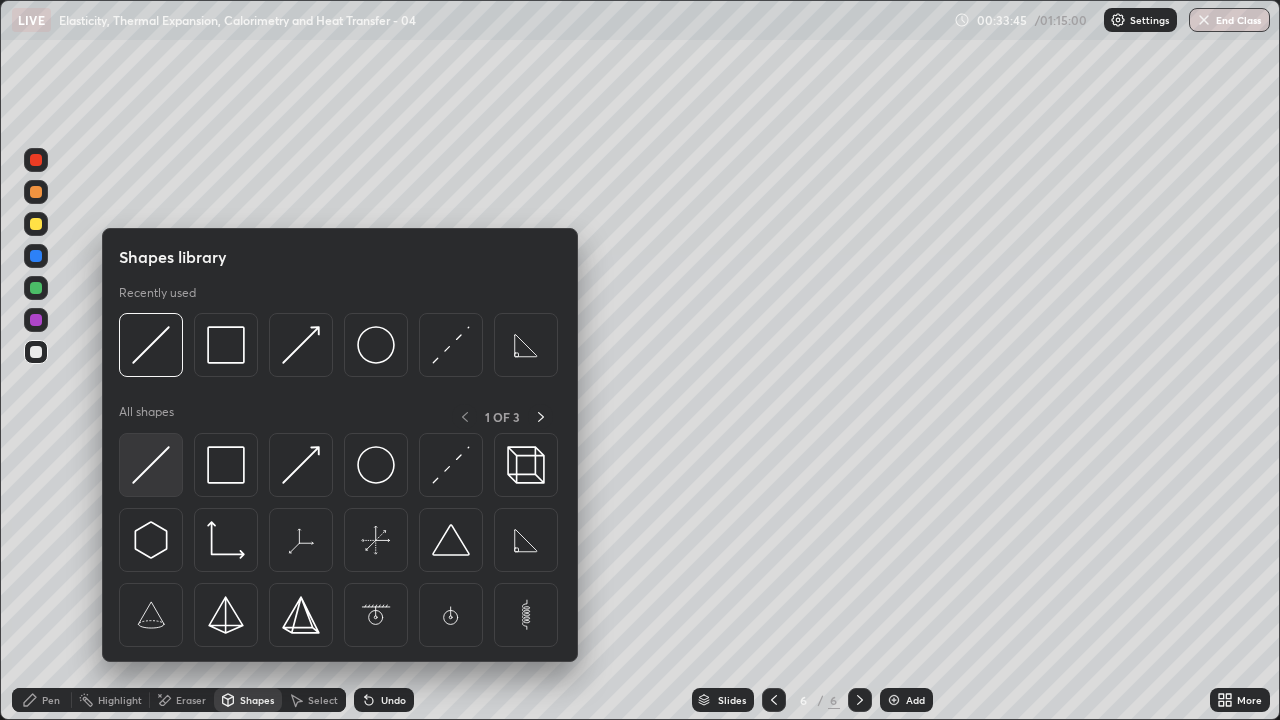 click at bounding box center [151, 465] 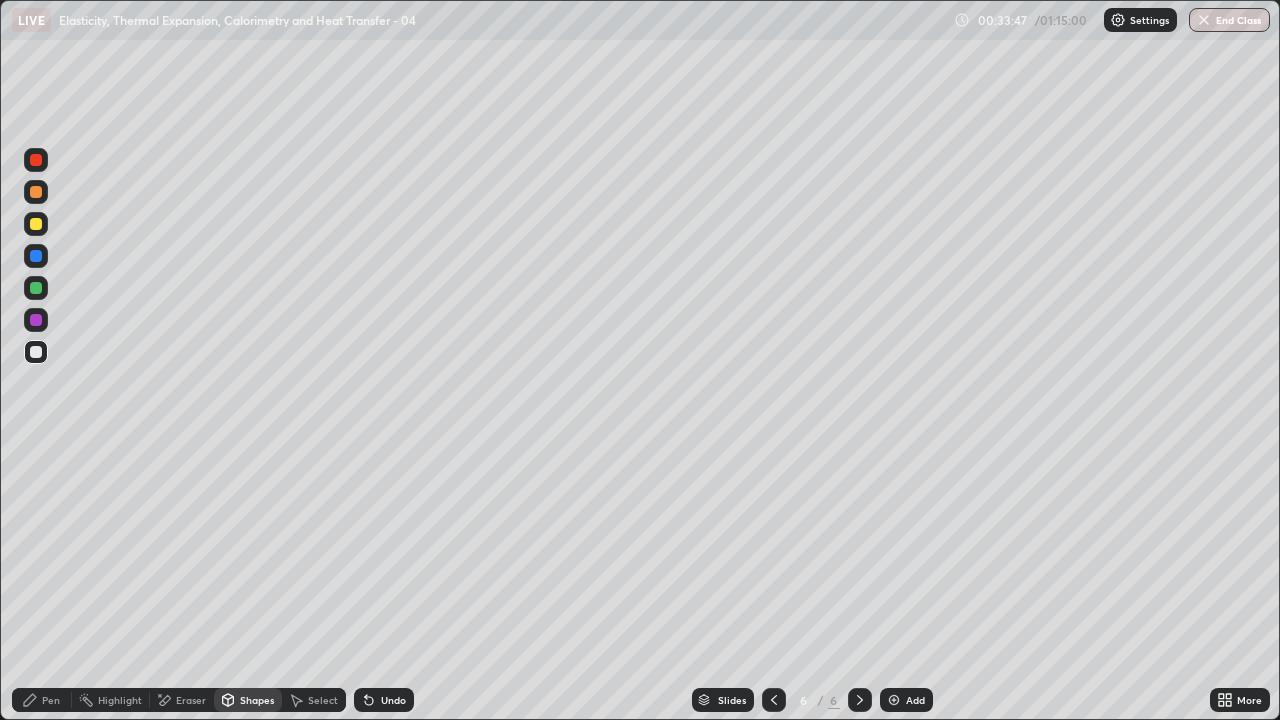 click on "Pen" at bounding box center [51, 700] 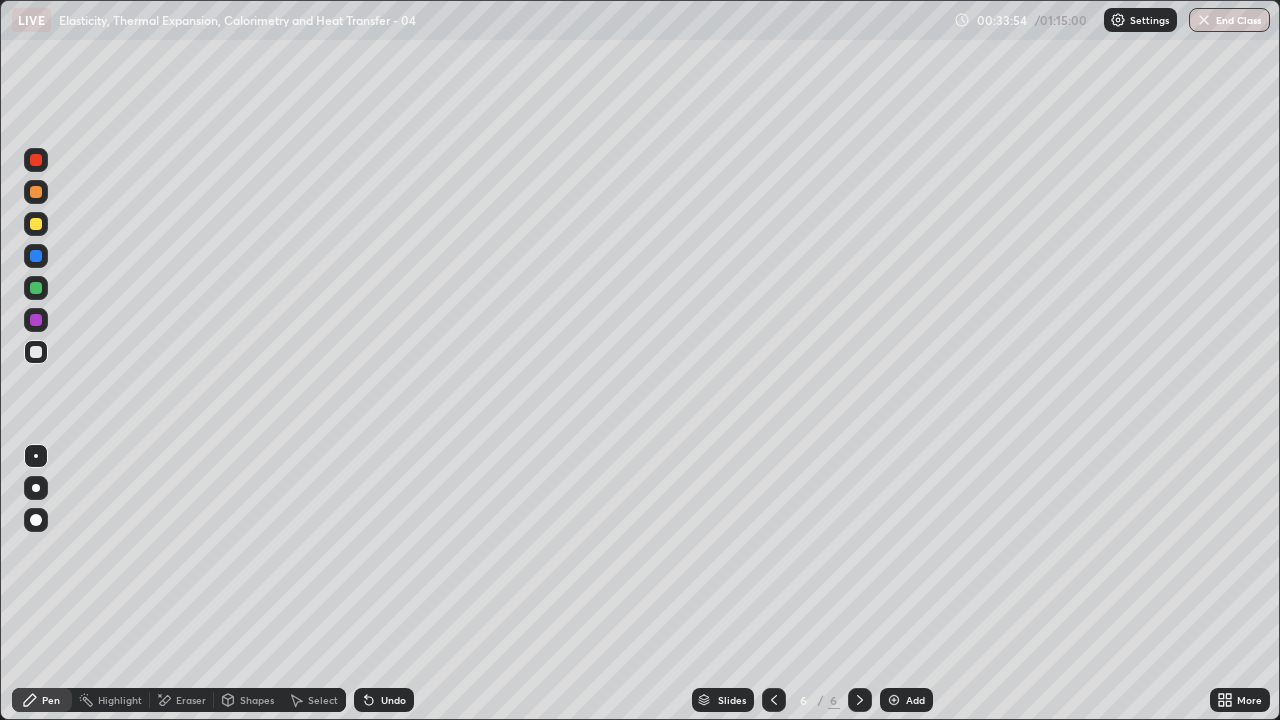 click 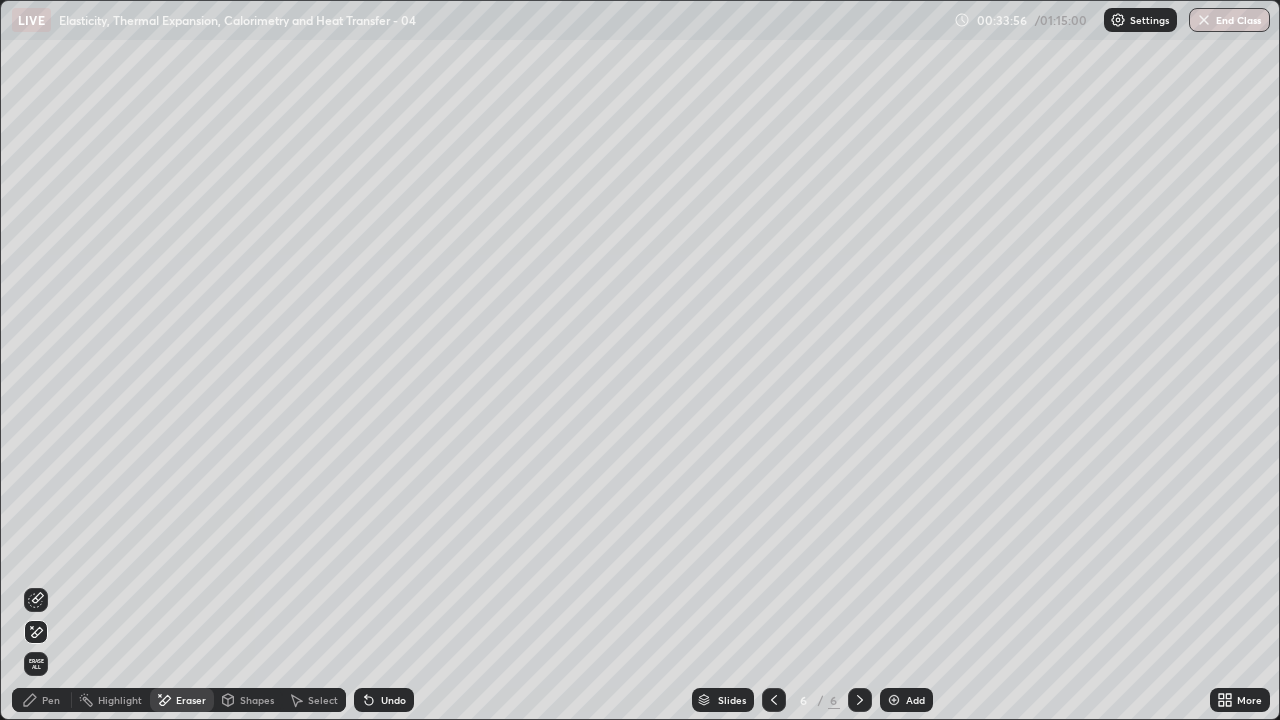 click on "Pen" at bounding box center (42, 700) 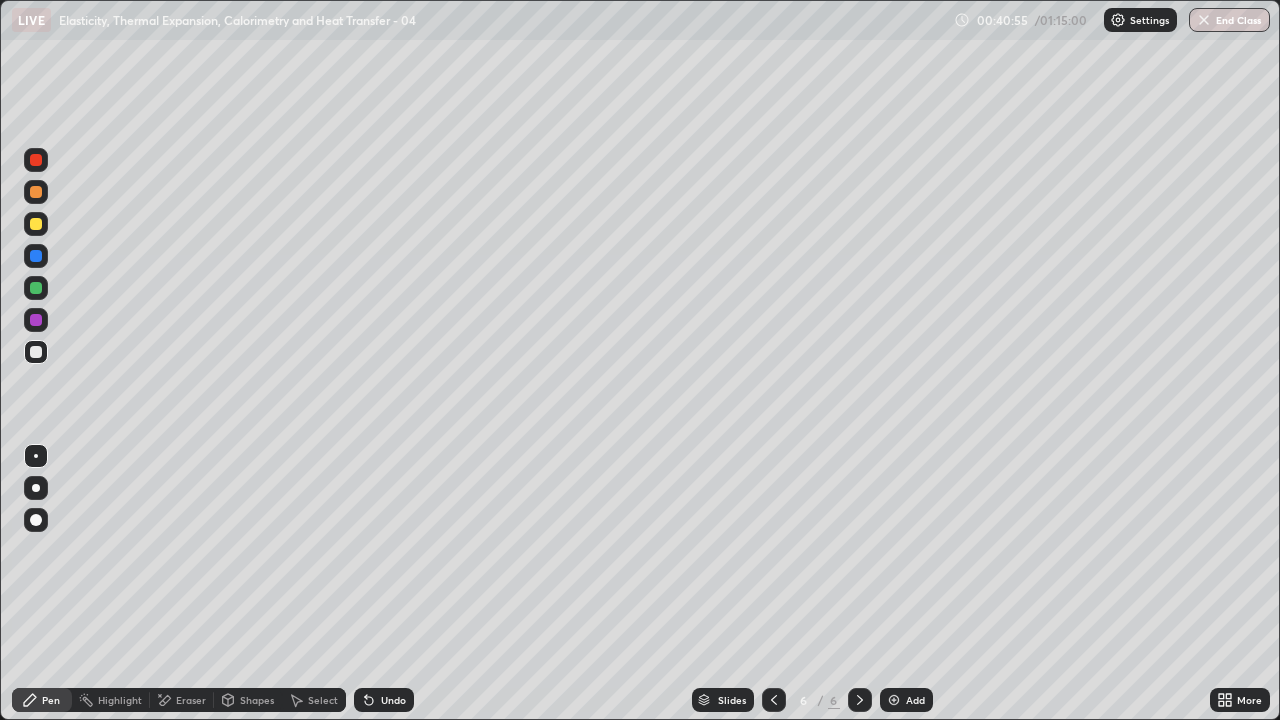click at bounding box center [894, 700] 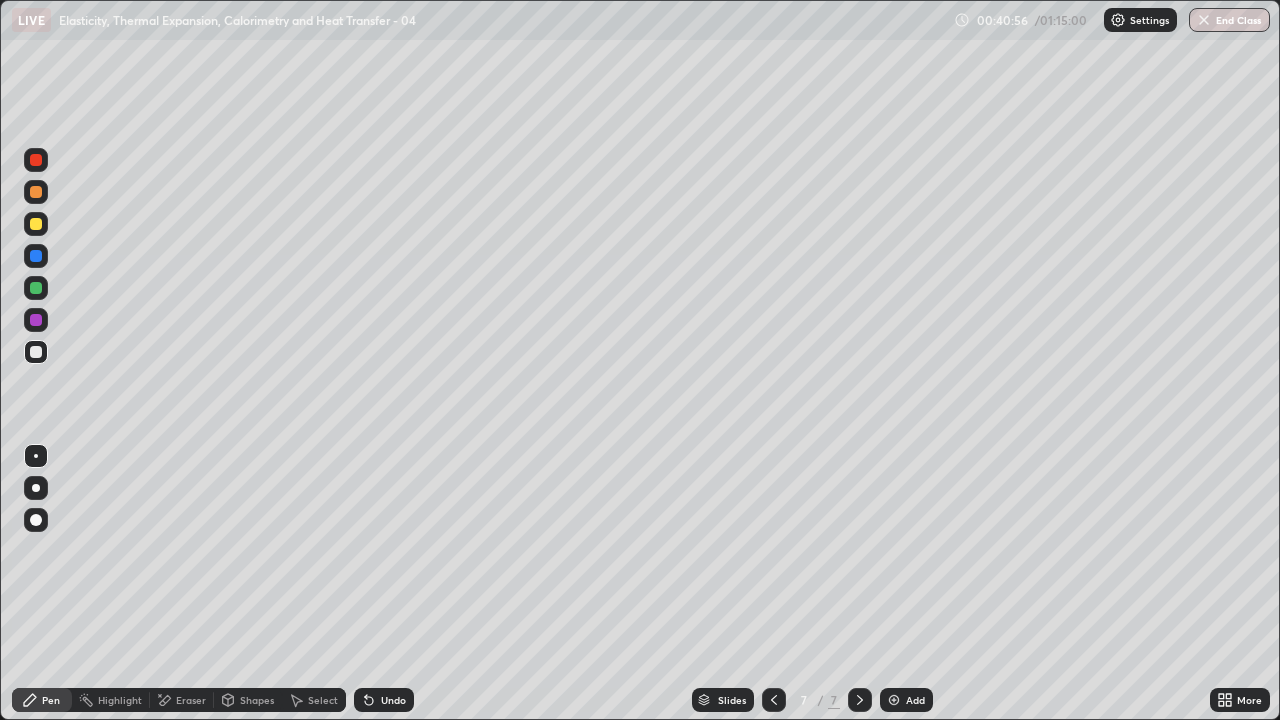 click on "Shapes" at bounding box center [257, 700] 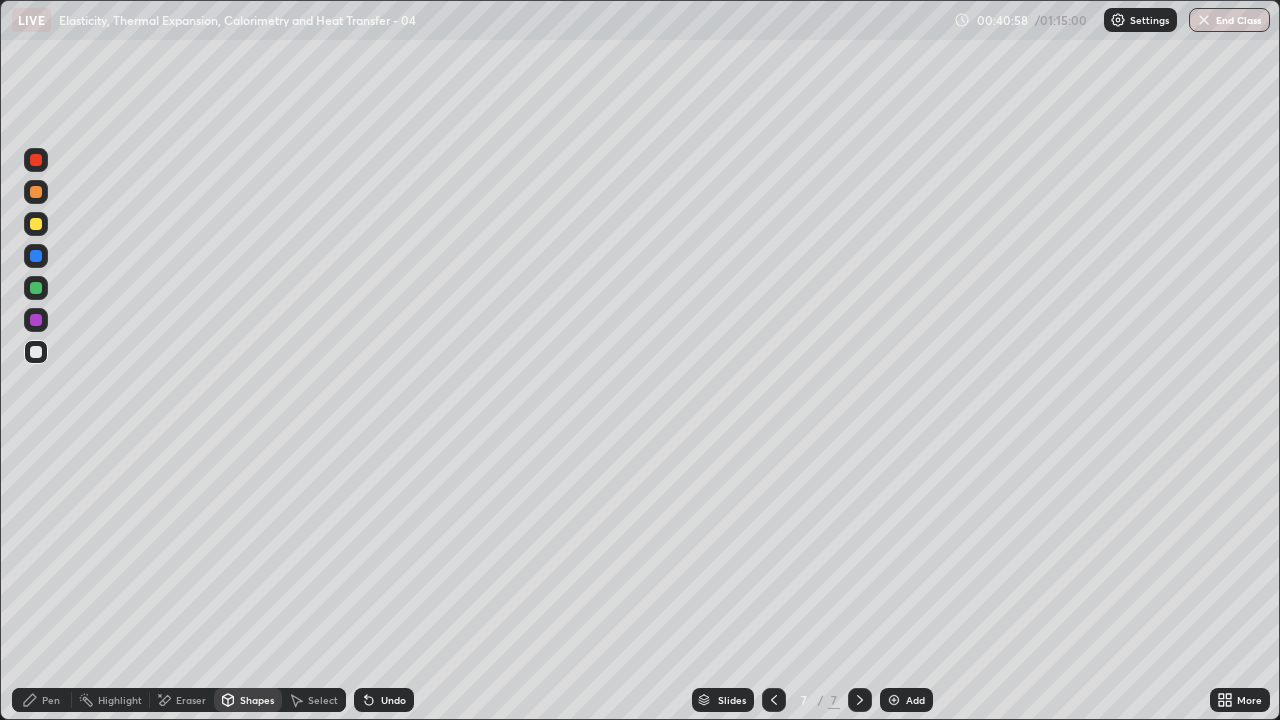 click on "Pen" at bounding box center (51, 700) 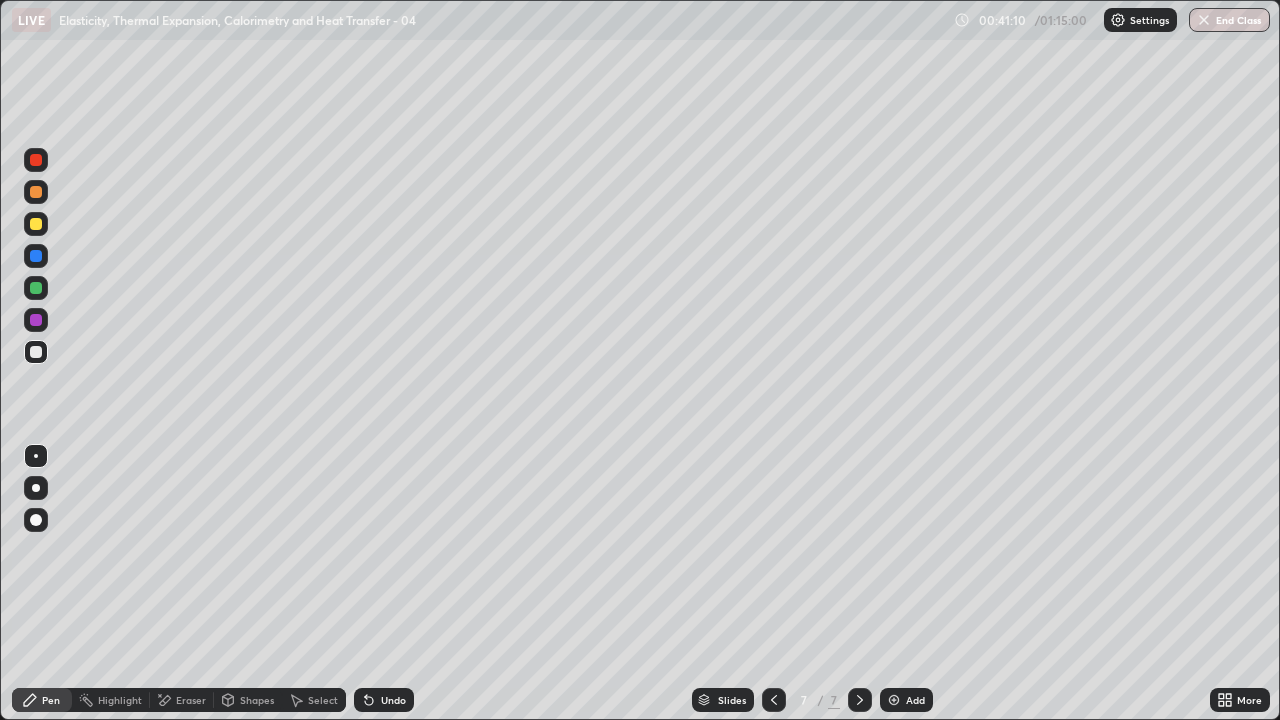 click on "Shapes" at bounding box center (257, 700) 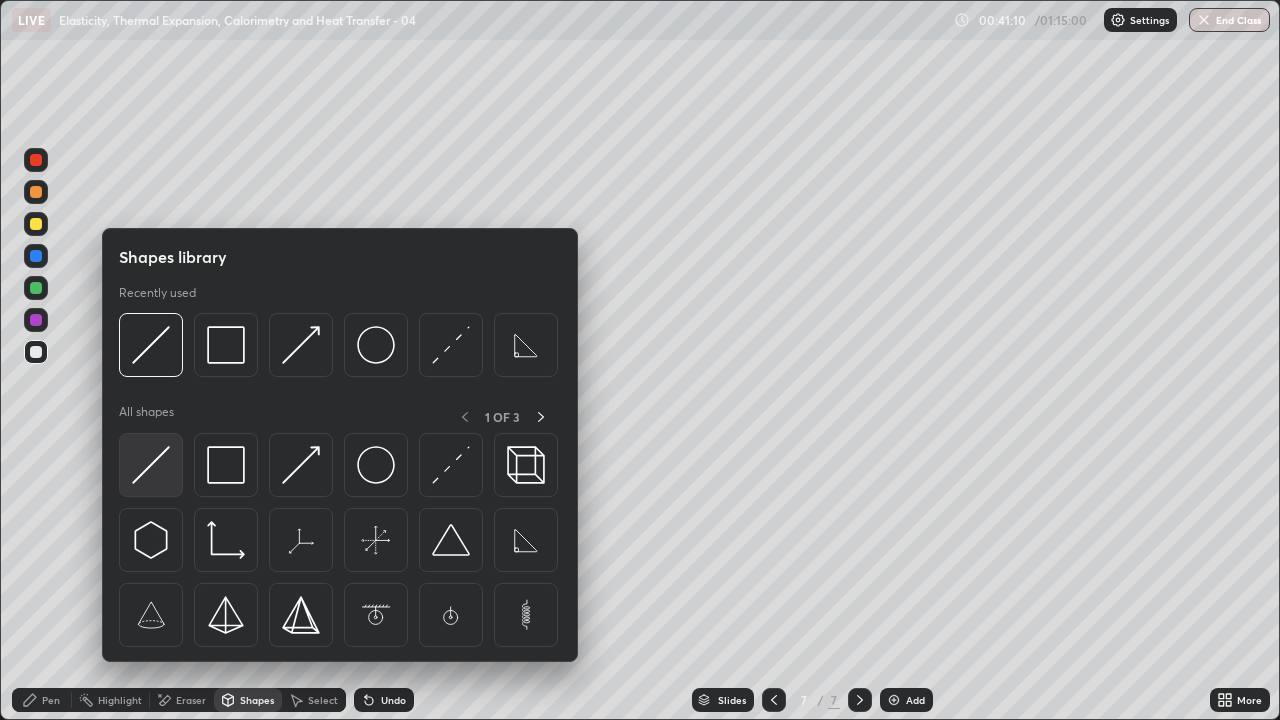 click at bounding box center (151, 465) 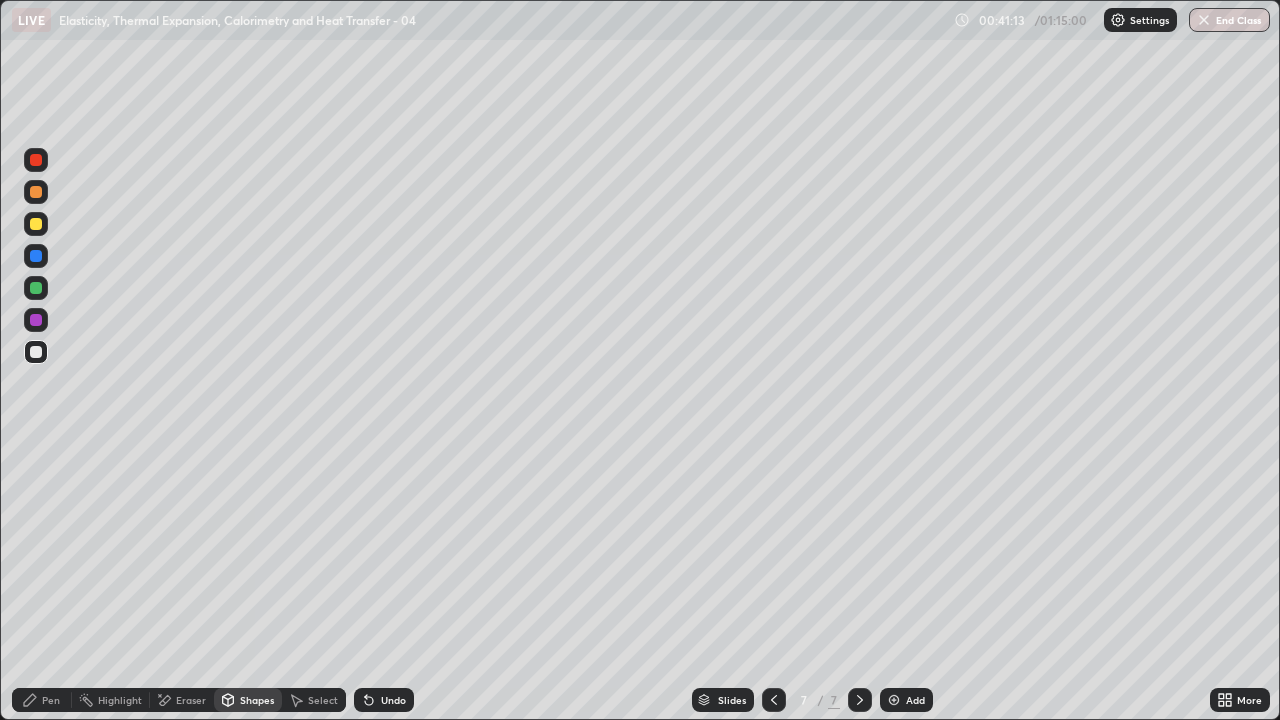 click on "Shapes" at bounding box center [248, 700] 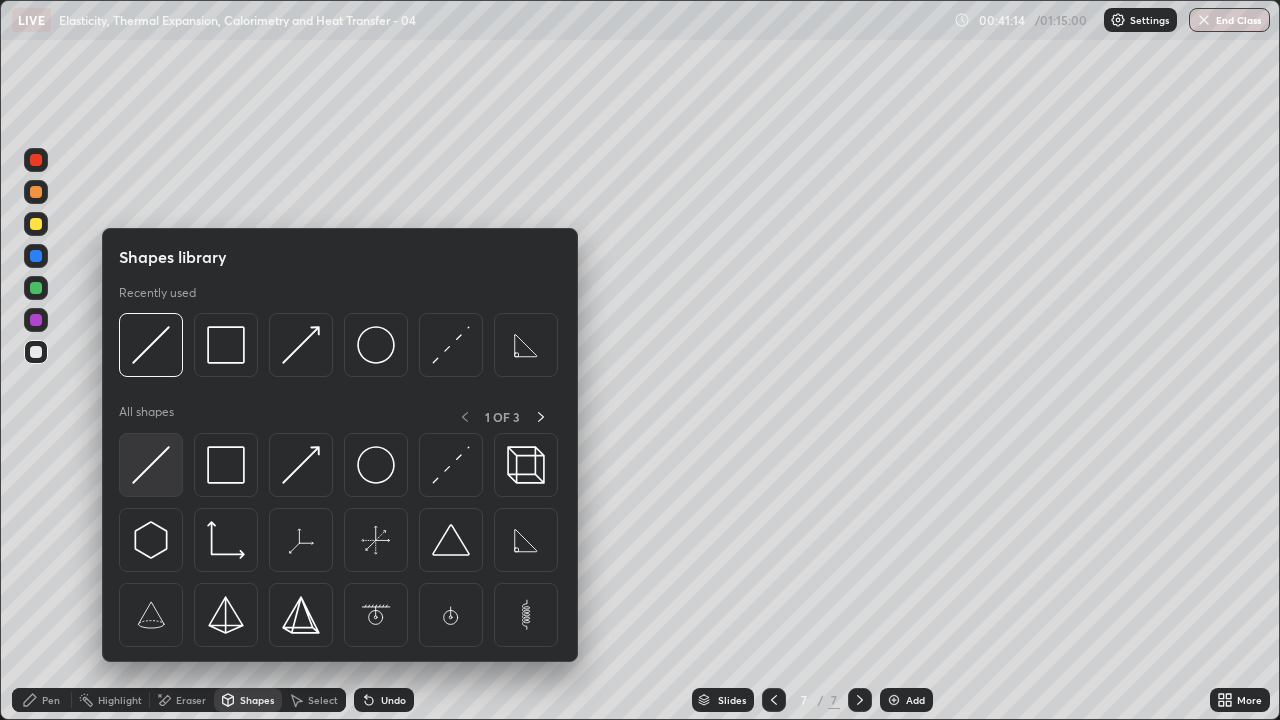click at bounding box center [151, 465] 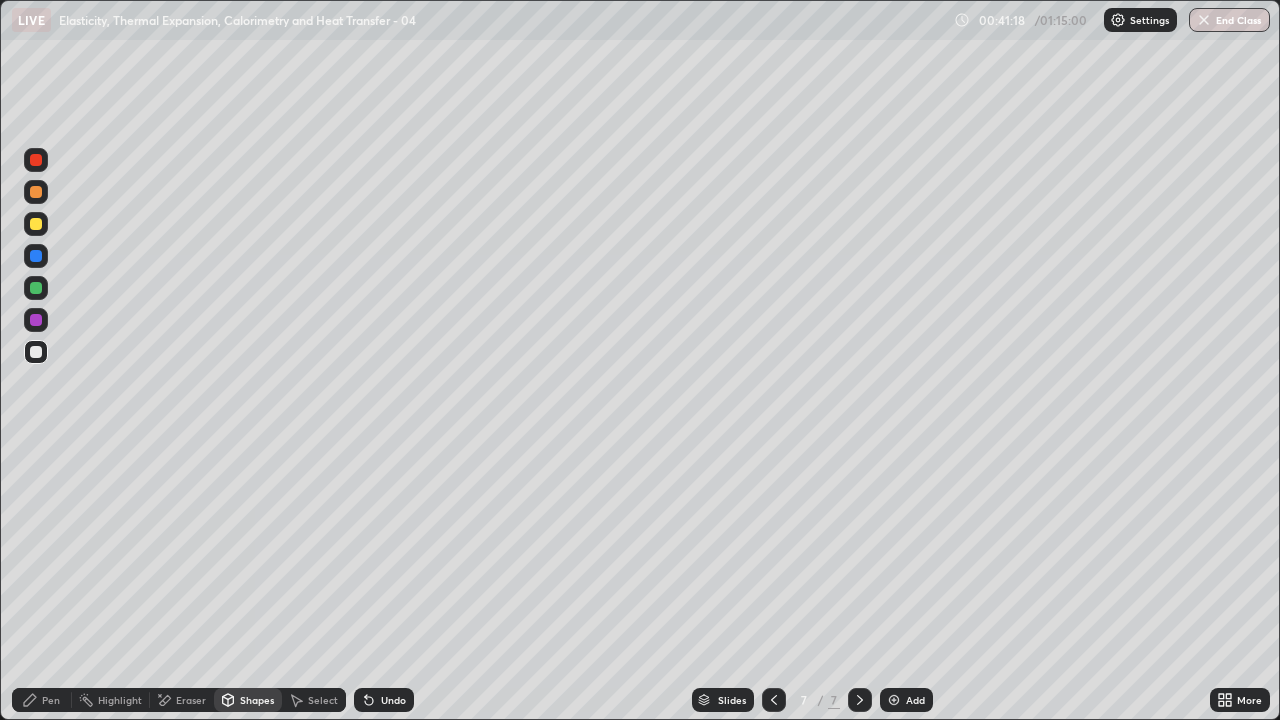 click at bounding box center [36, 320] 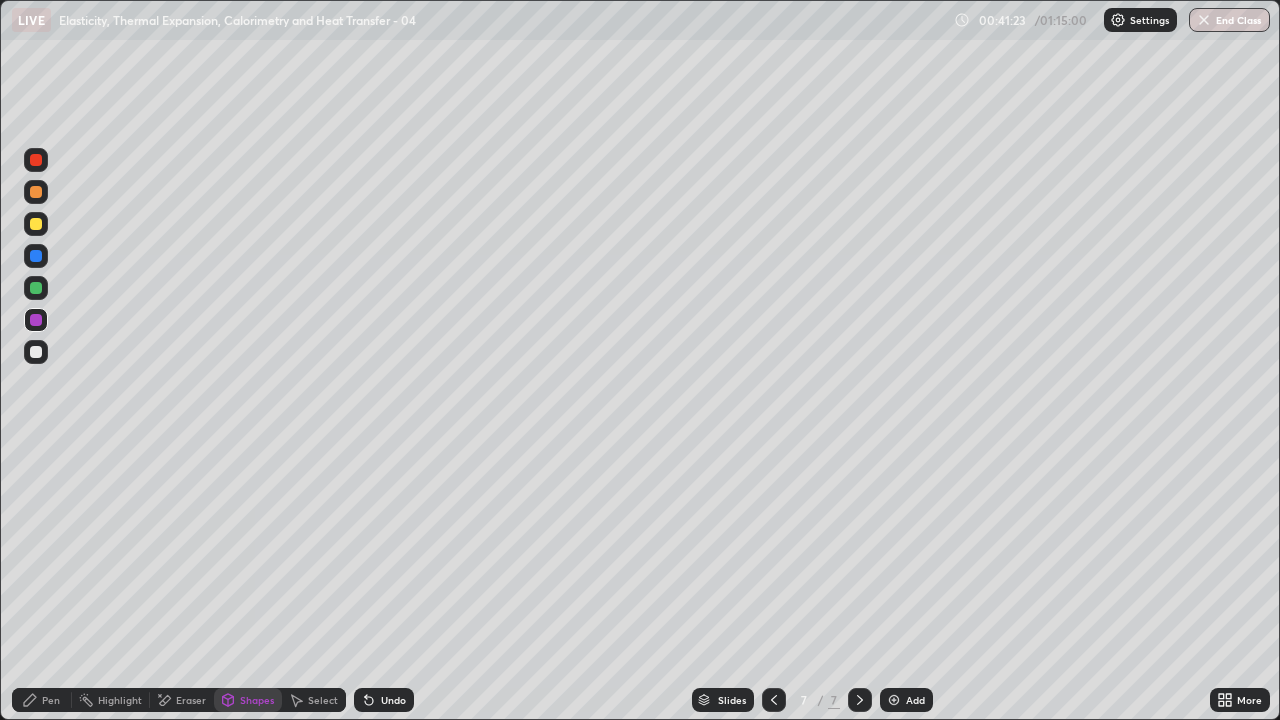 click on "Undo" at bounding box center [393, 700] 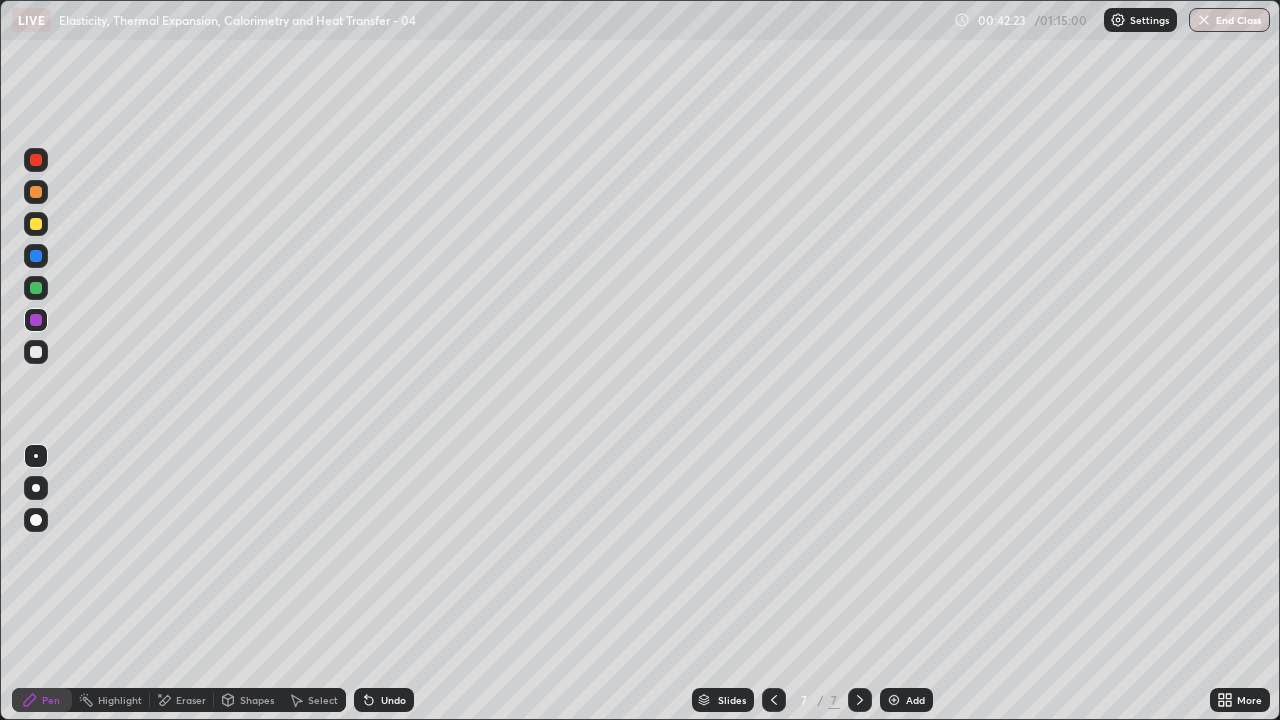 click on "Undo" at bounding box center [384, 700] 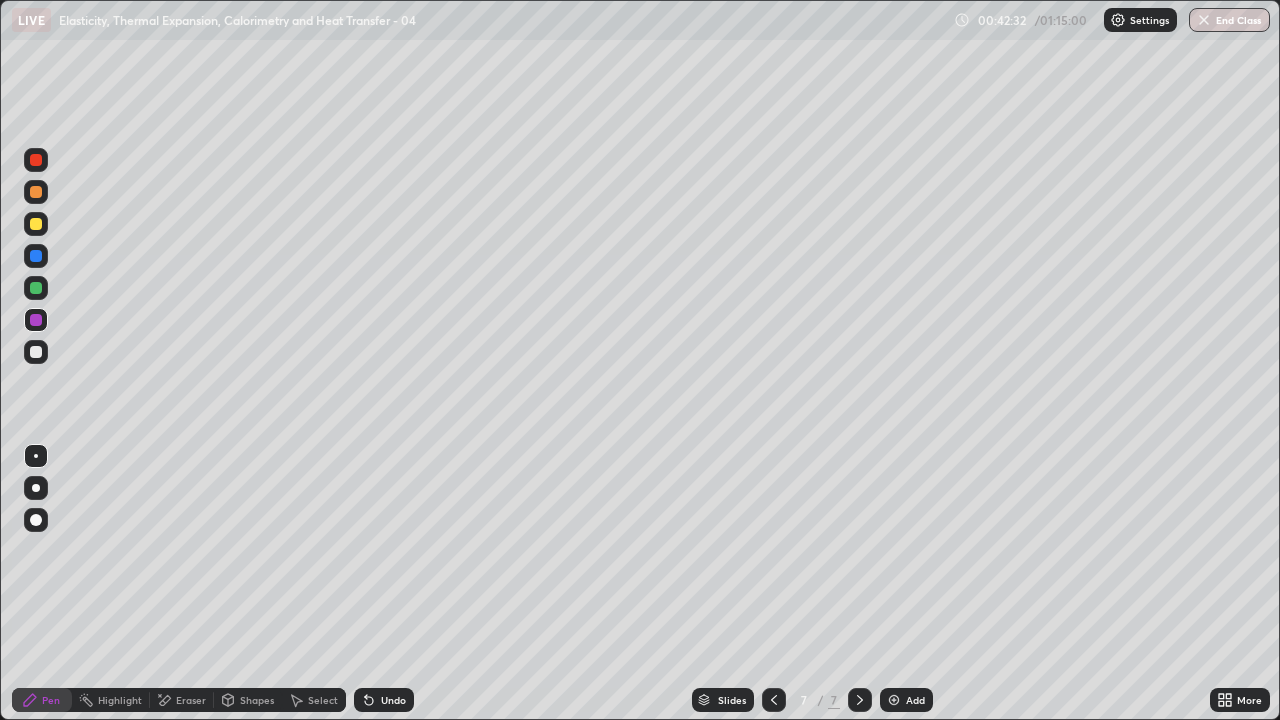 click at bounding box center [36, 352] 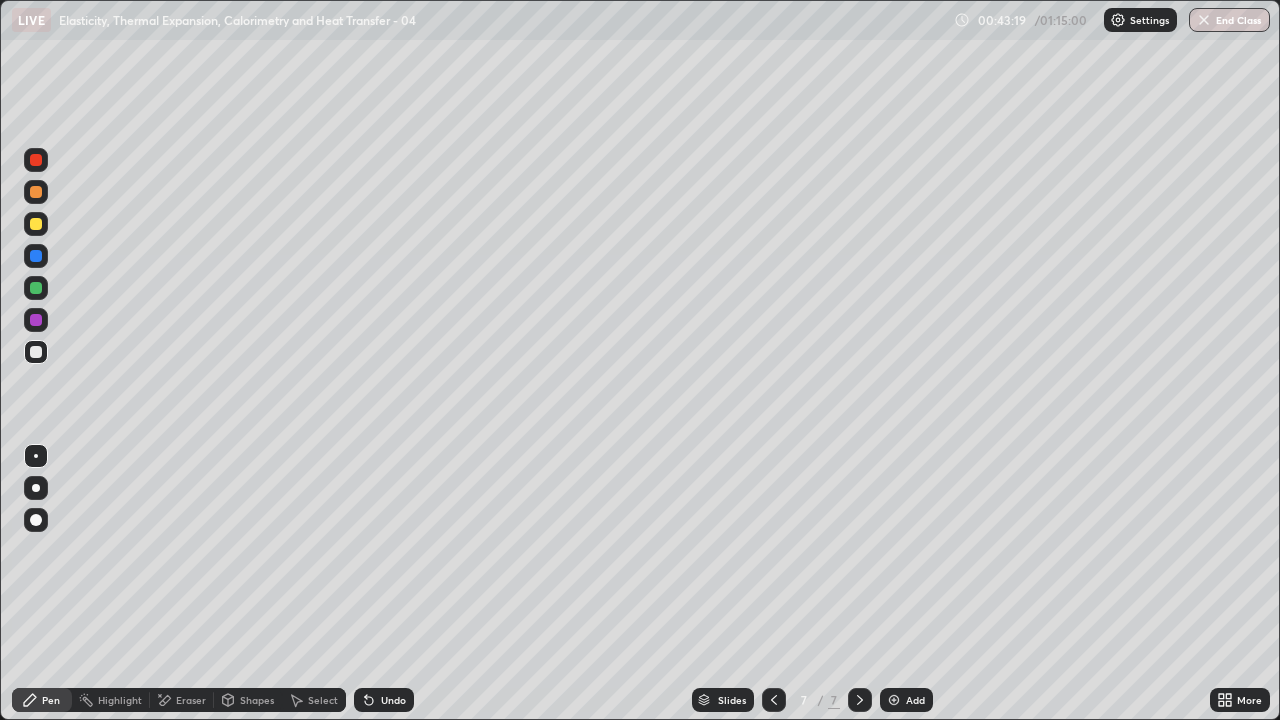 click at bounding box center (36, 352) 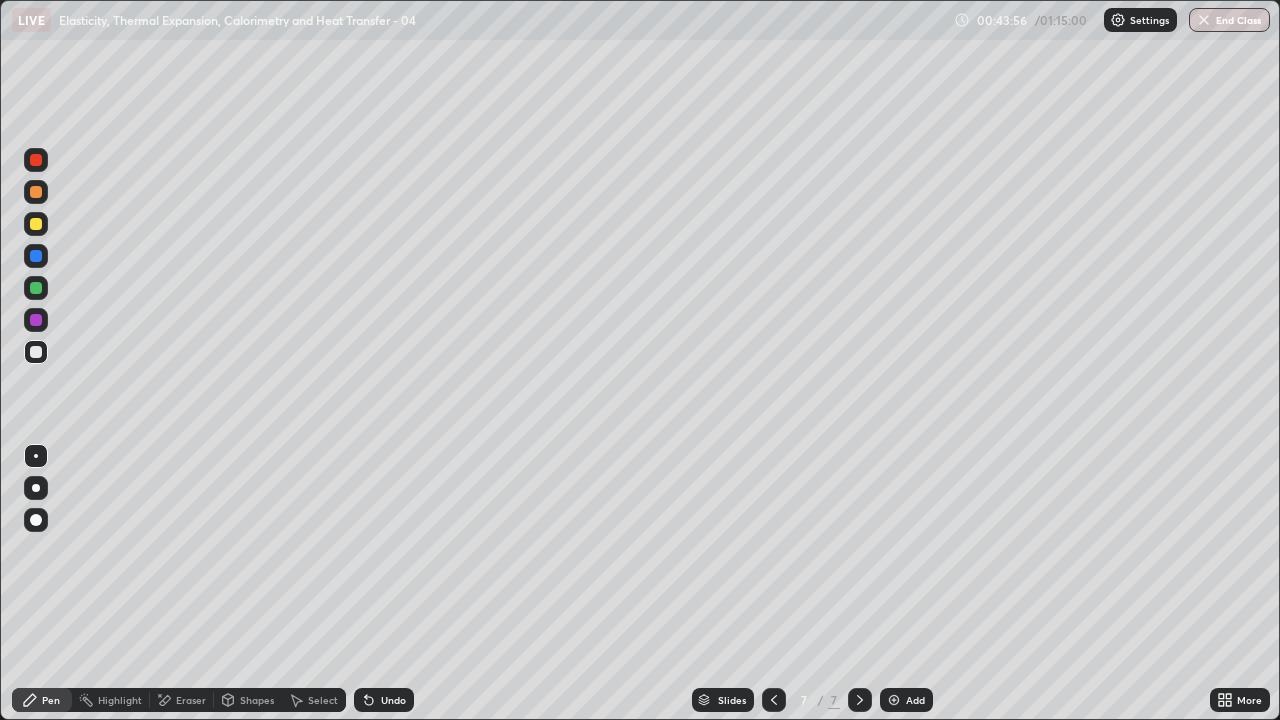 click on "Shapes" at bounding box center (257, 700) 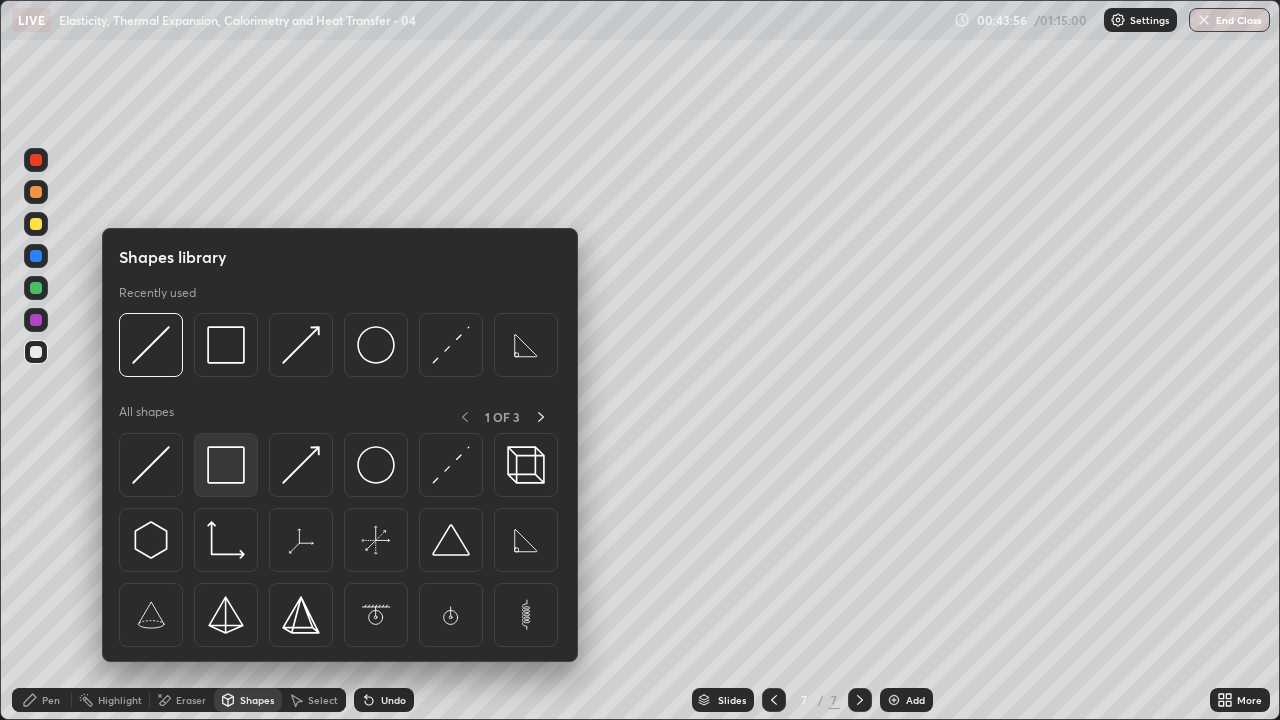 click at bounding box center (226, 465) 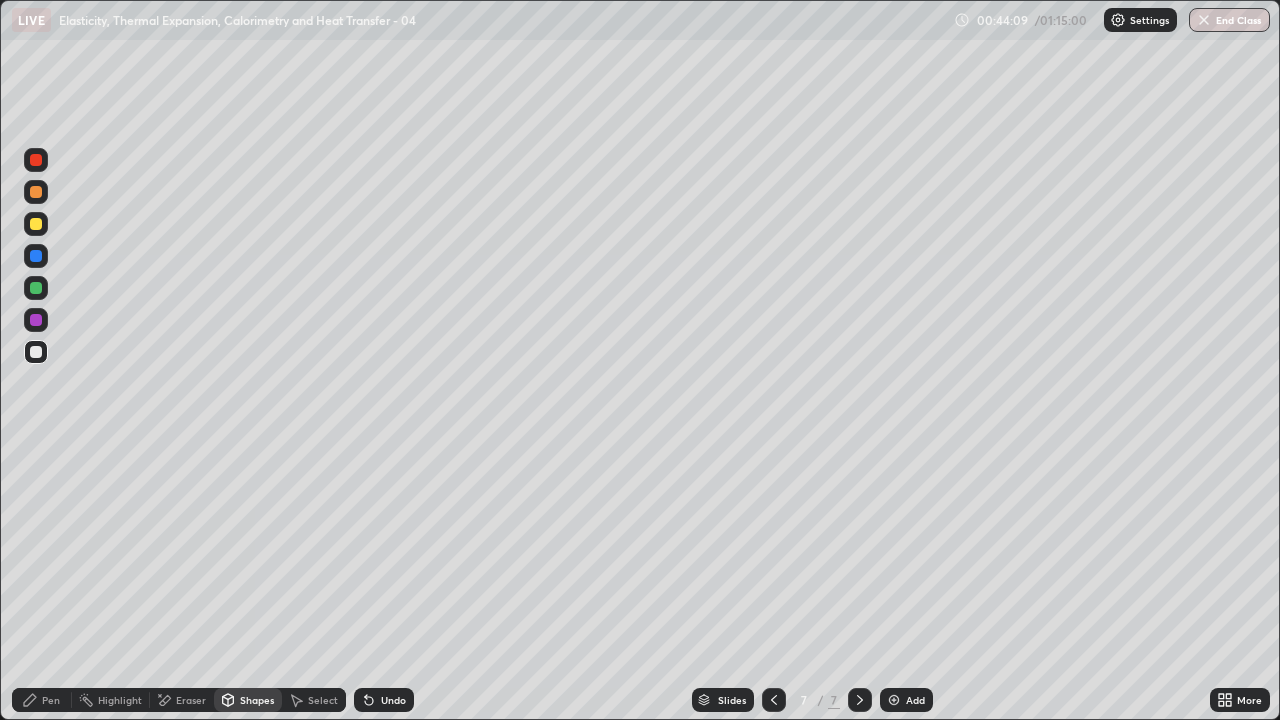 click on "Eraser" at bounding box center [191, 700] 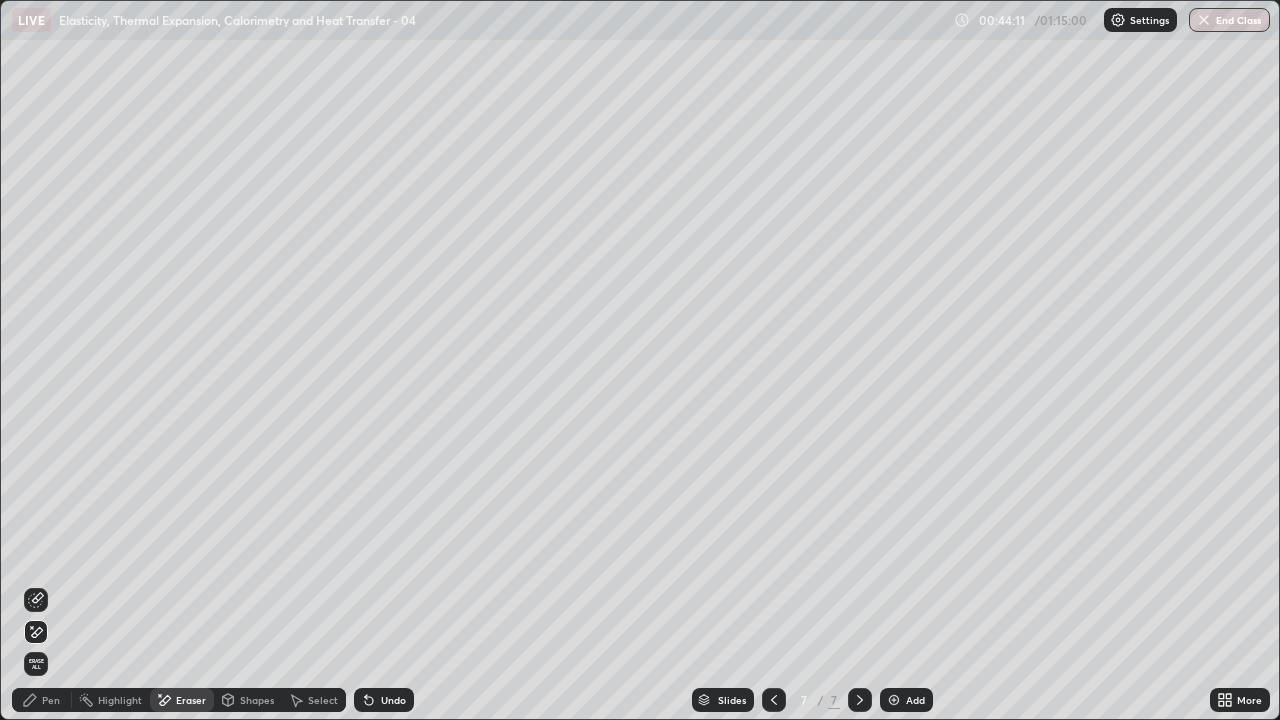 click on "Pen" at bounding box center [51, 700] 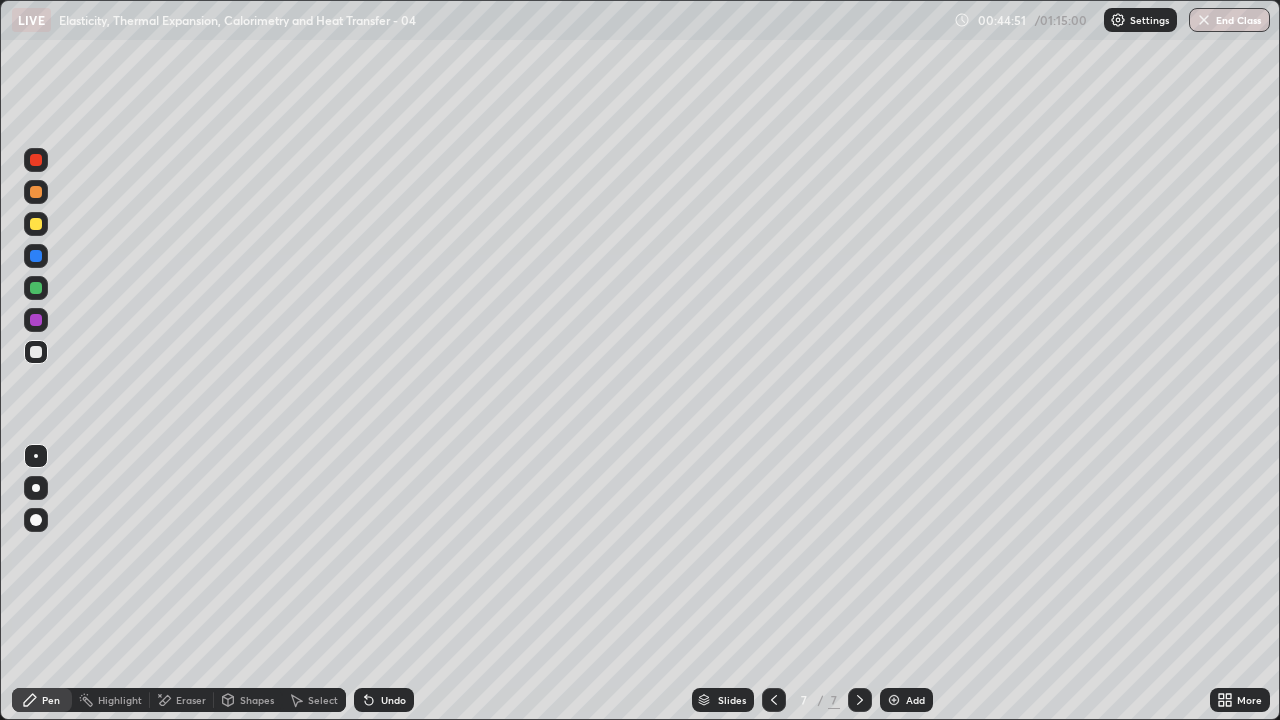 click 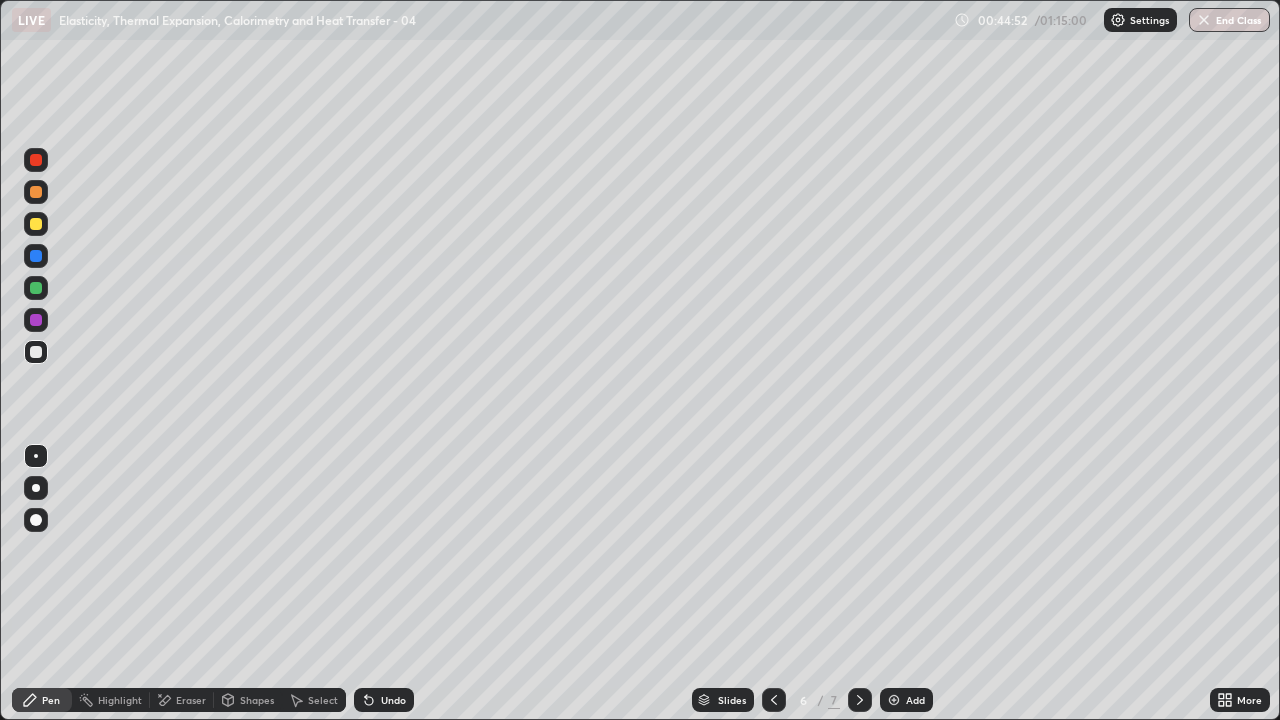 click 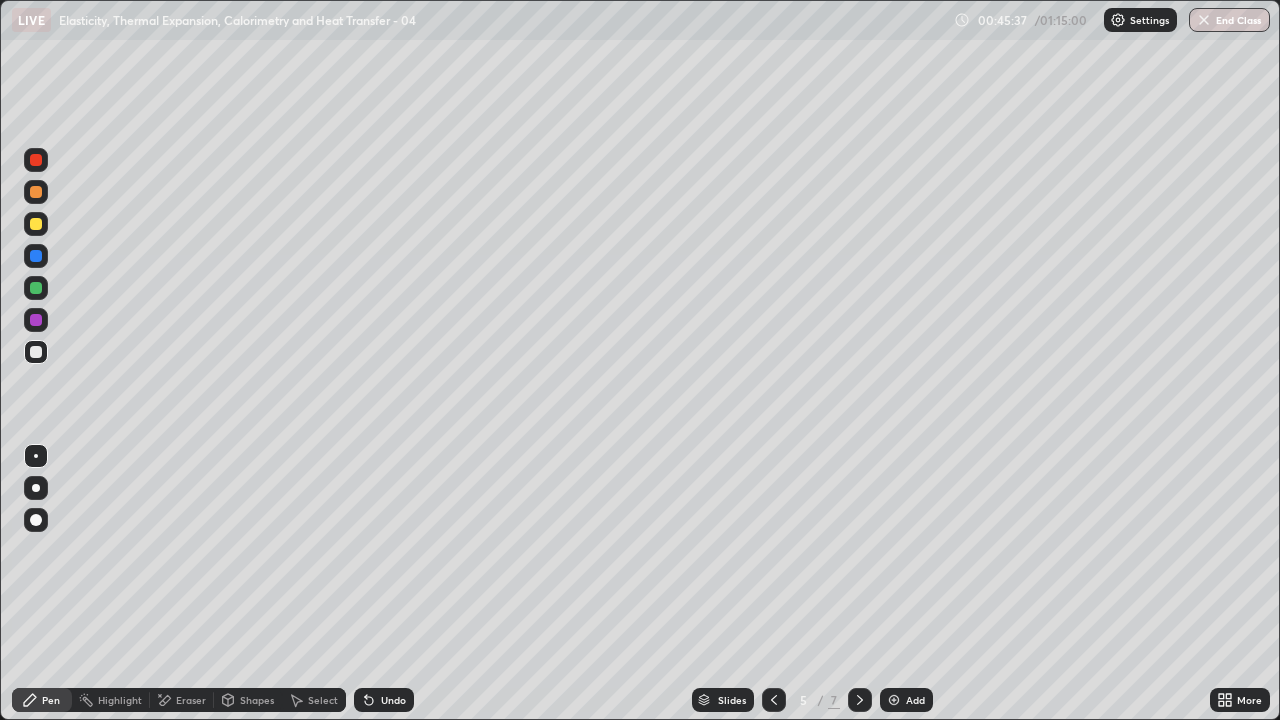 click 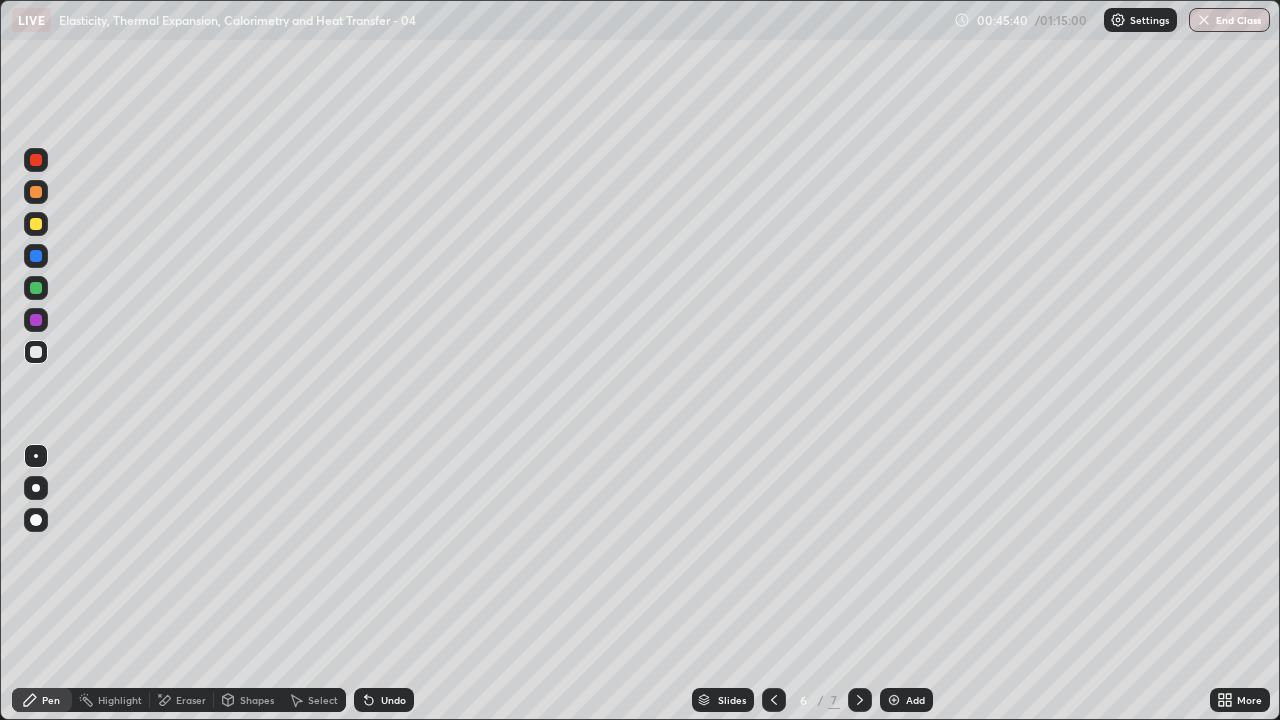 click 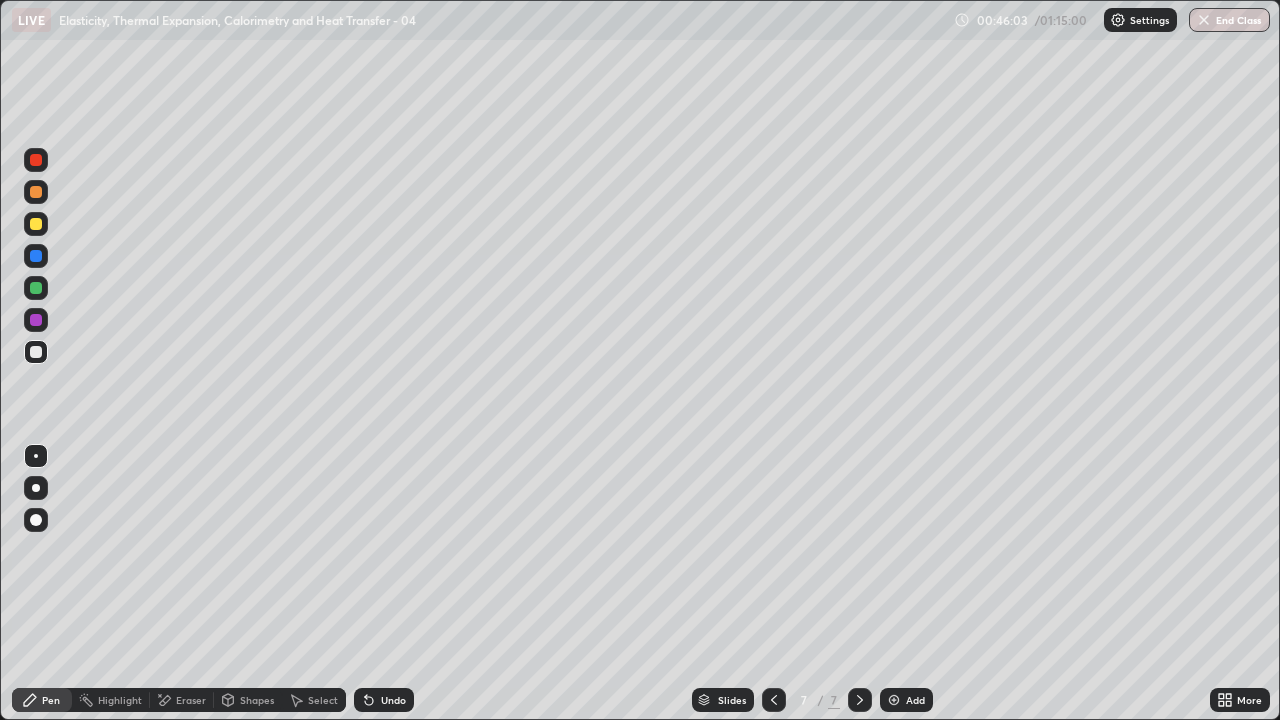 click 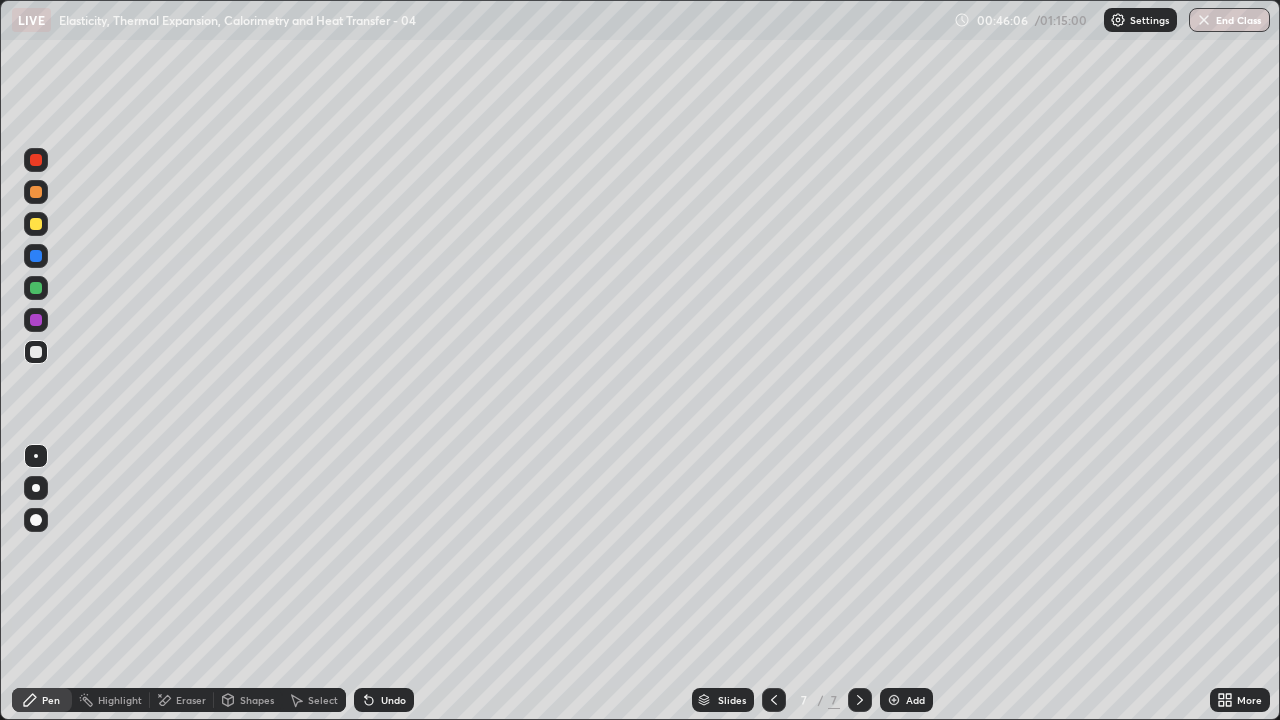 click on "Add" at bounding box center (915, 700) 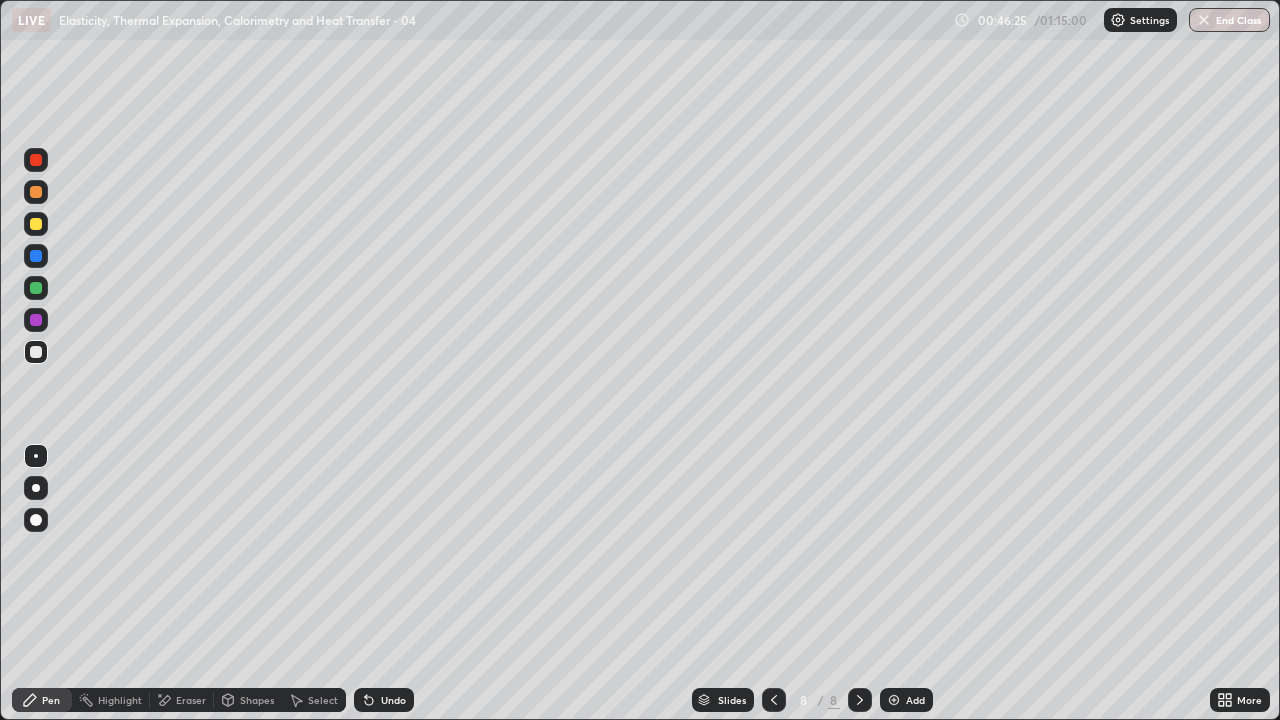 click at bounding box center (36, 224) 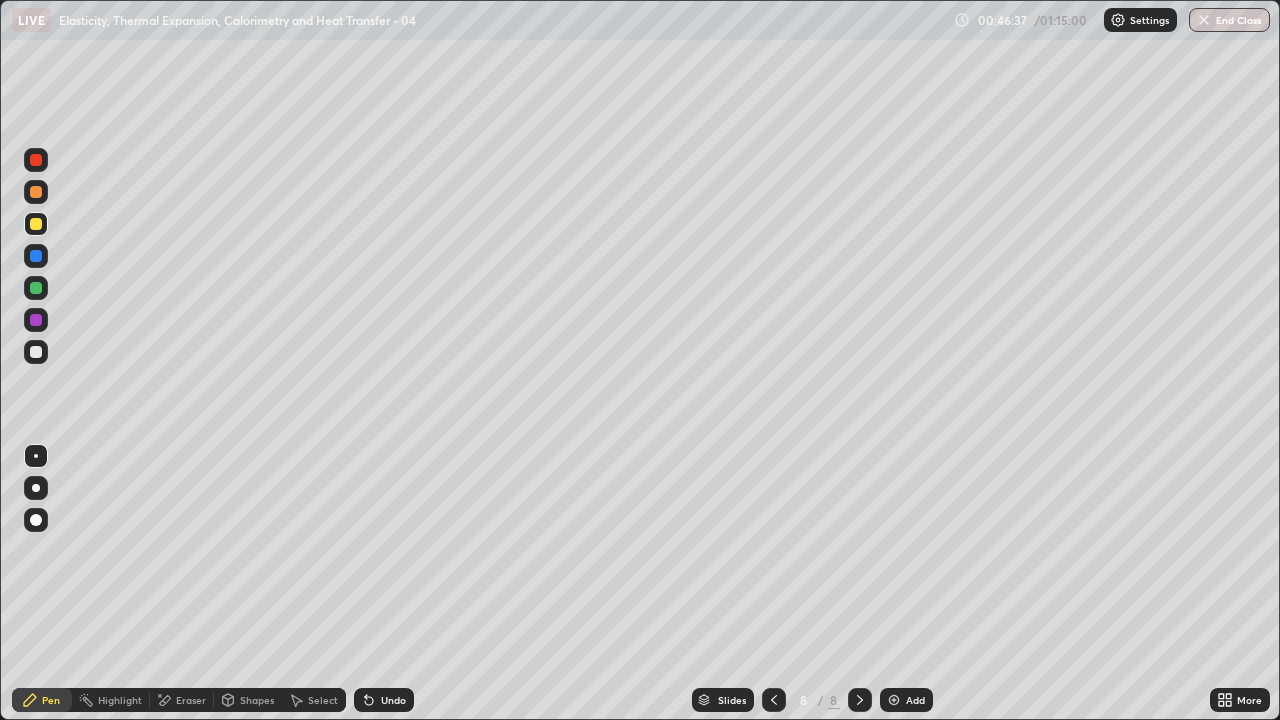 click on "Shapes" at bounding box center [248, 700] 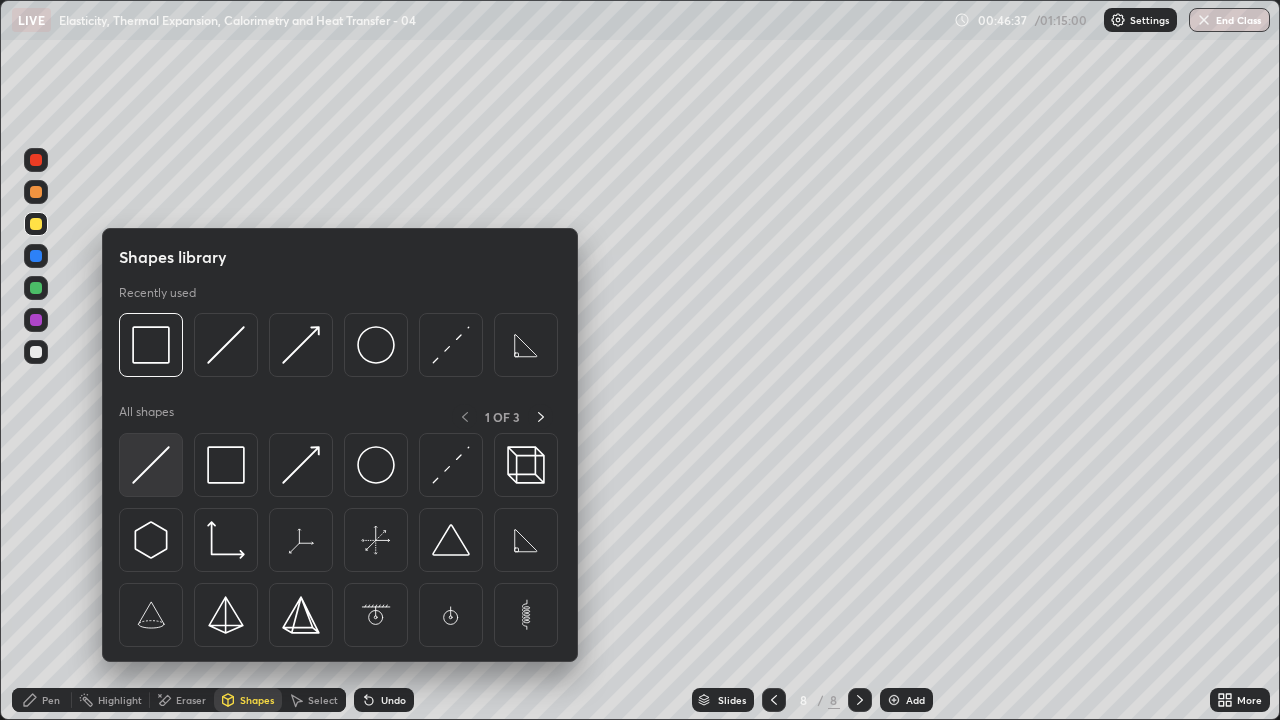 click at bounding box center [151, 465] 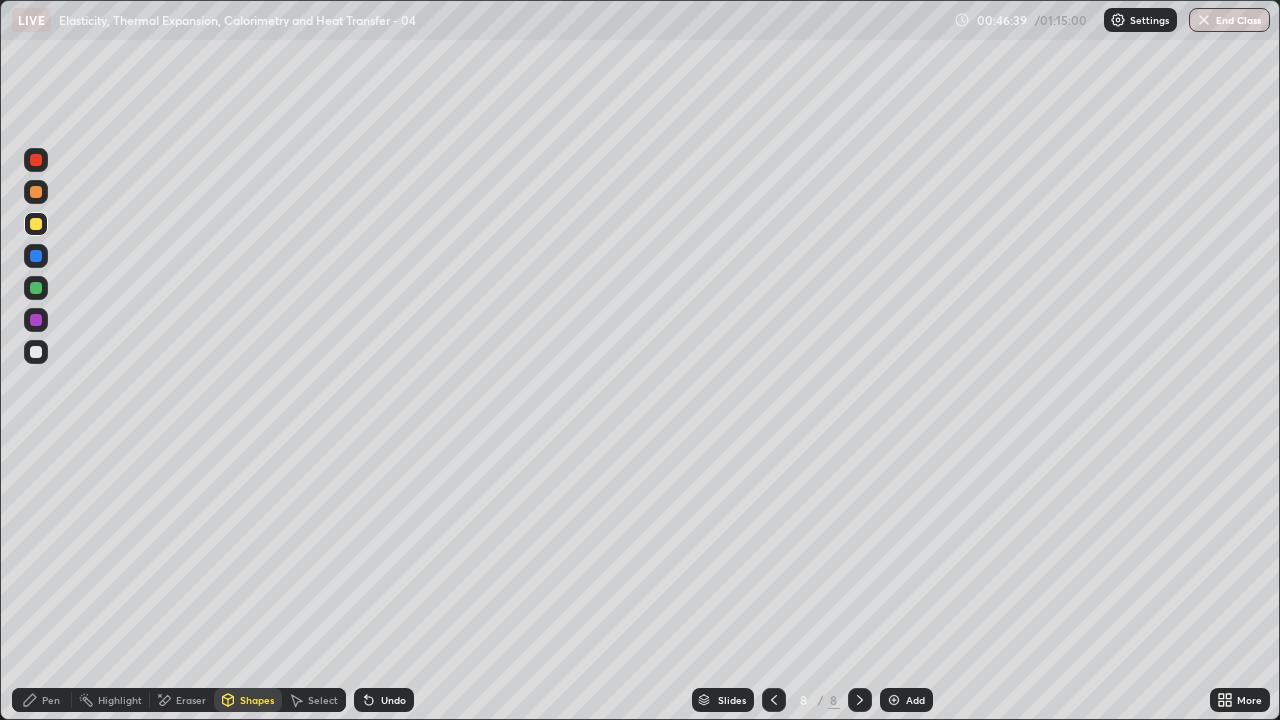 click on "Shapes" at bounding box center (257, 700) 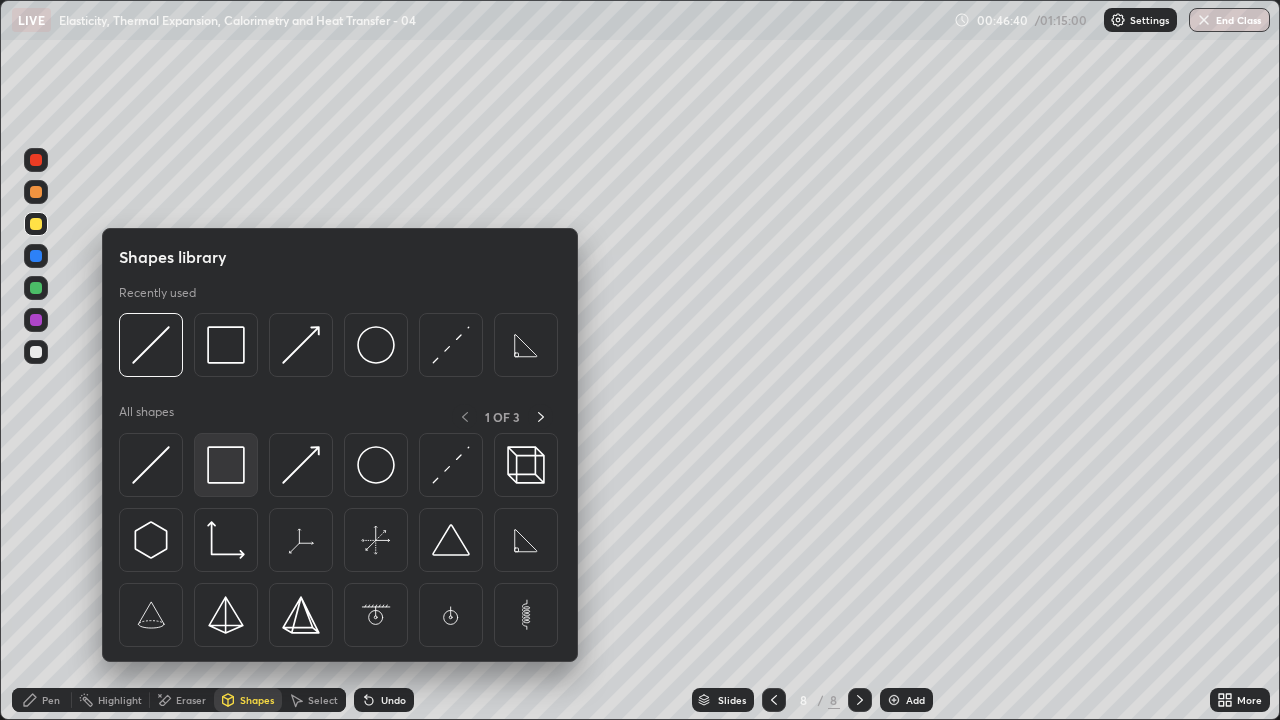 click at bounding box center (226, 465) 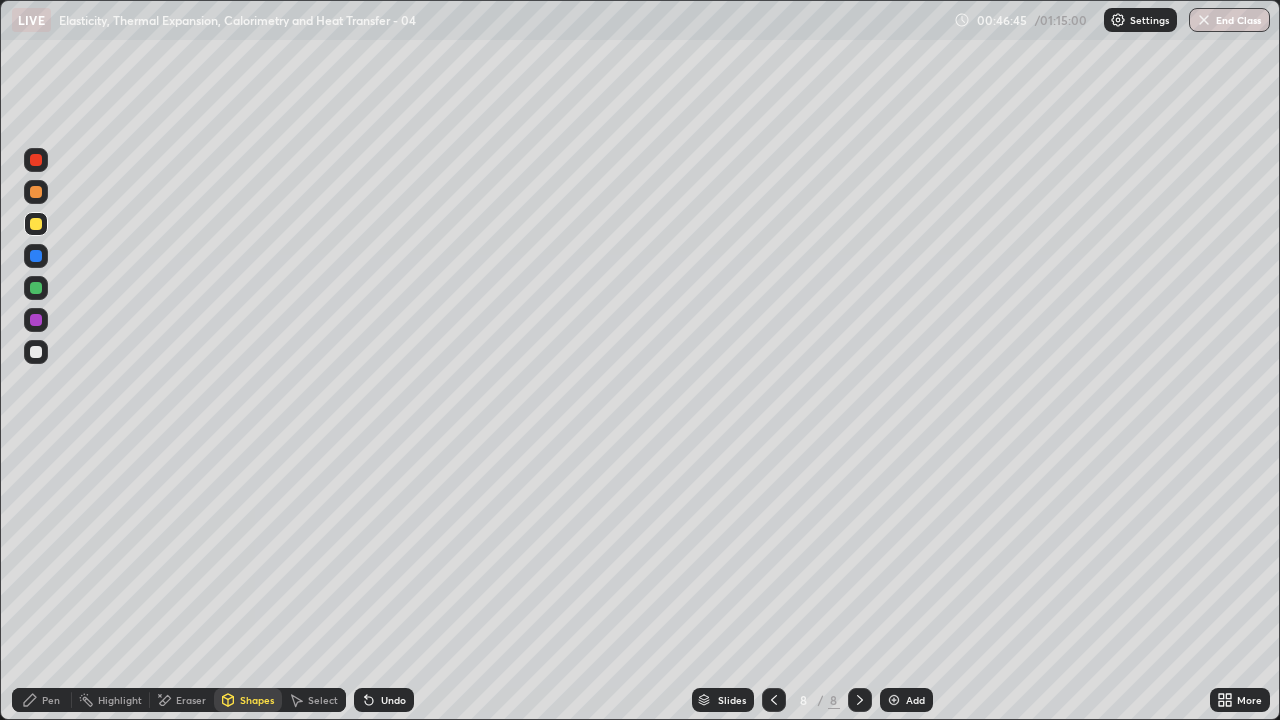 click on "Shapes" at bounding box center (257, 700) 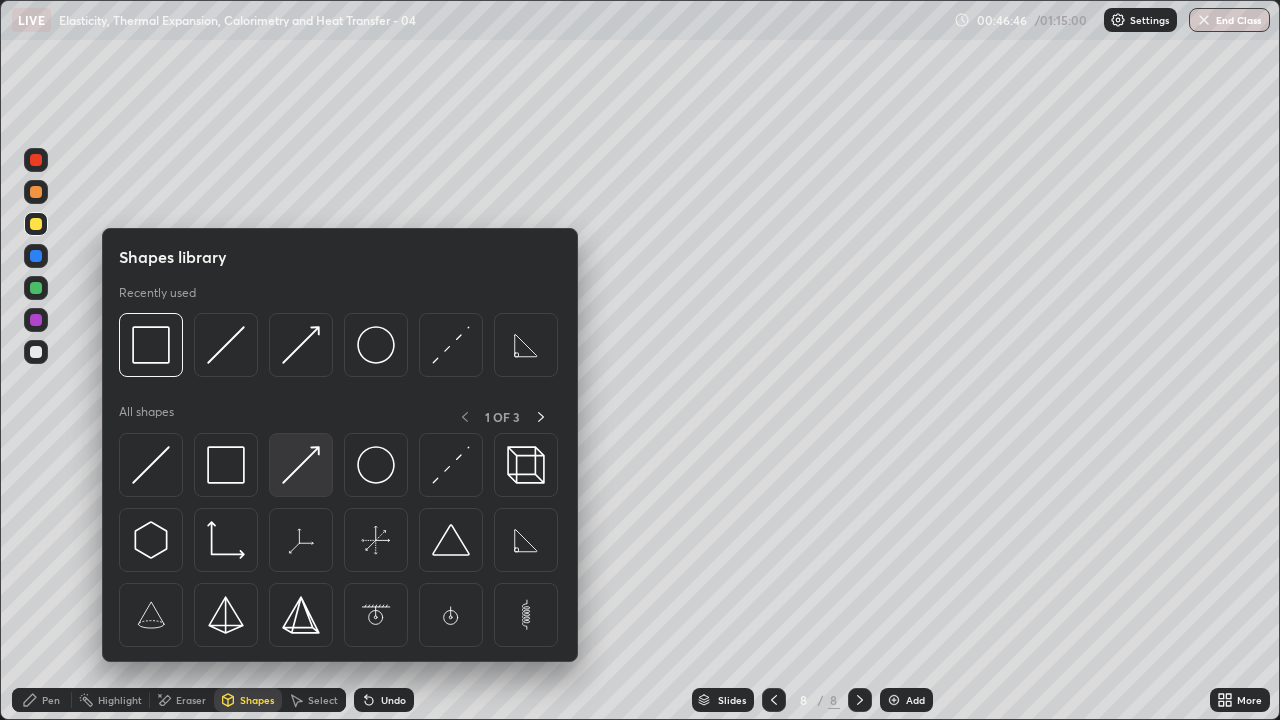 click at bounding box center [301, 465] 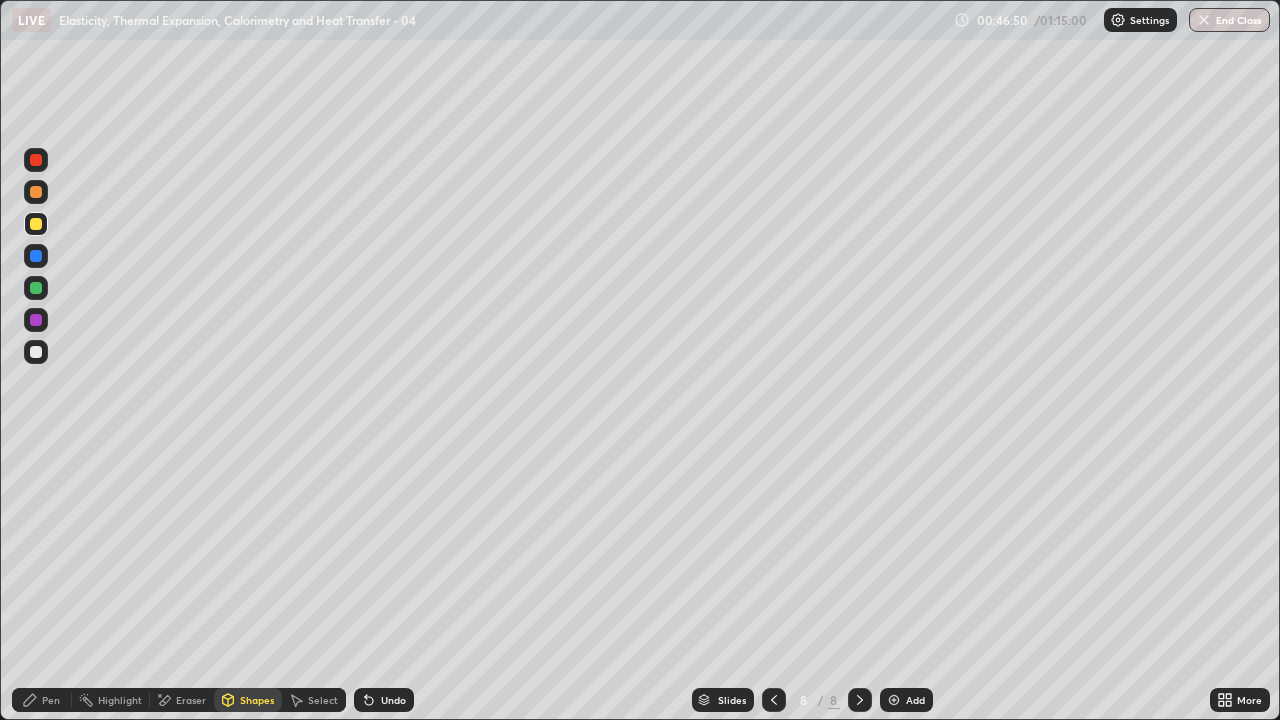 click on "Pen" at bounding box center [42, 700] 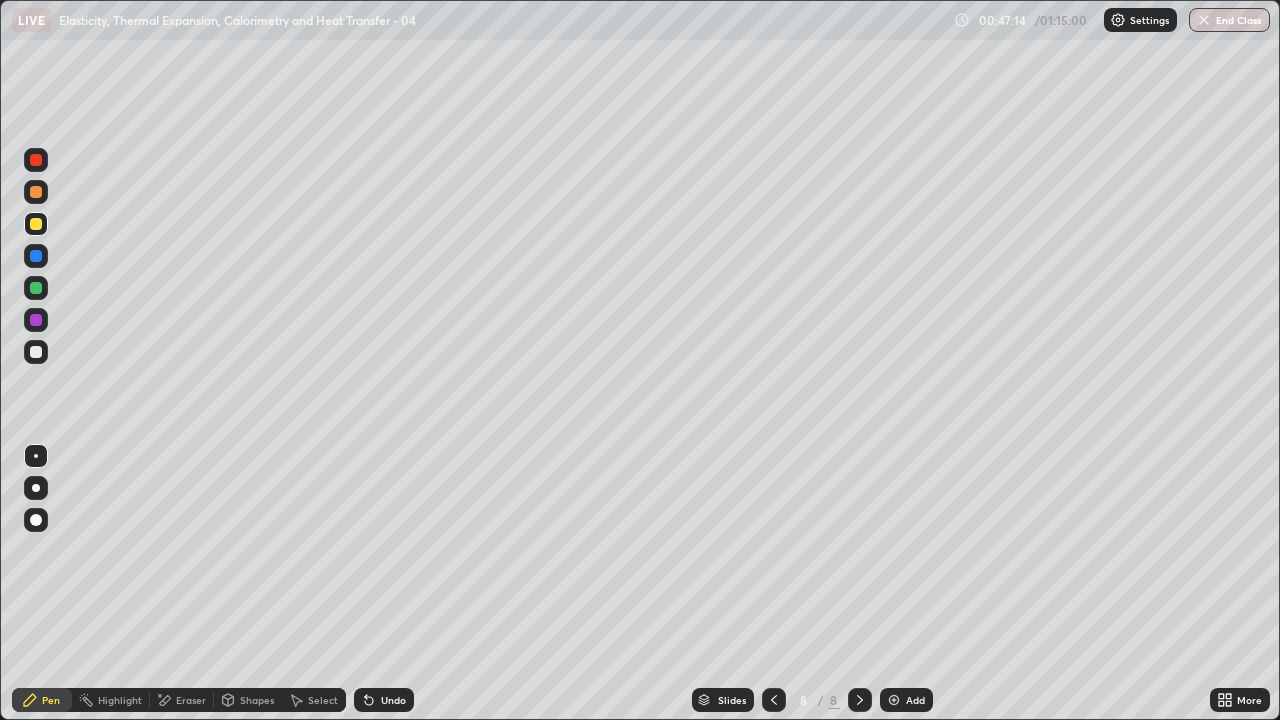 click on "Shapes" at bounding box center (248, 700) 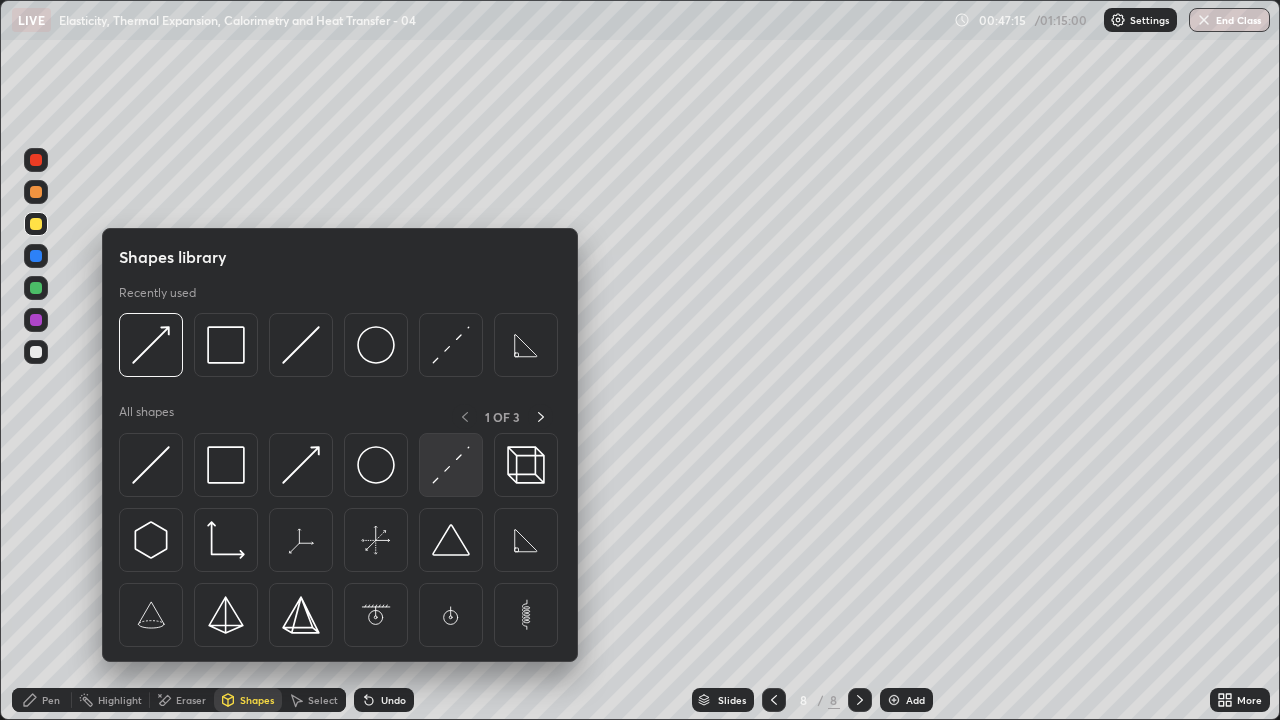 click at bounding box center [451, 465] 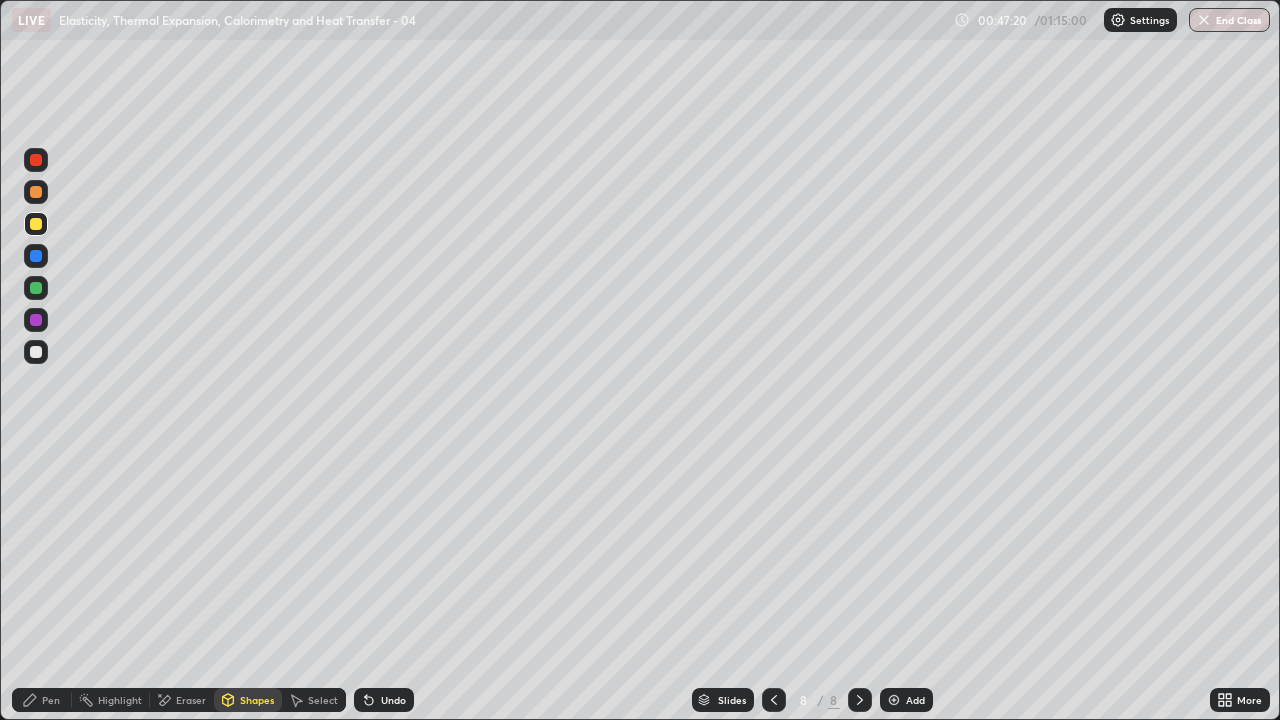 click on "Pen" at bounding box center [51, 700] 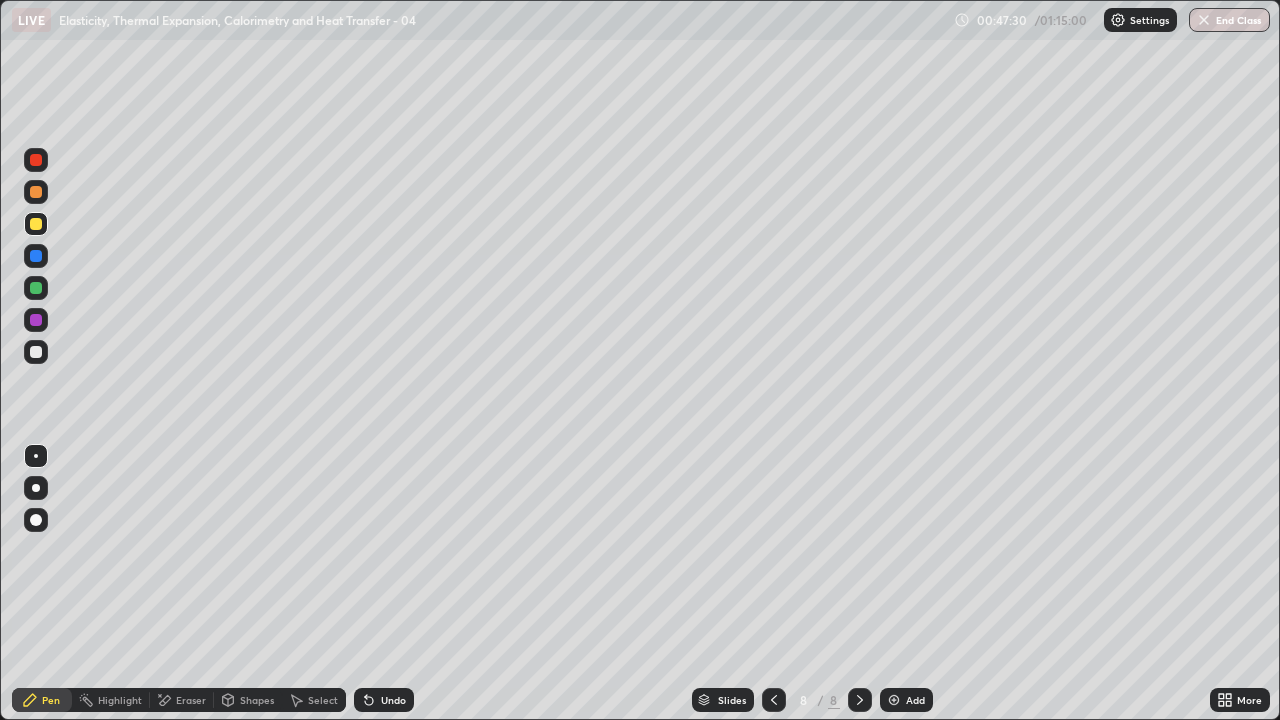 click 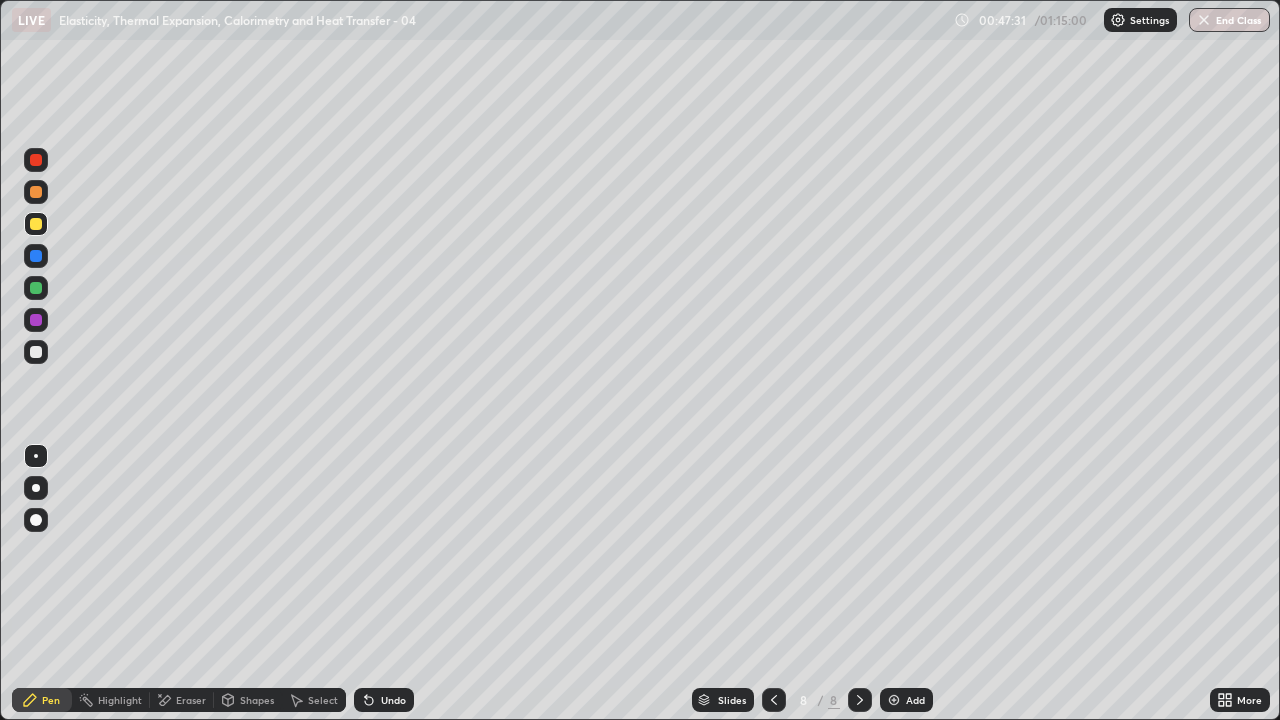 click at bounding box center [36, 352] 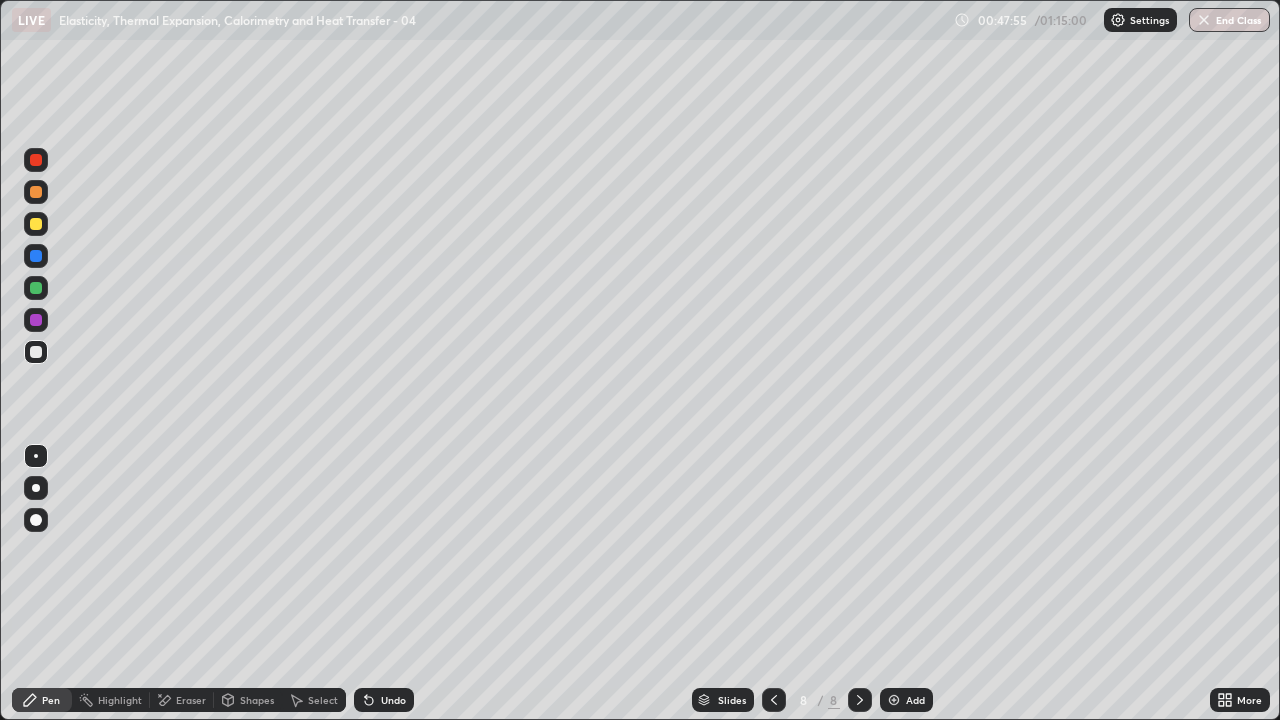 click on "Shapes" at bounding box center (248, 700) 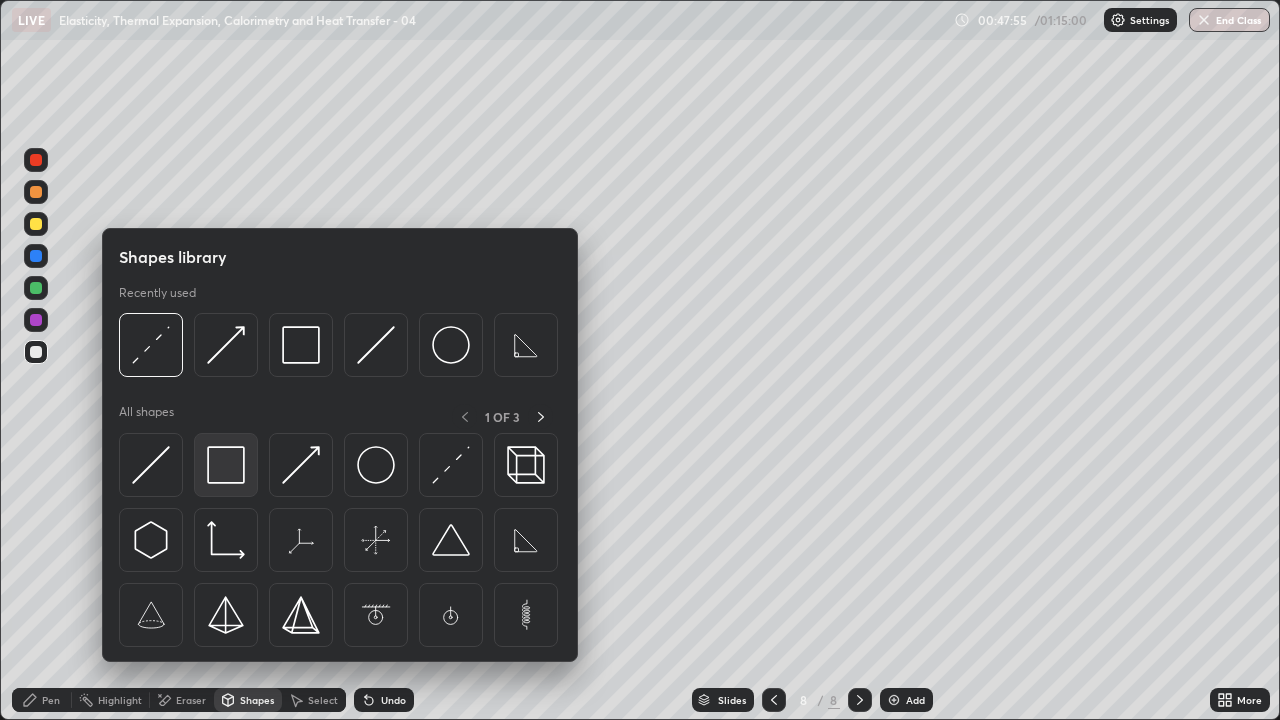click at bounding box center (226, 465) 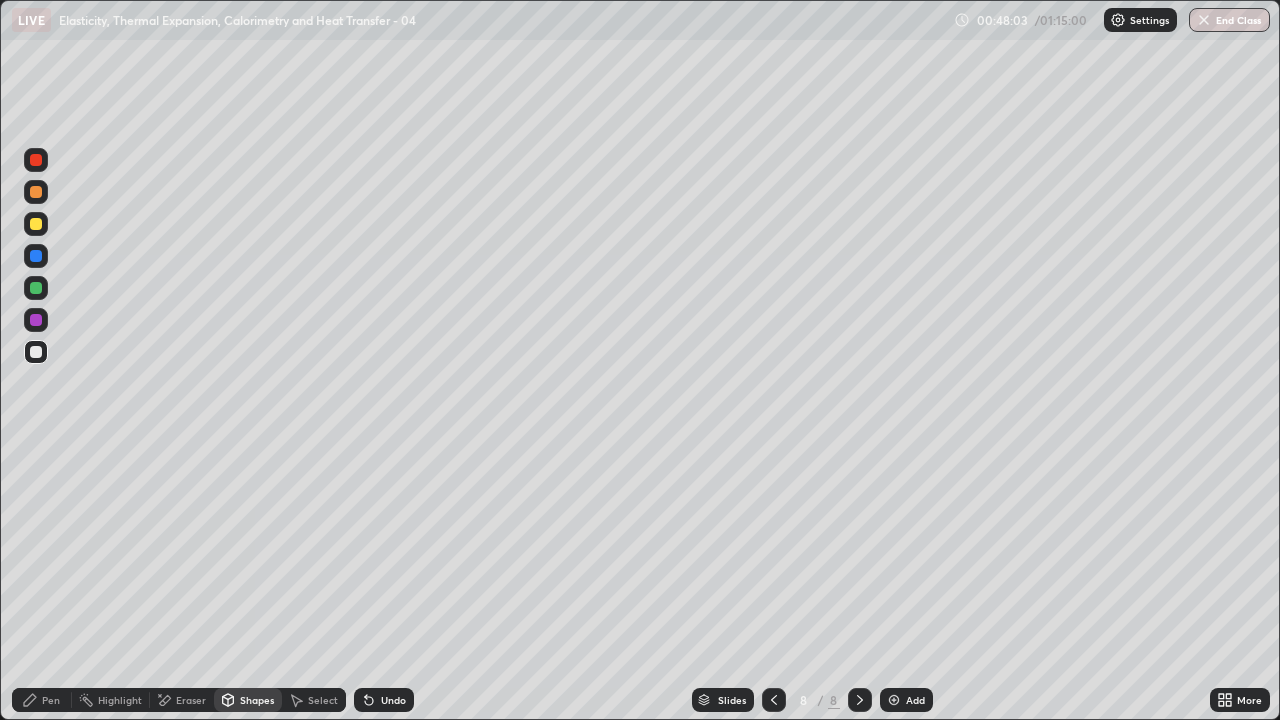 click on "Shapes" at bounding box center [248, 700] 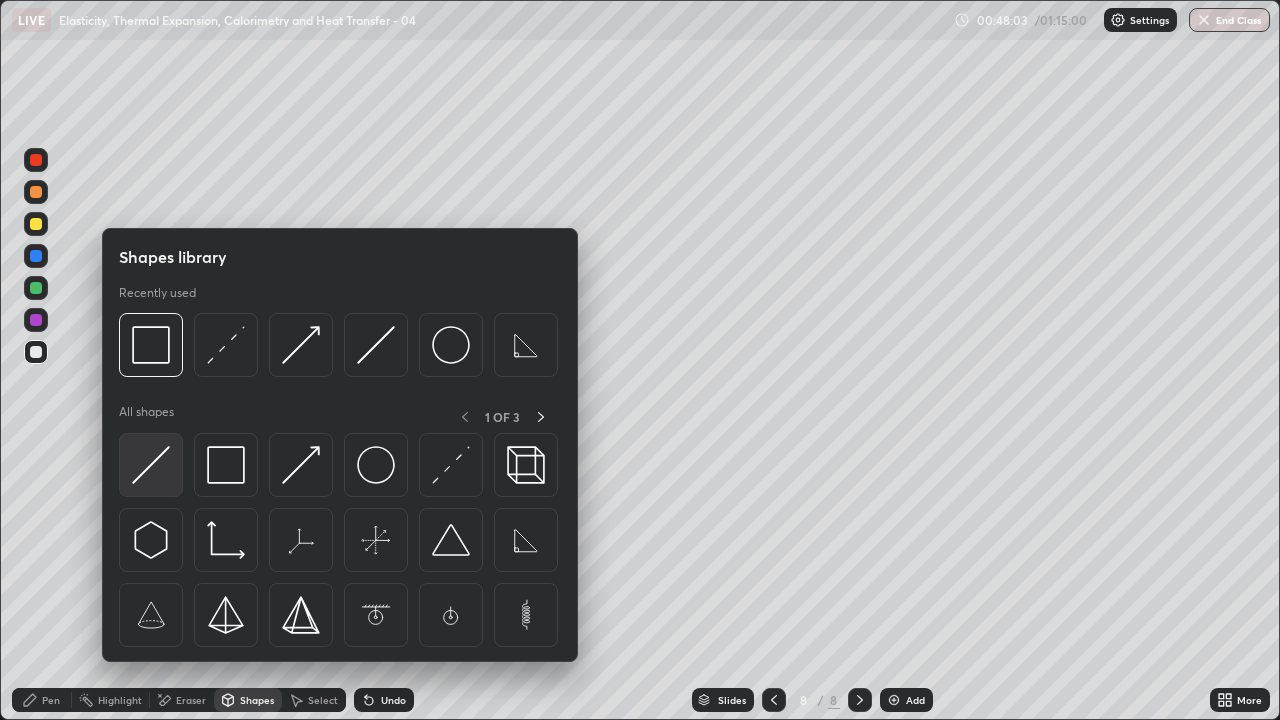 click at bounding box center (151, 465) 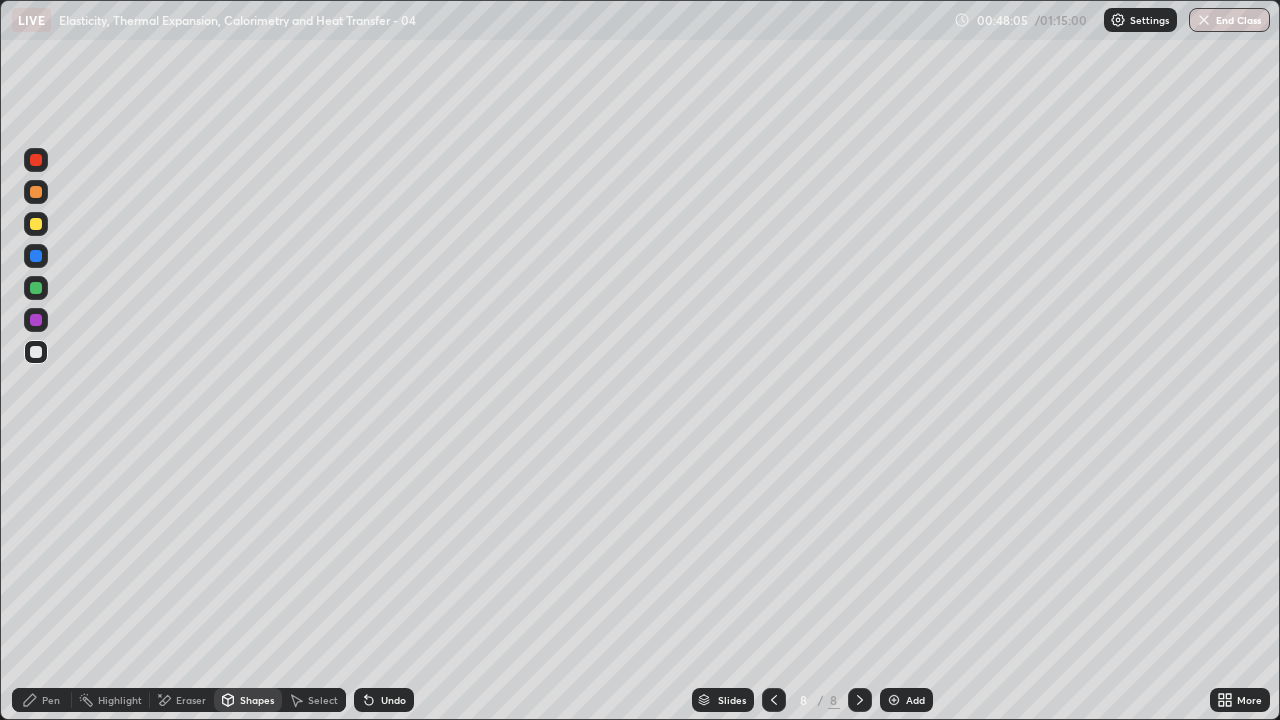 click on "Pen" at bounding box center [51, 700] 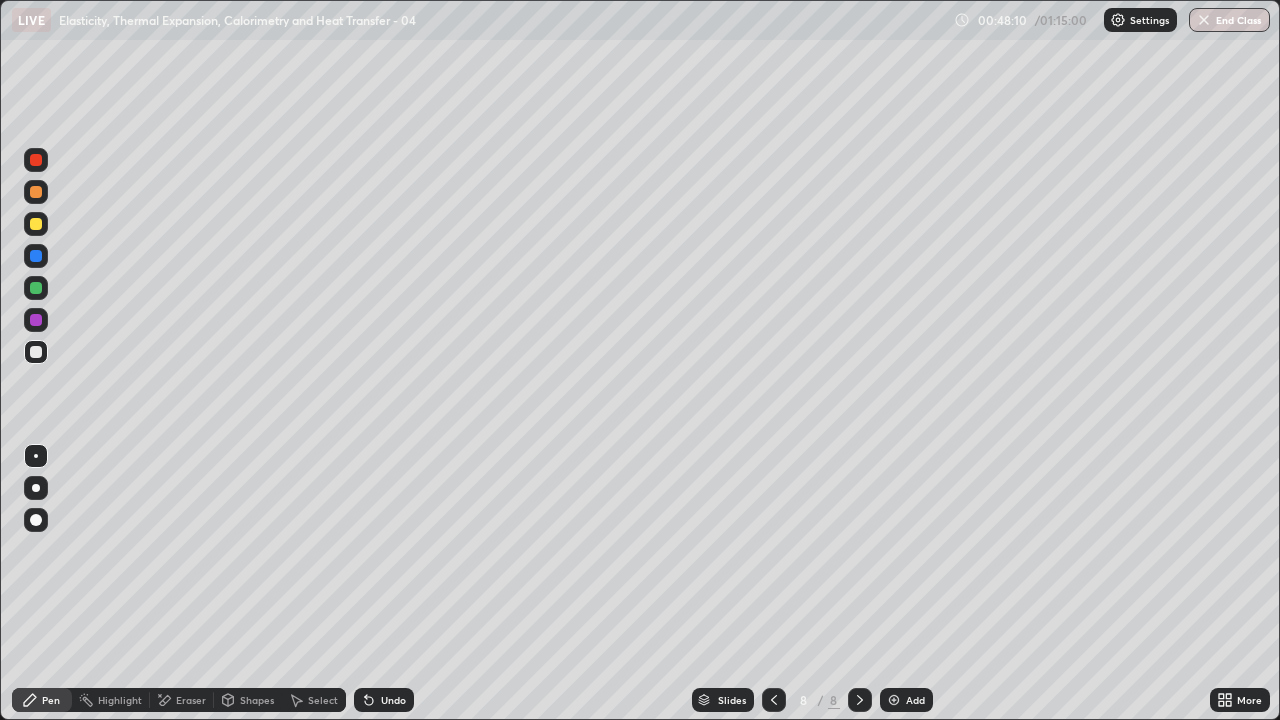 click at bounding box center (36, 560) 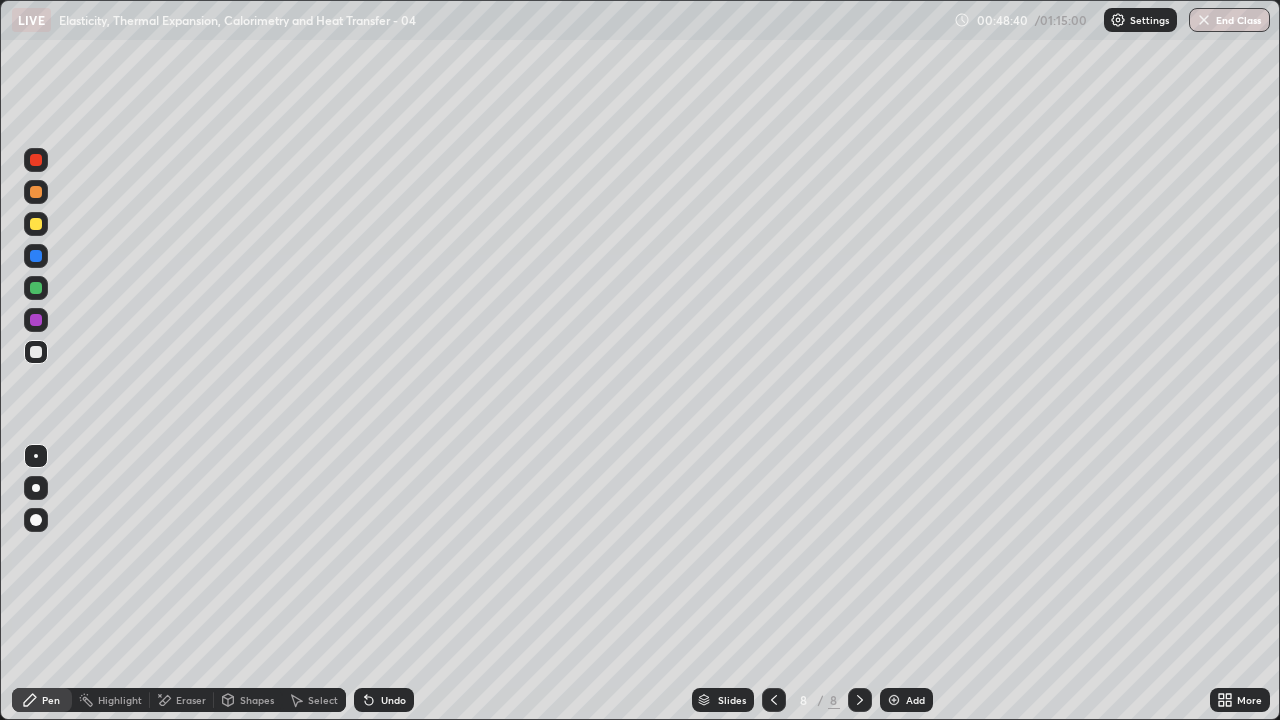 click on "Shapes" at bounding box center (248, 700) 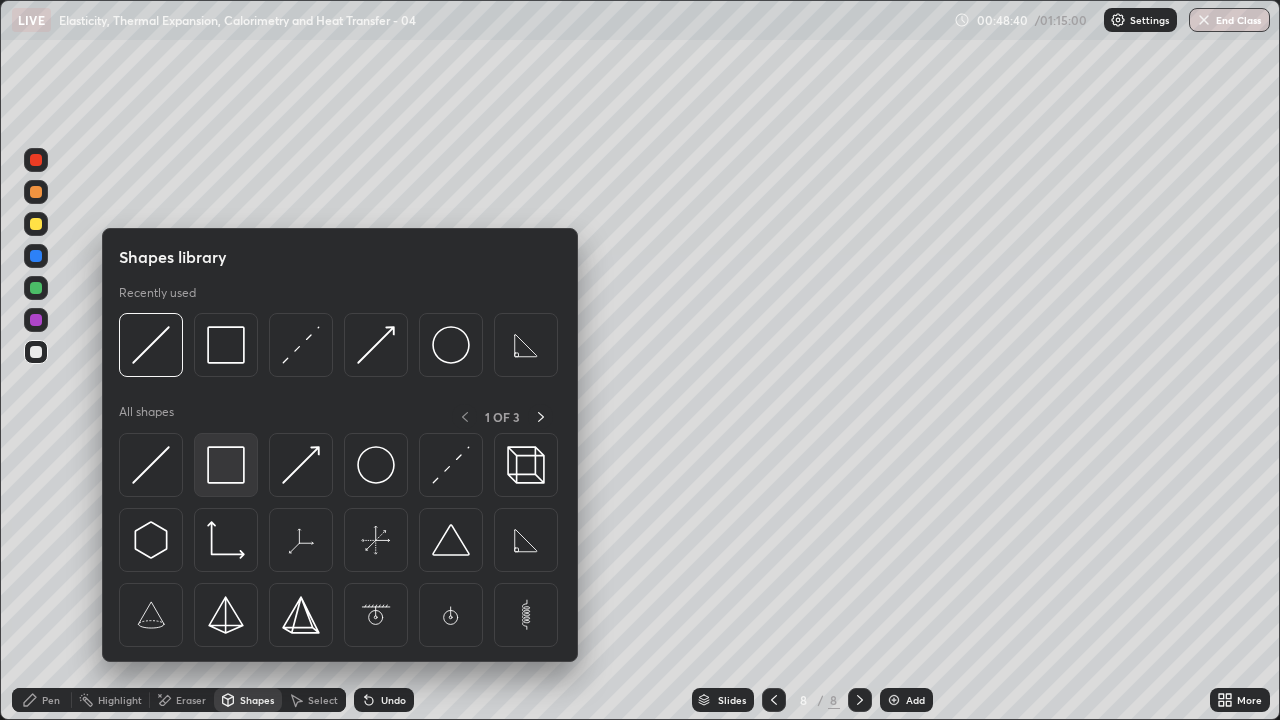 click at bounding box center (226, 465) 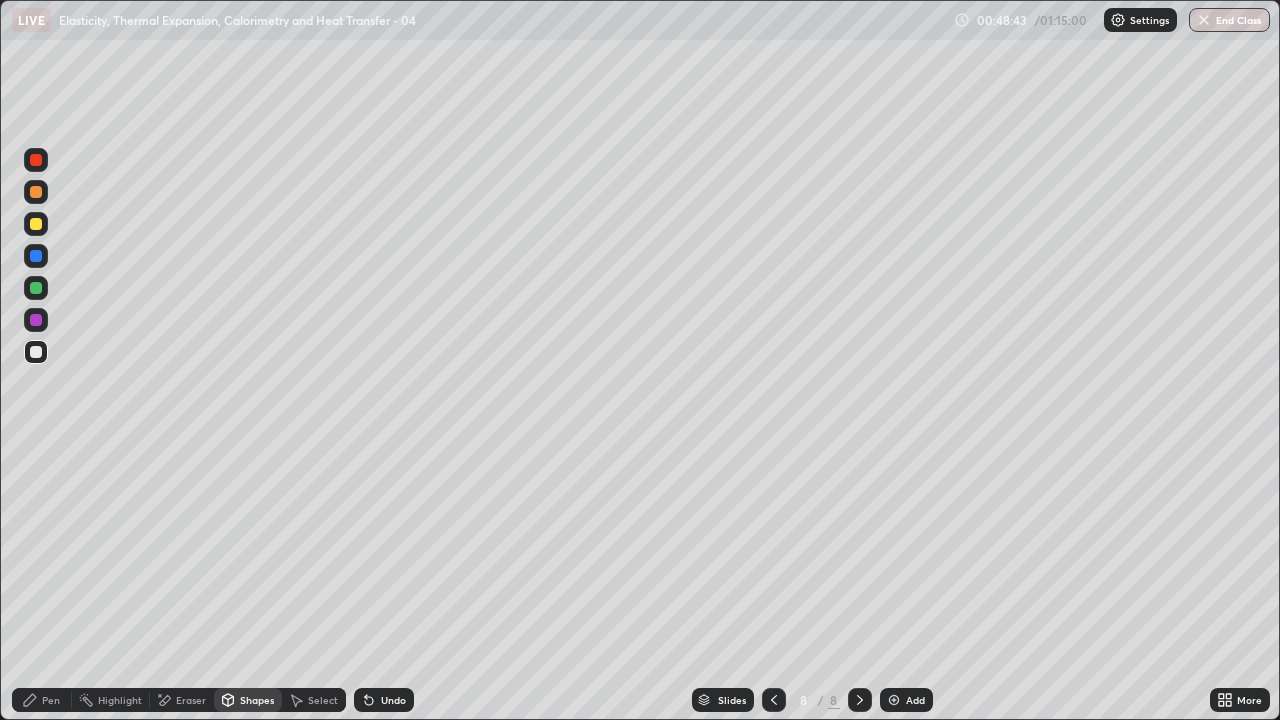 click on "Pen" at bounding box center (51, 700) 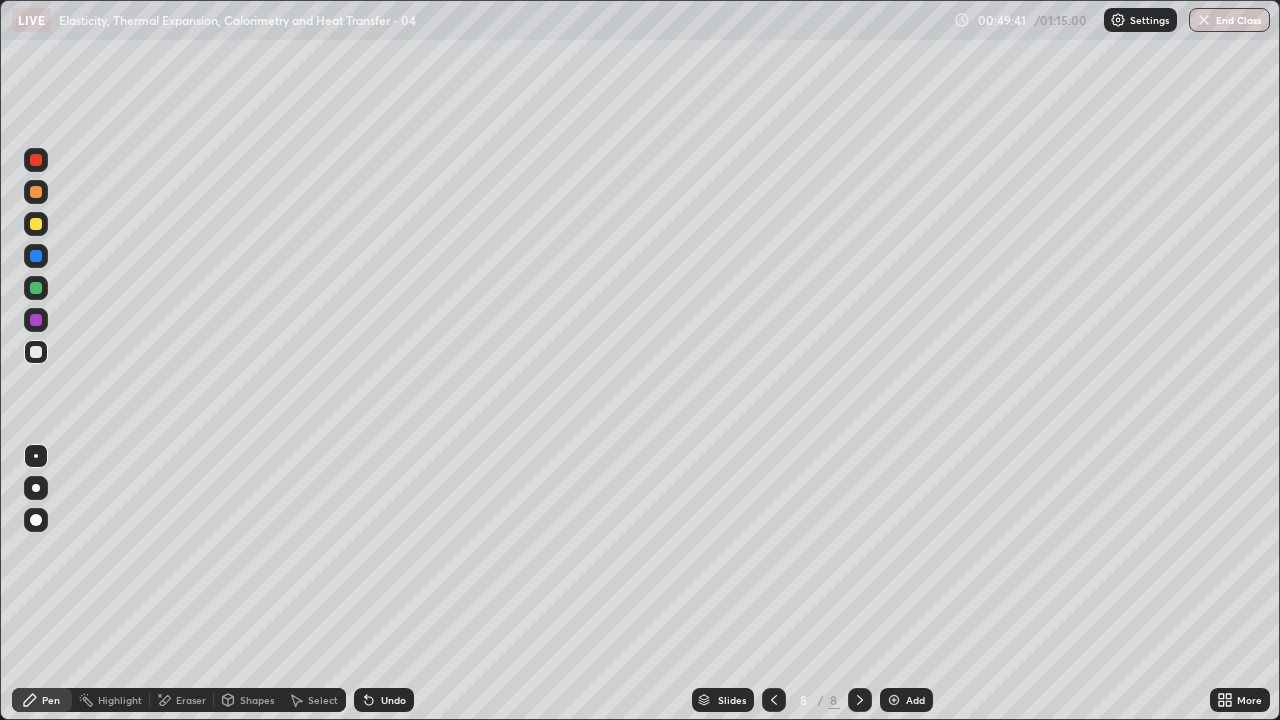 click on "Eraser" at bounding box center (182, 700) 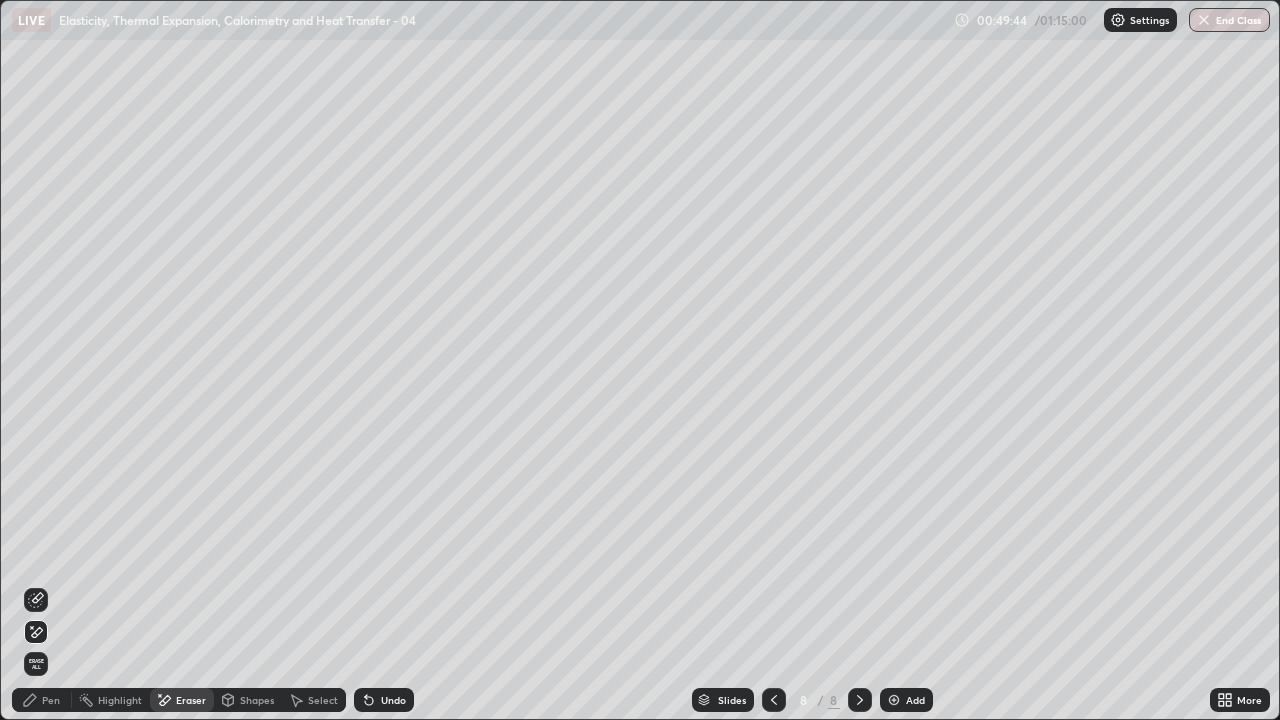 click on "Pen" at bounding box center [51, 700] 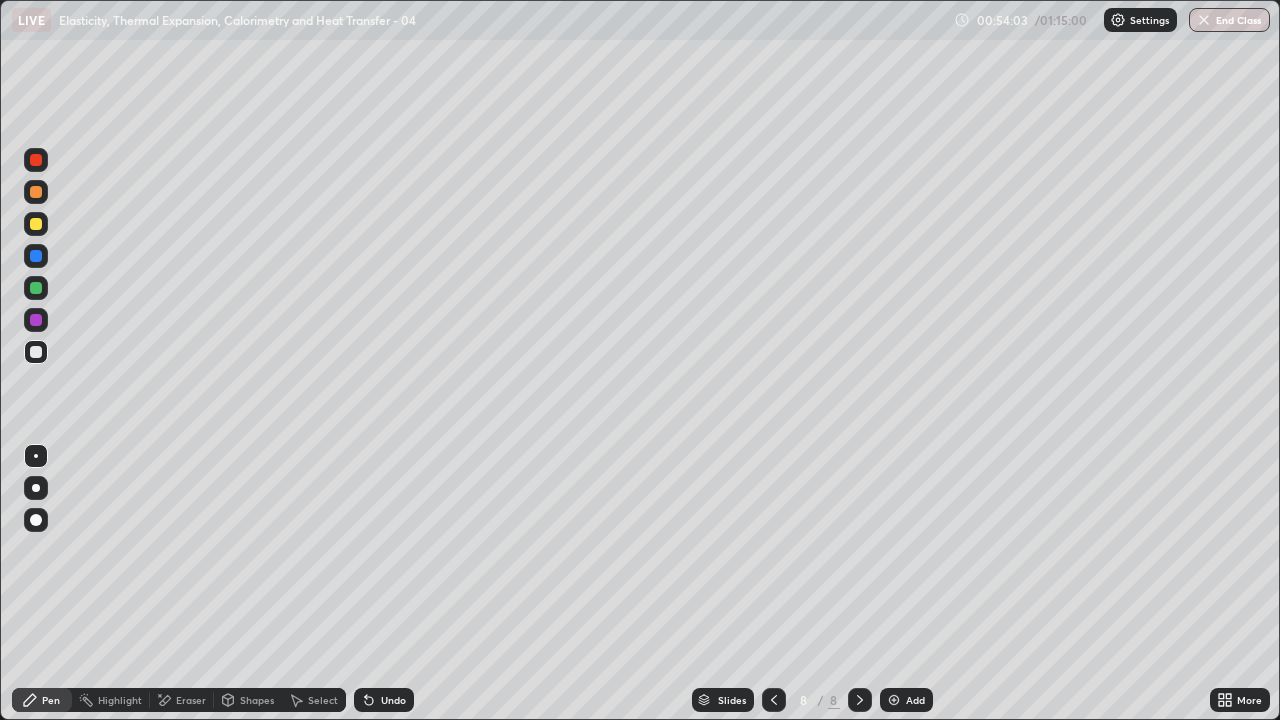click on "Add" at bounding box center (915, 700) 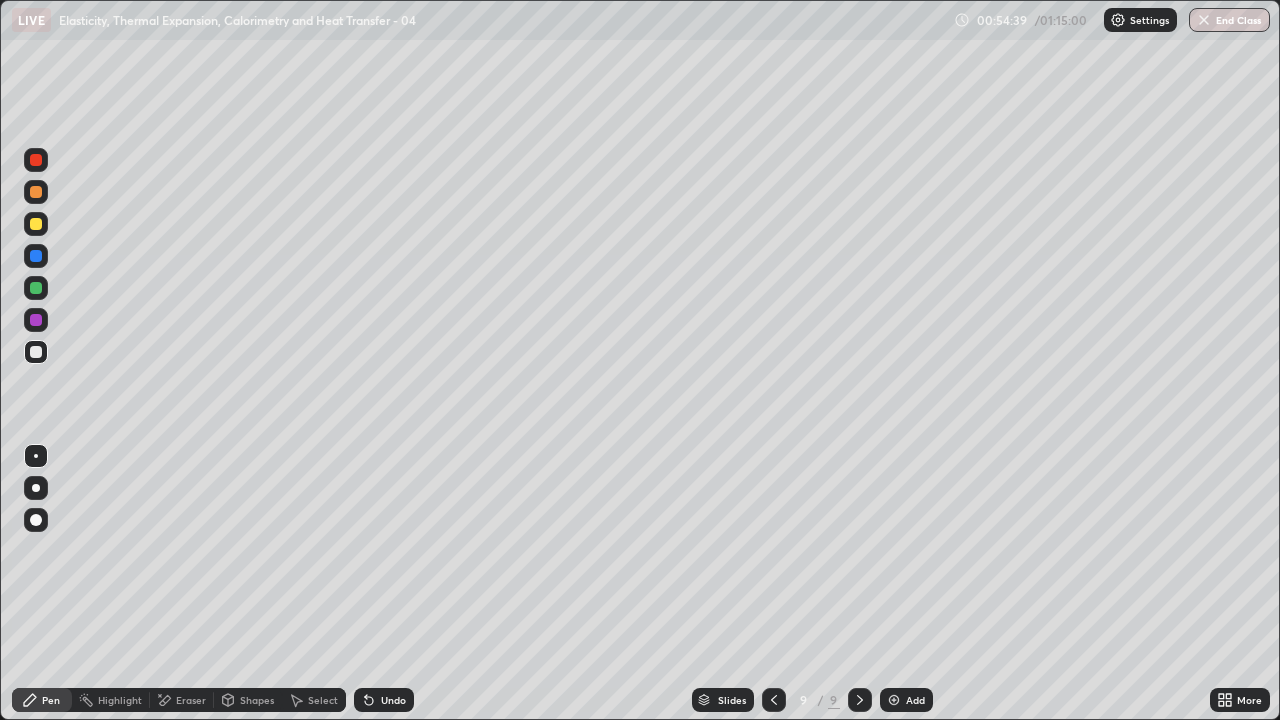 click on "Pen" at bounding box center (51, 700) 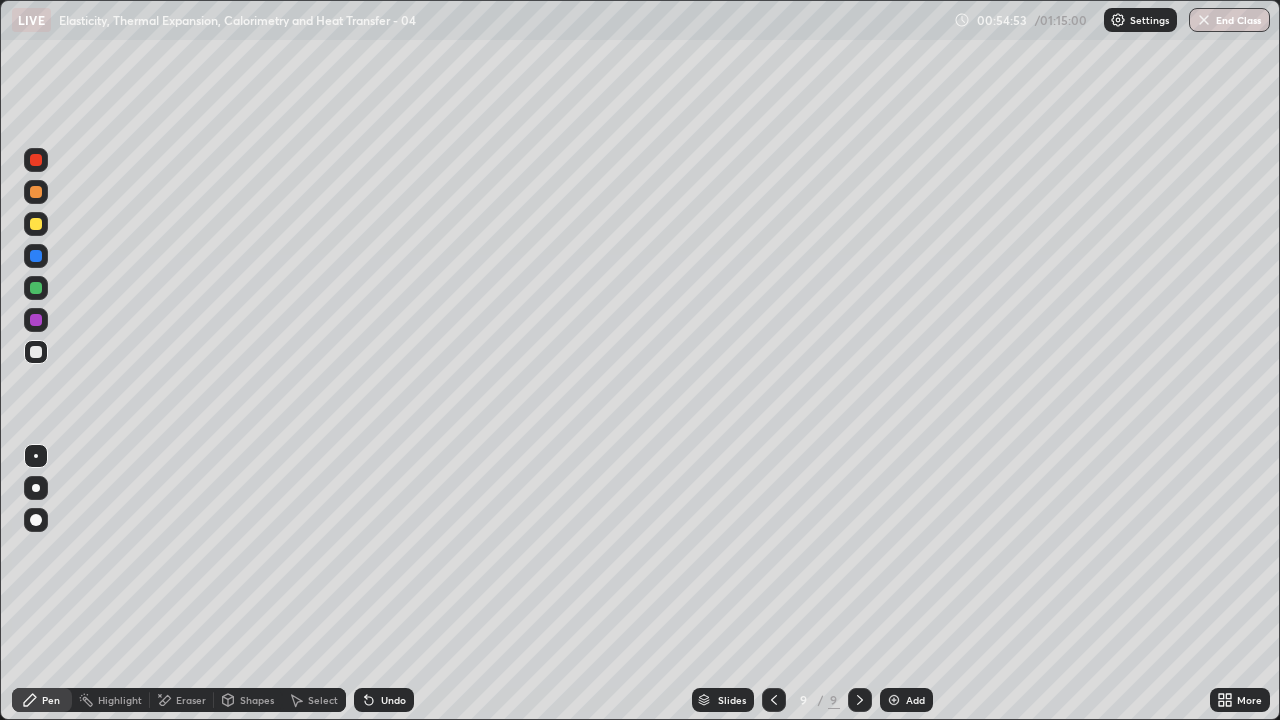 click at bounding box center (36, 224) 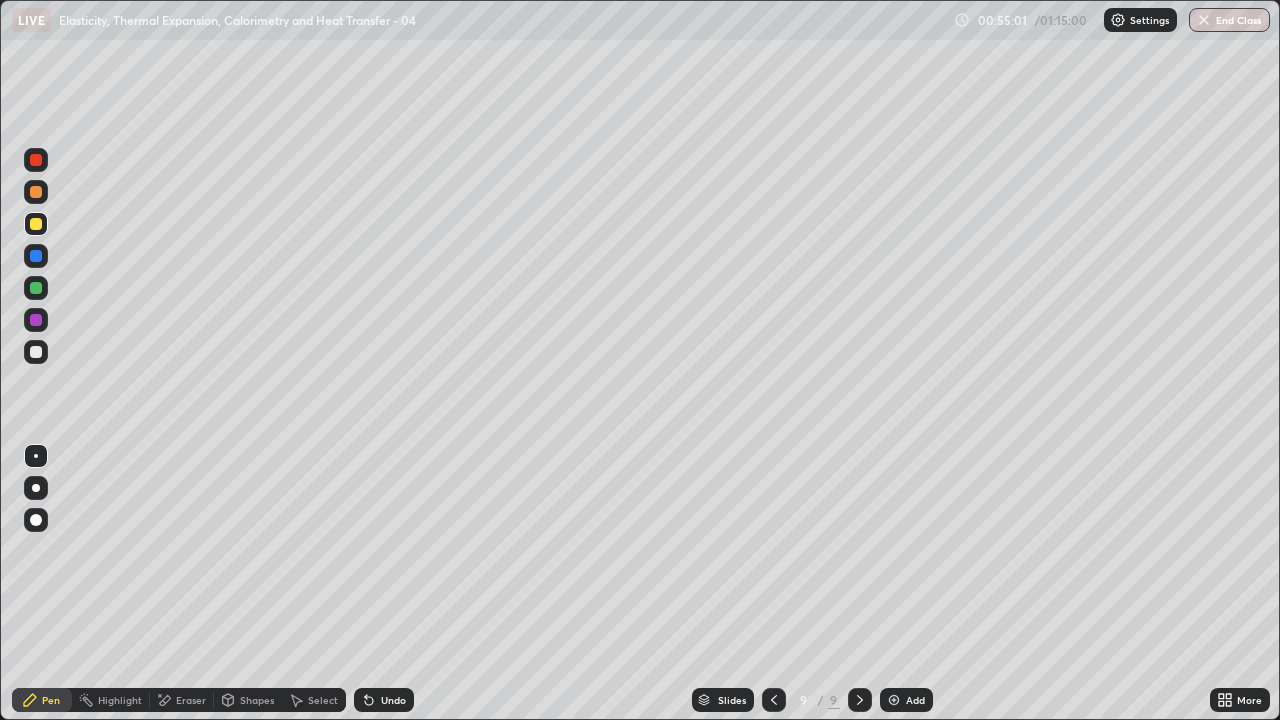 click on "Eraser" at bounding box center (182, 700) 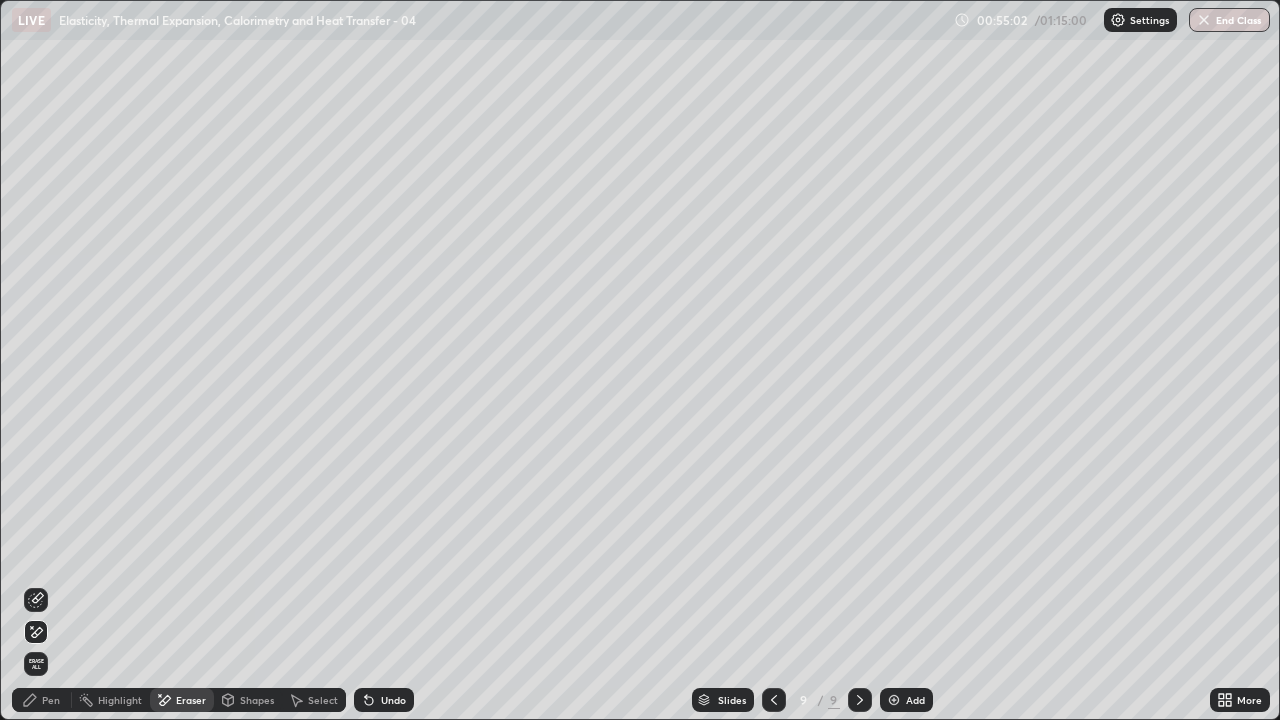click on "Pen" at bounding box center [42, 700] 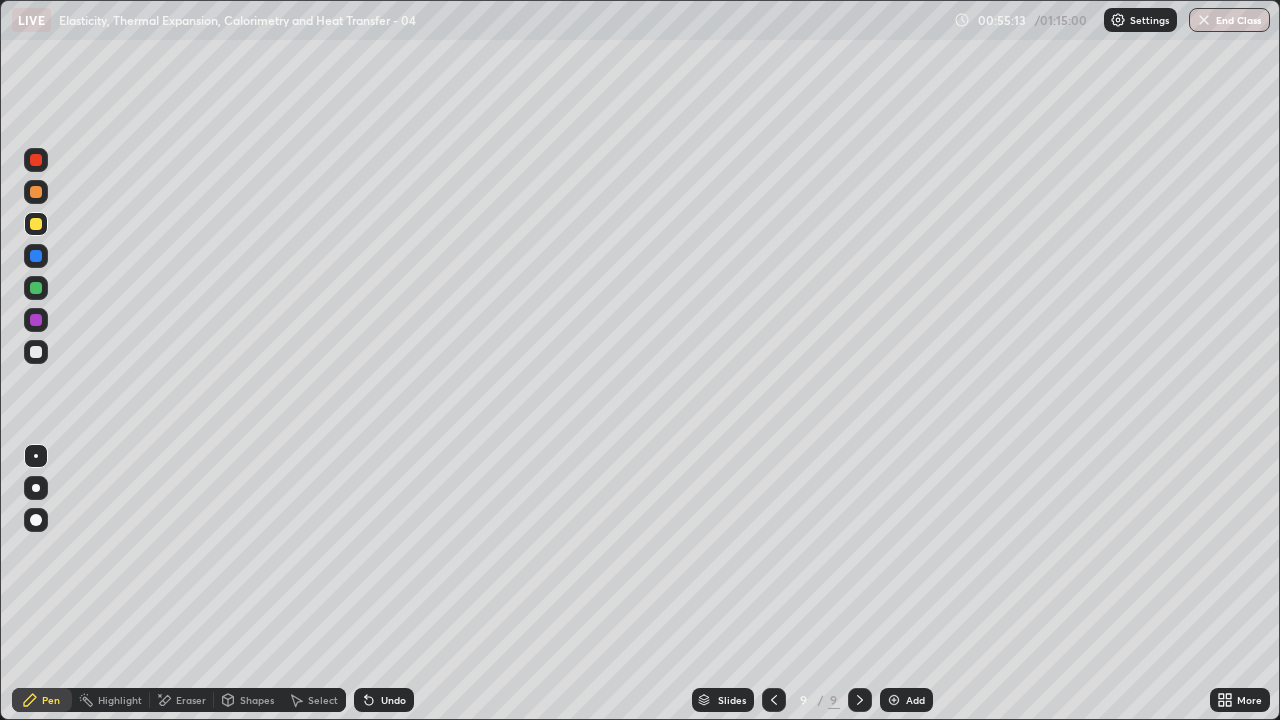 click on "Shapes" at bounding box center (248, 700) 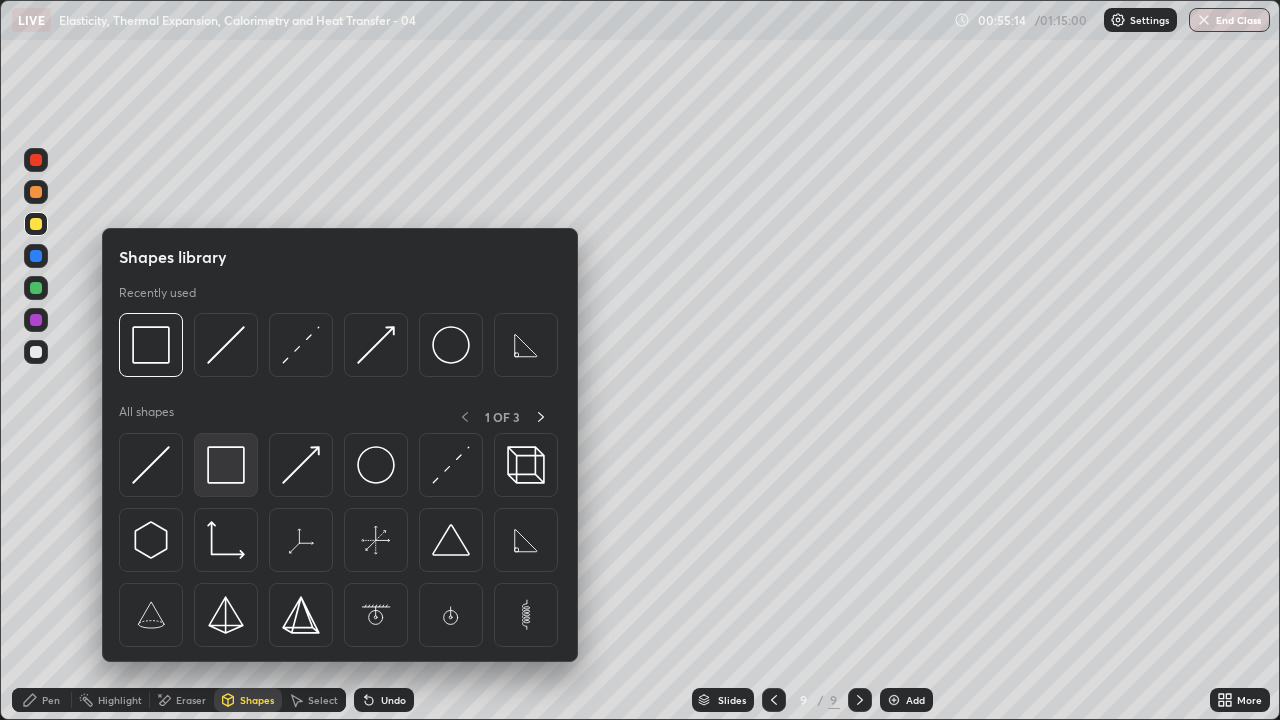click at bounding box center [226, 465] 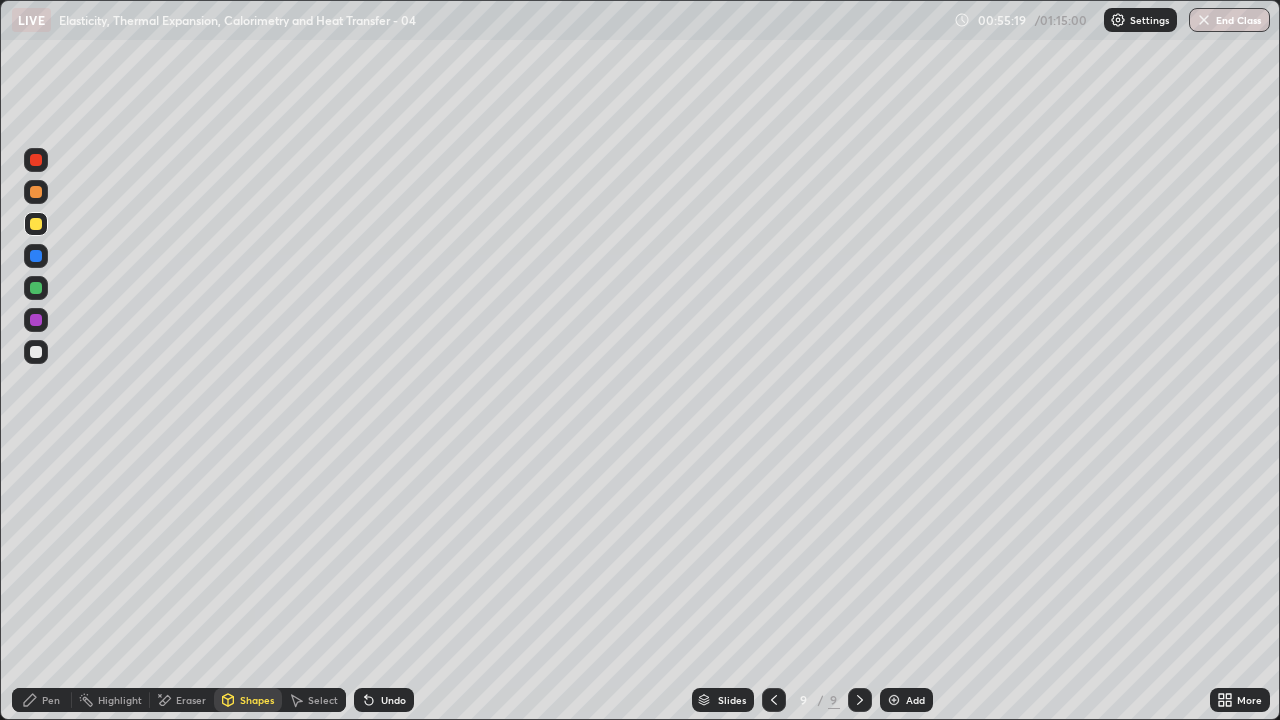 click 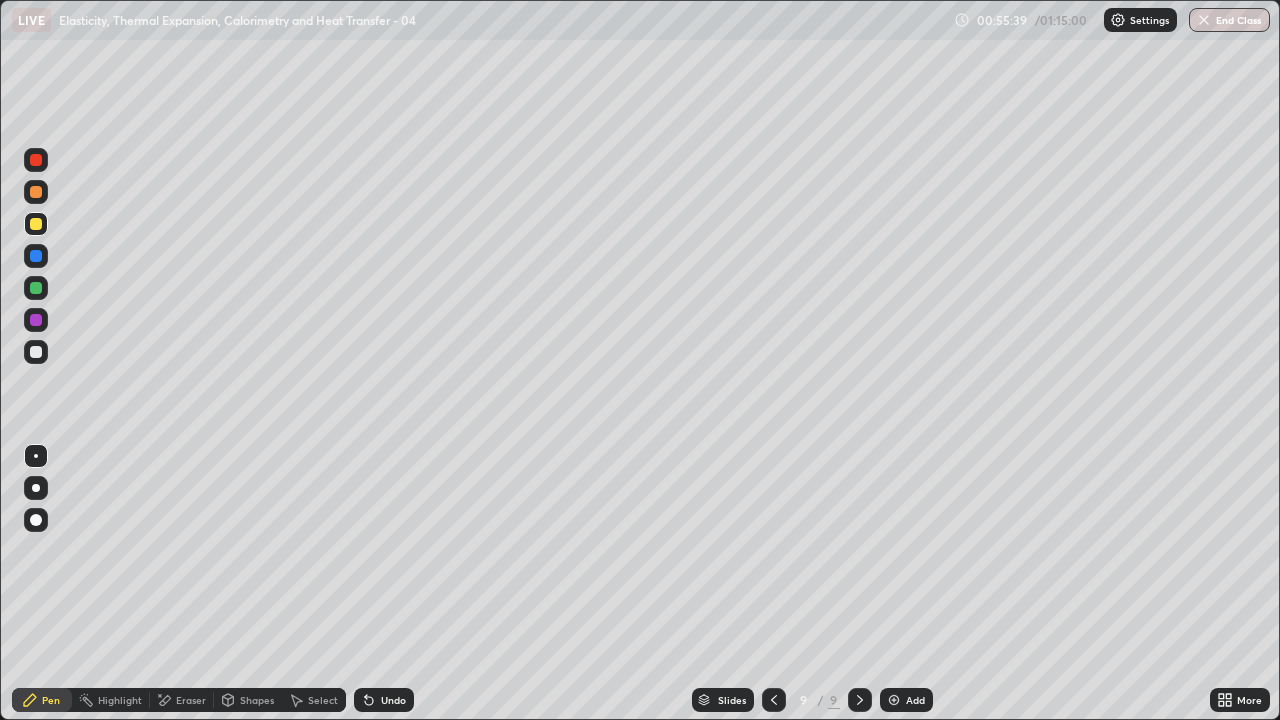 click on "Shapes" at bounding box center [257, 700] 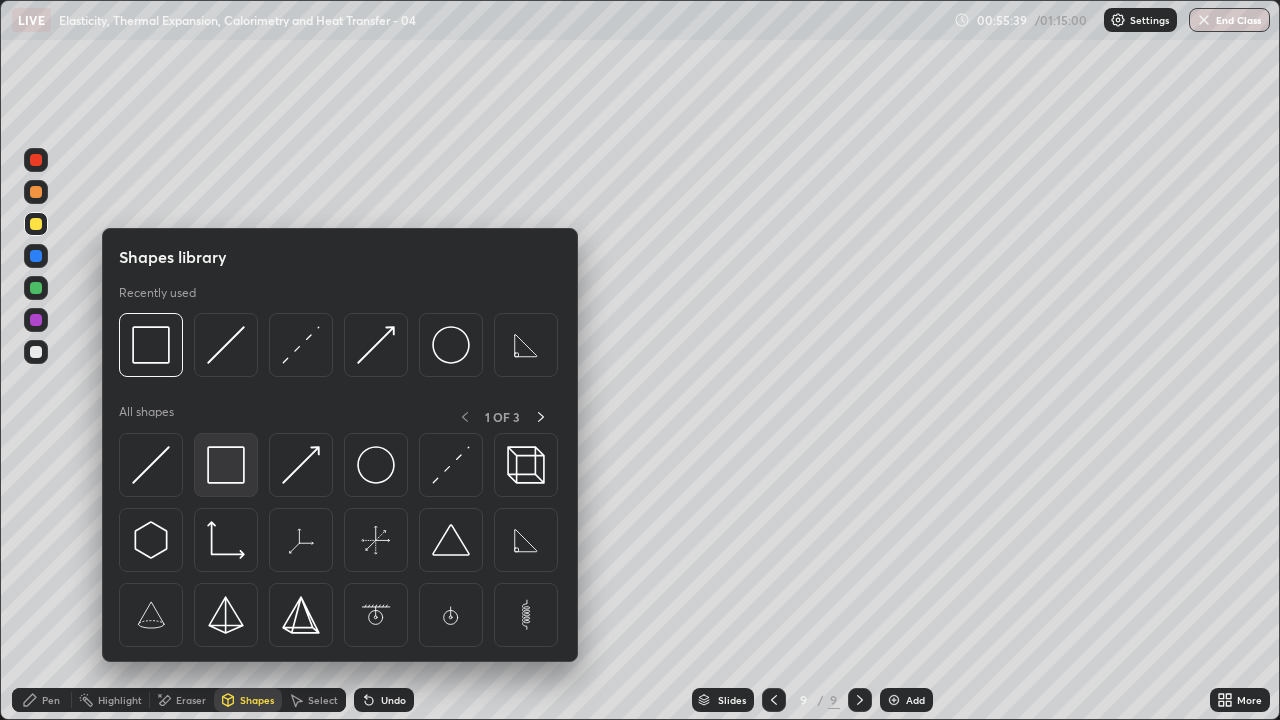 click at bounding box center (226, 465) 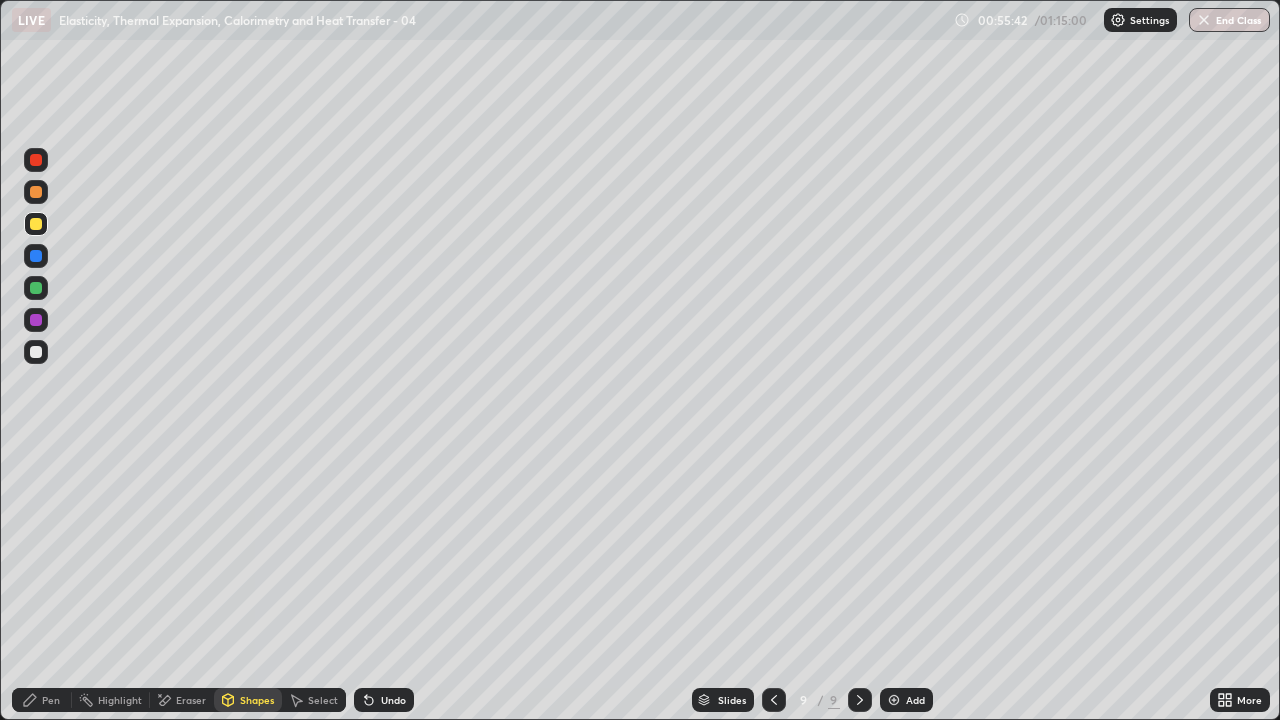 click on "Pen" at bounding box center [51, 700] 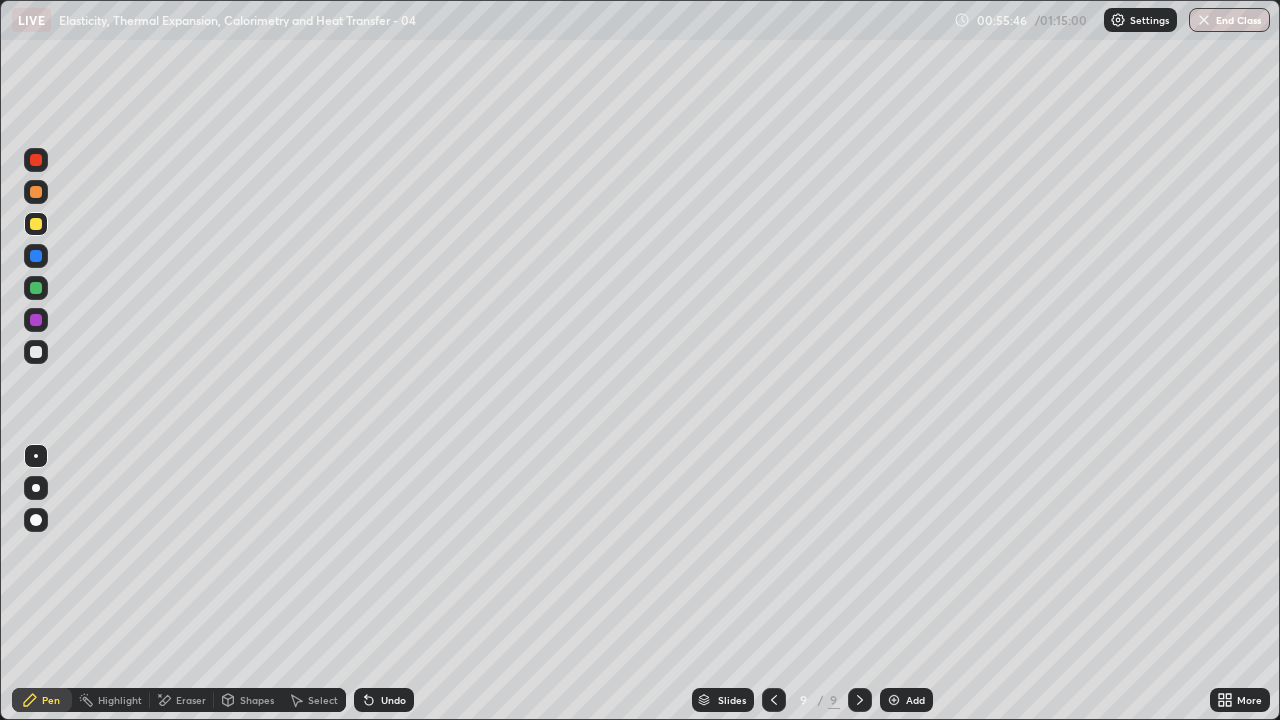 click on "Eraser" at bounding box center (182, 700) 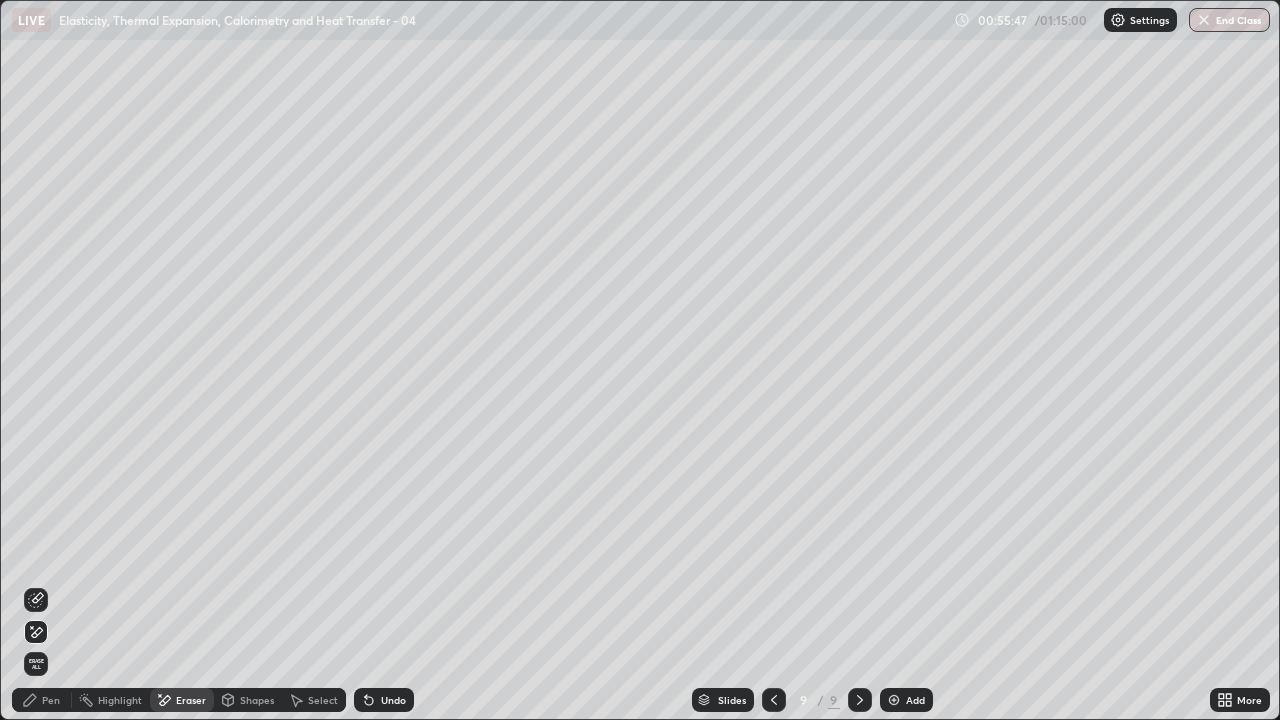 click on "Pen" at bounding box center (51, 700) 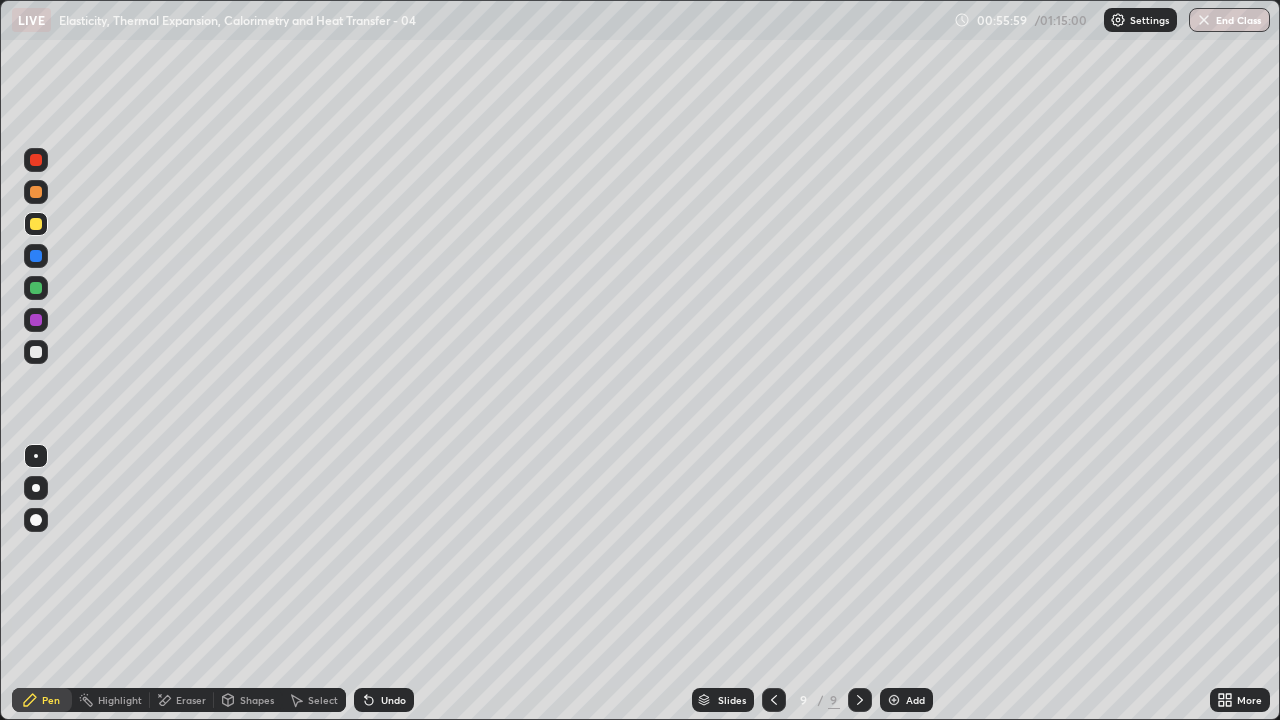 click on "Shapes" at bounding box center (257, 700) 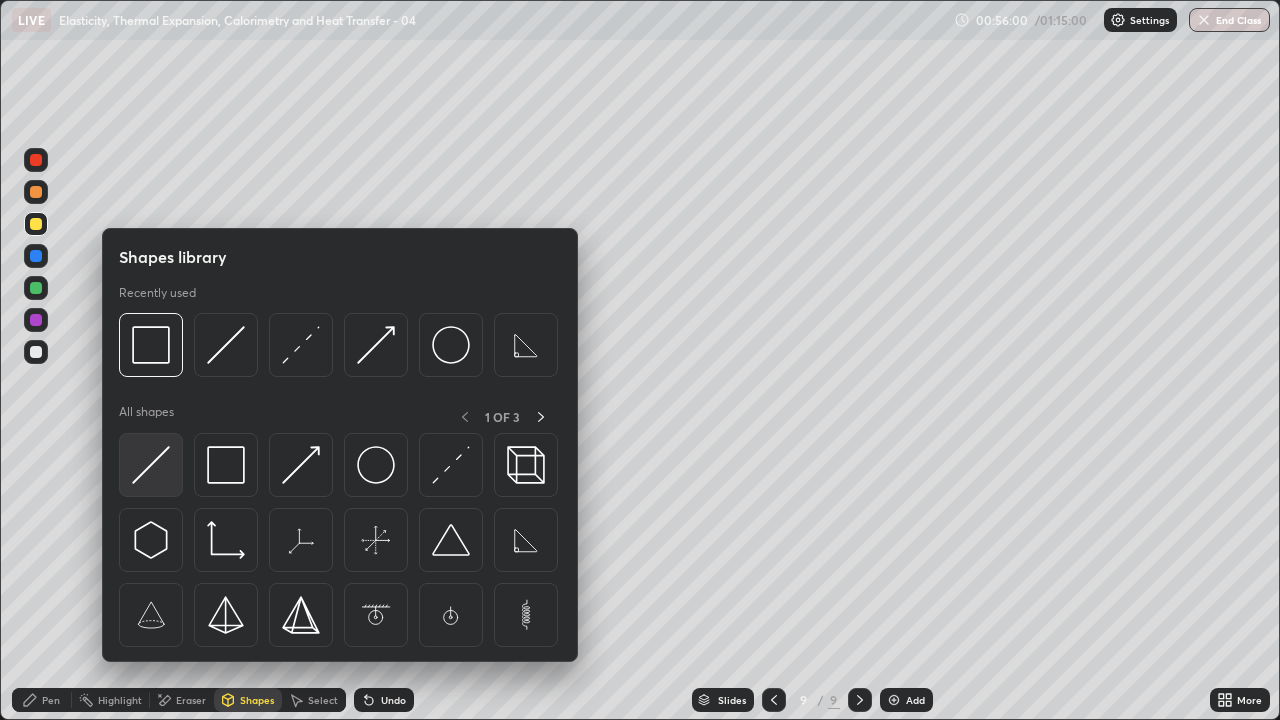 click at bounding box center [151, 465] 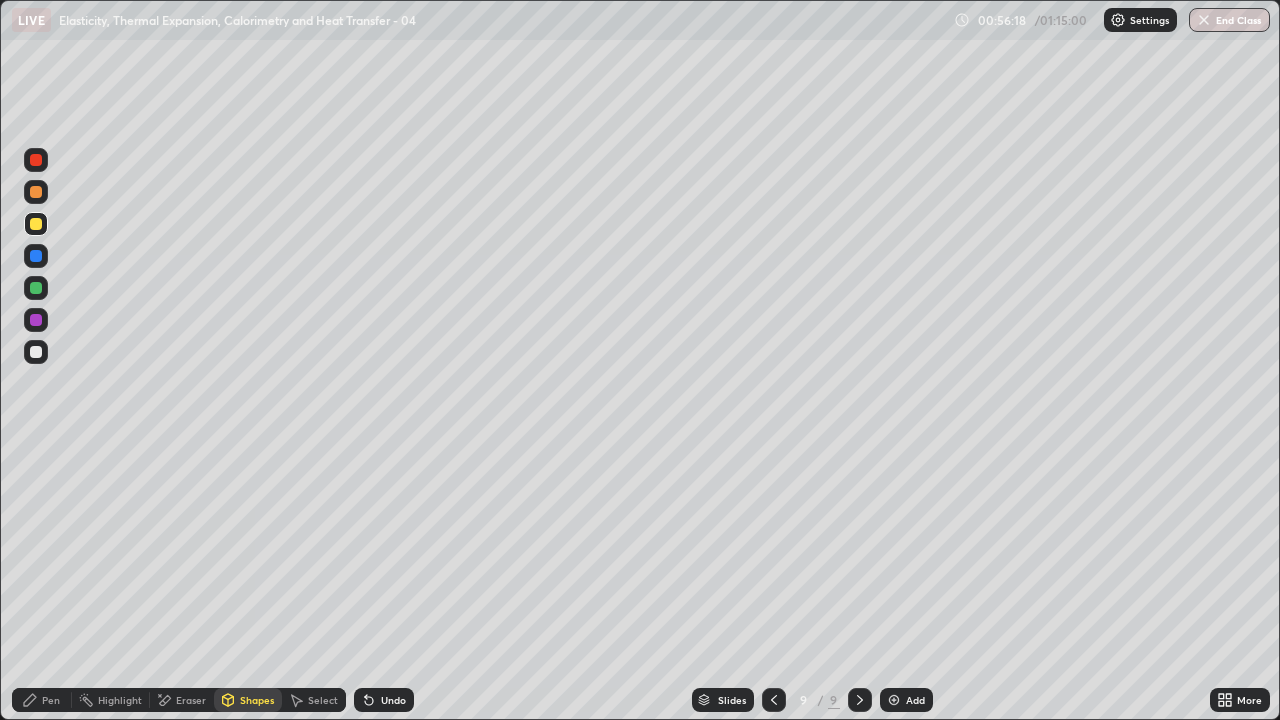 click on "Pen" at bounding box center [42, 700] 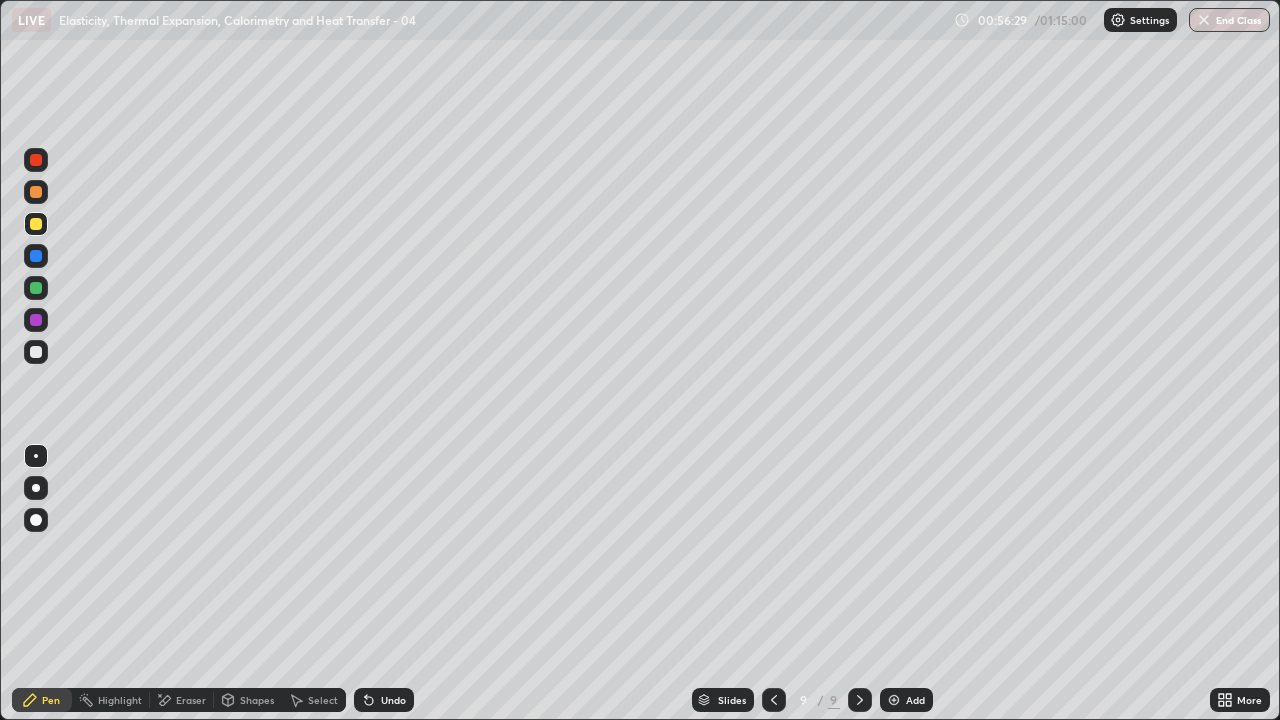 click on "Shapes" at bounding box center [248, 700] 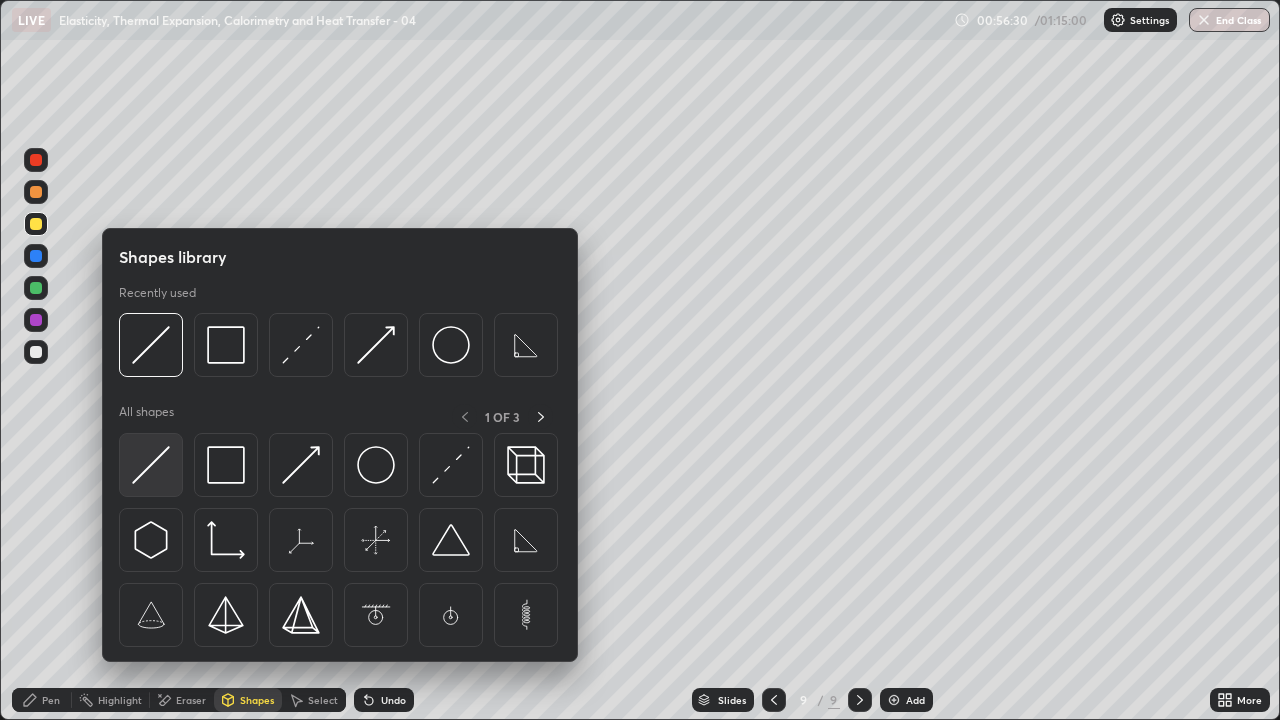 click at bounding box center [151, 465] 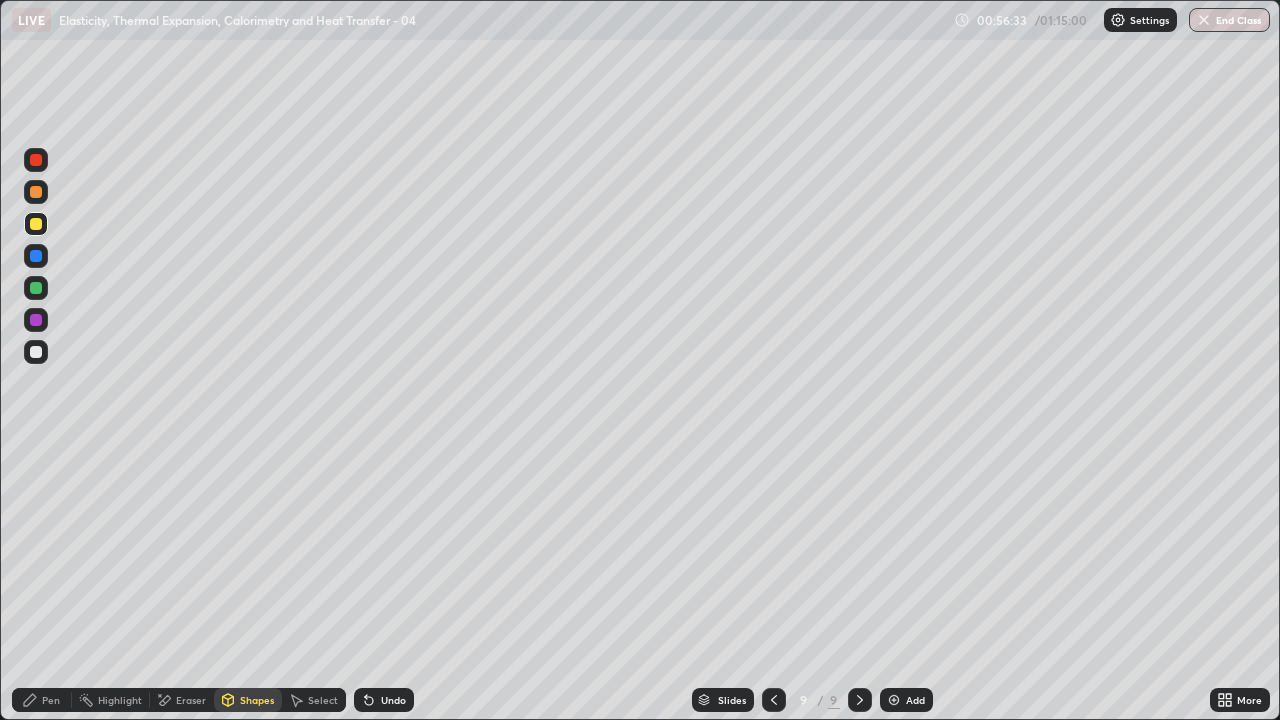 click on "Pen" at bounding box center (42, 700) 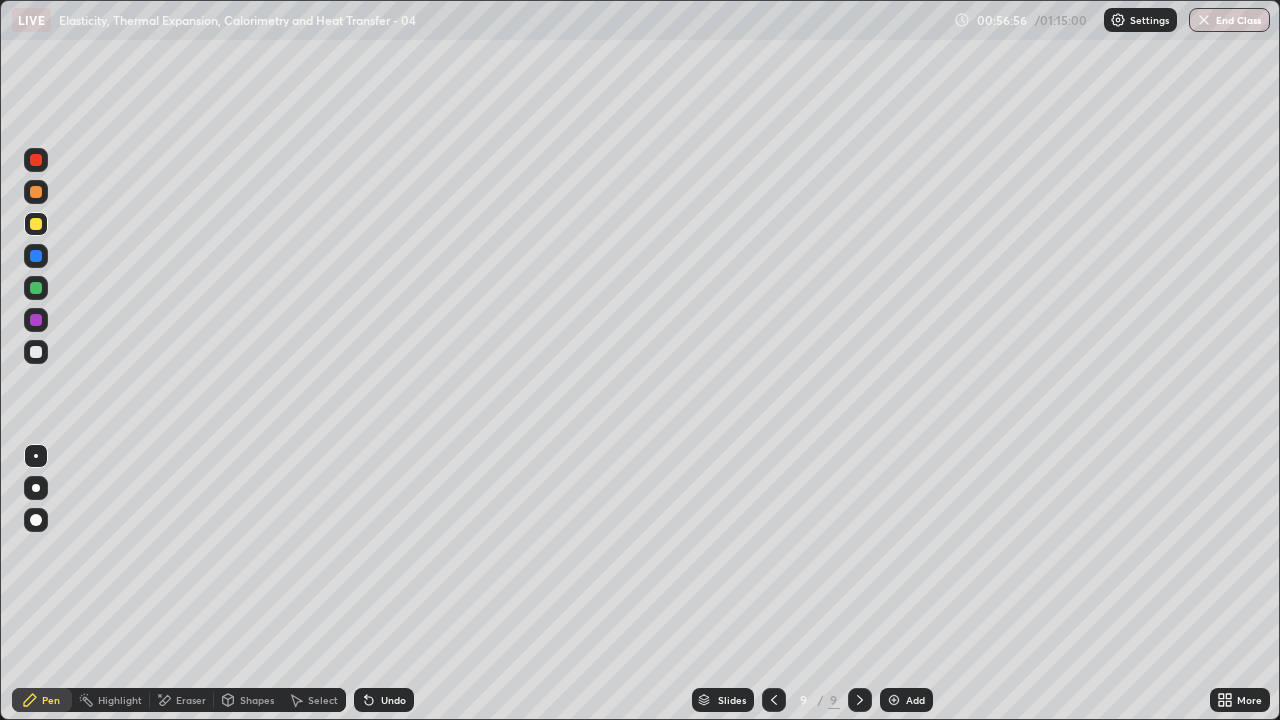 click on "Shapes" at bounding box center (248, 700) 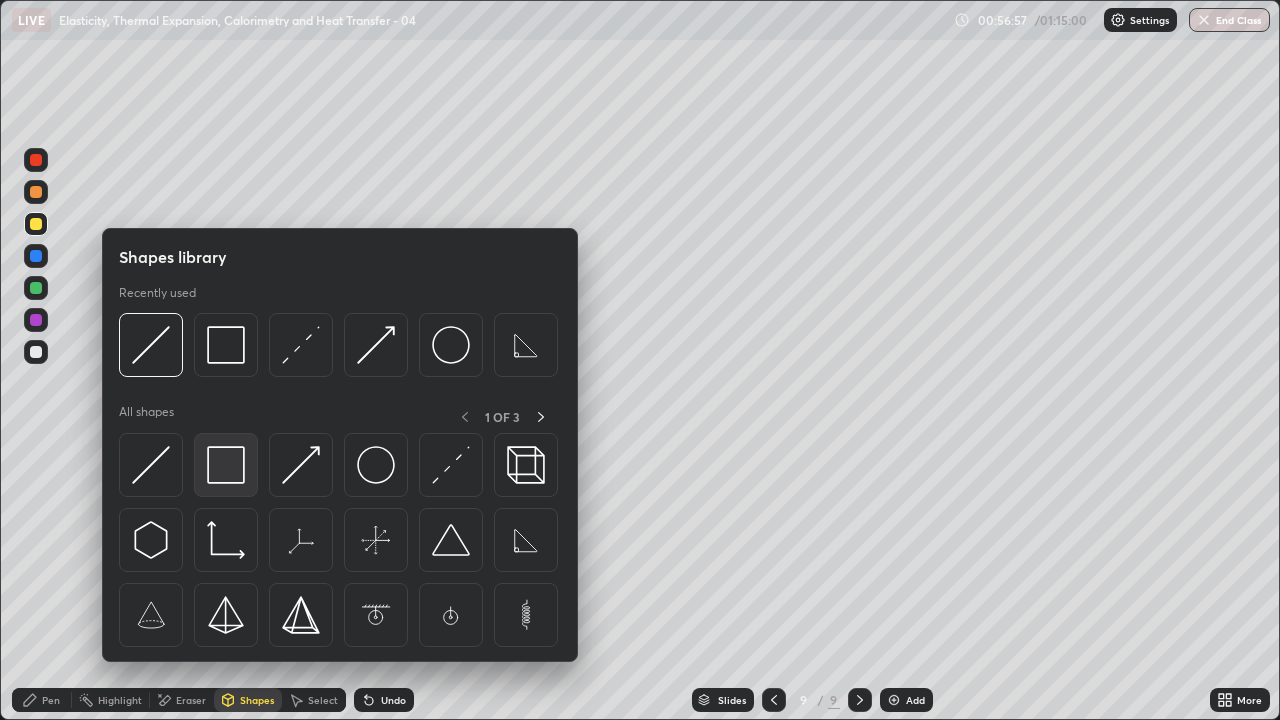 click at bounding box center [226, 465] 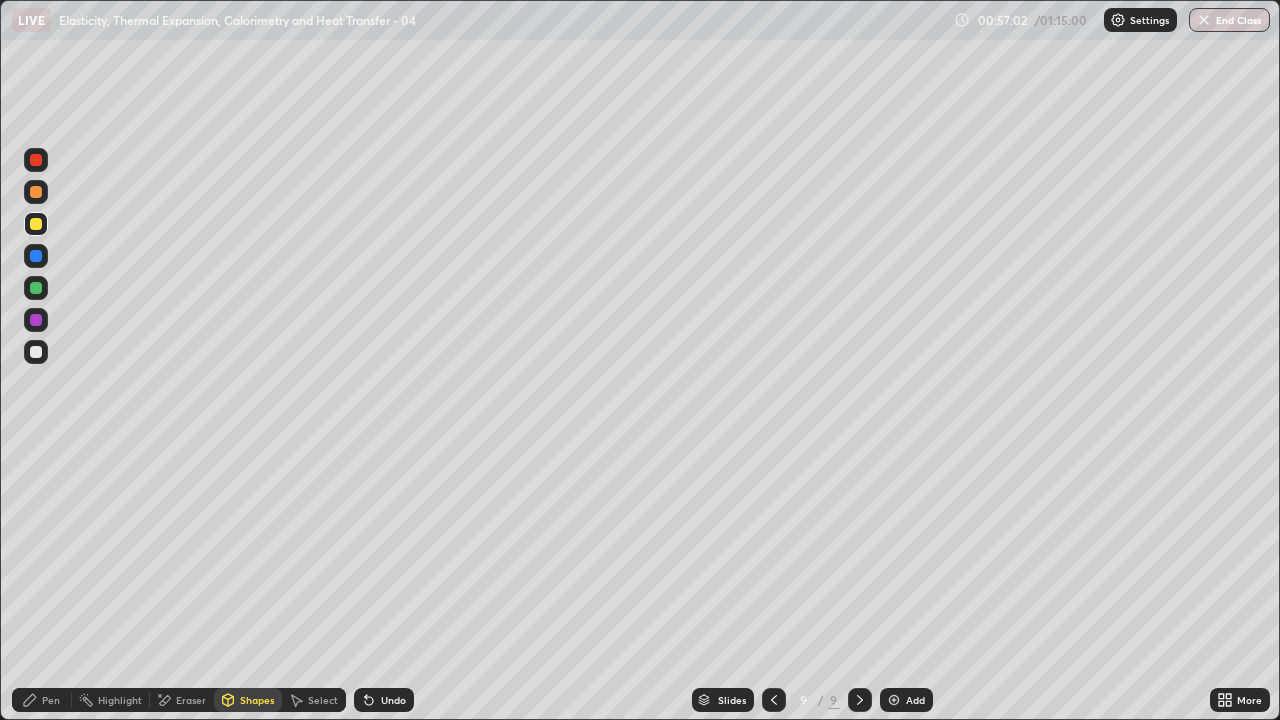 click on "Pen" at bounding box center (51, 700) 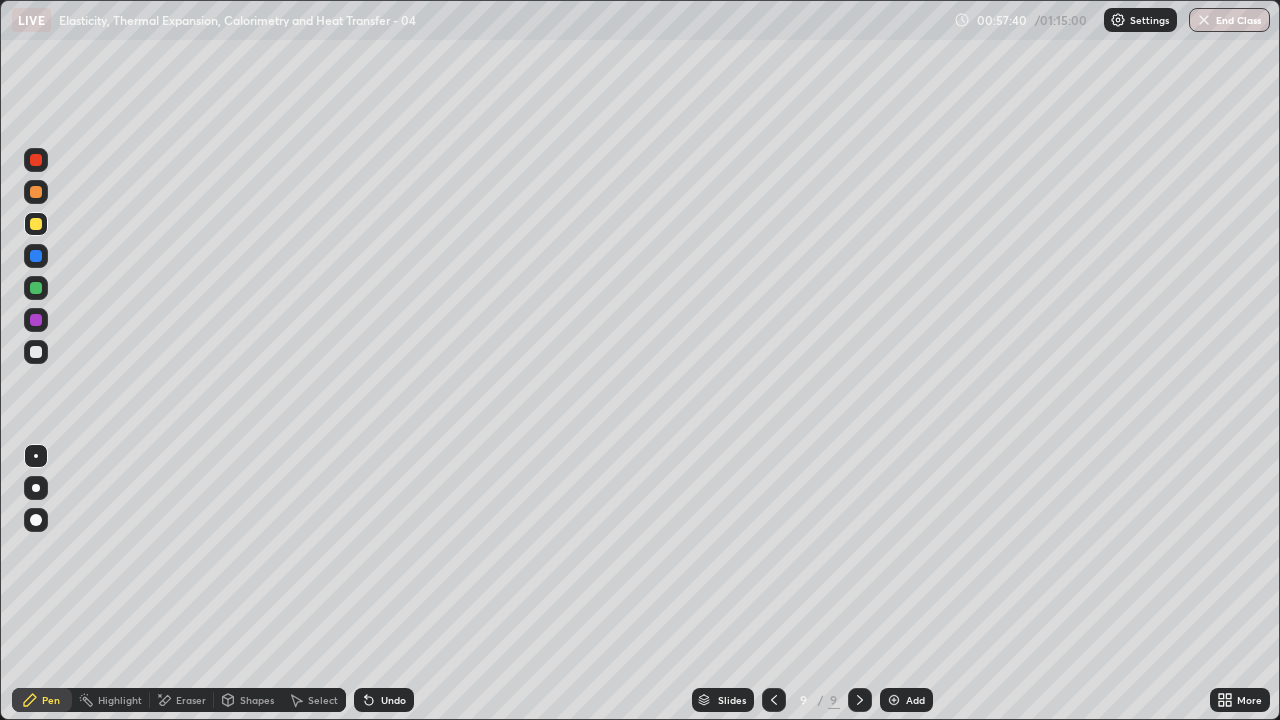 click on "Shapes" at bounding box center [257, 700] 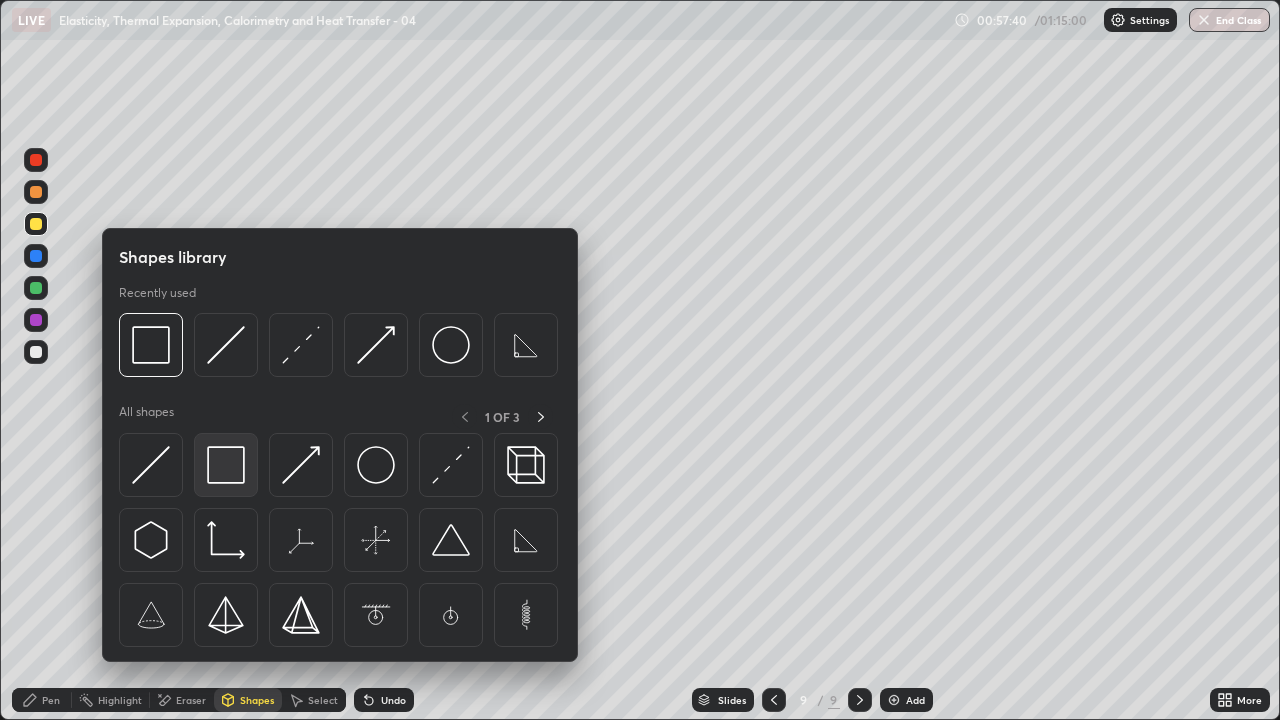 click at bounding box center (226, 465) 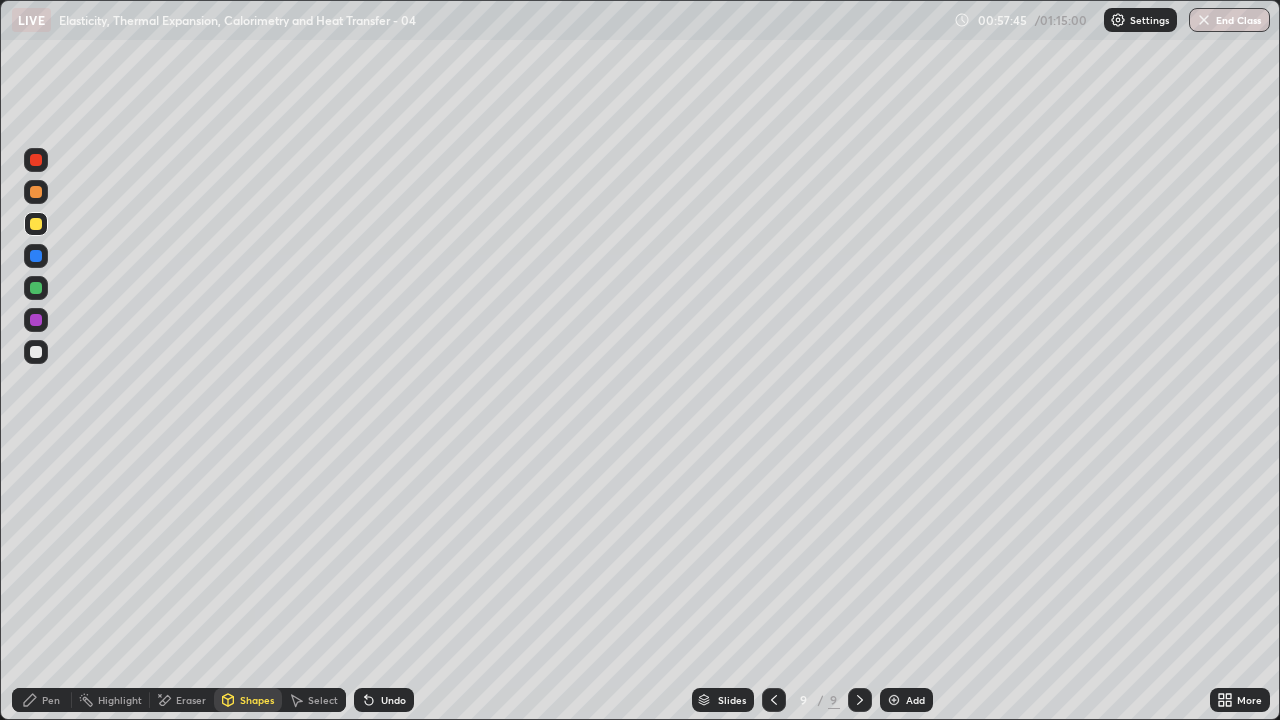 click on "Undo" at bounding box center [384, 700] 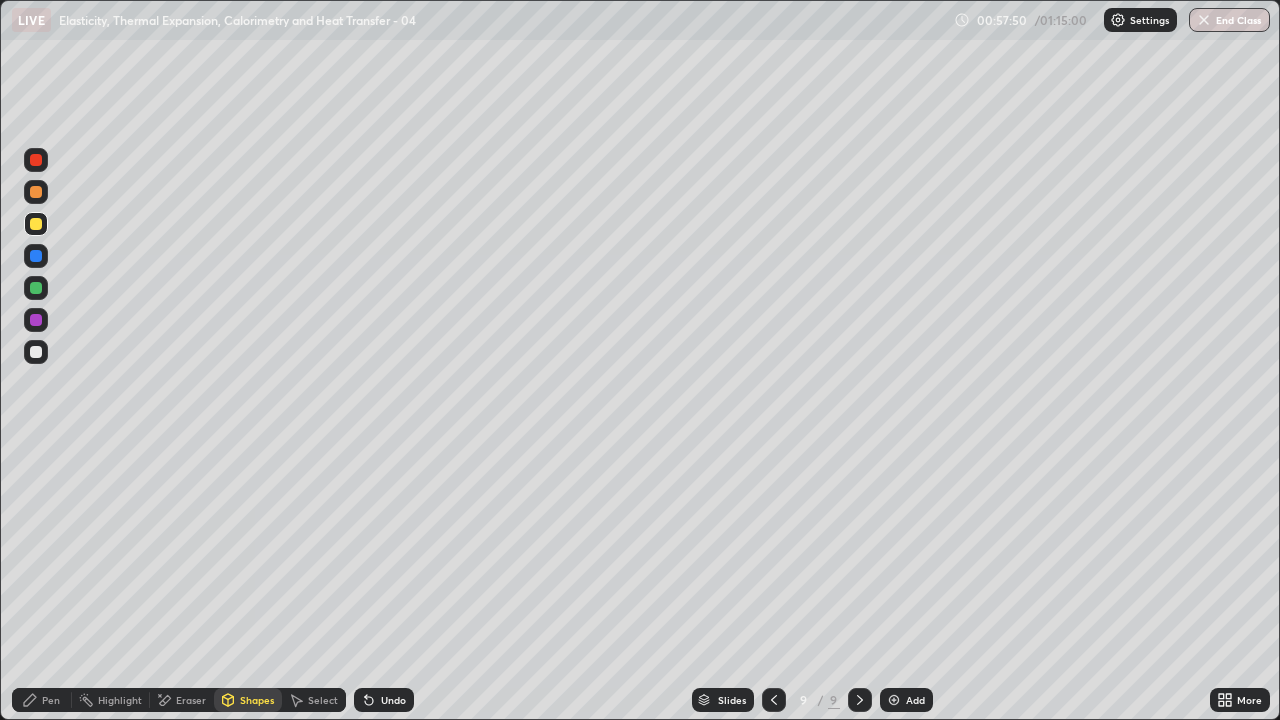 click on "Pen" at bounding box center (51, 700) 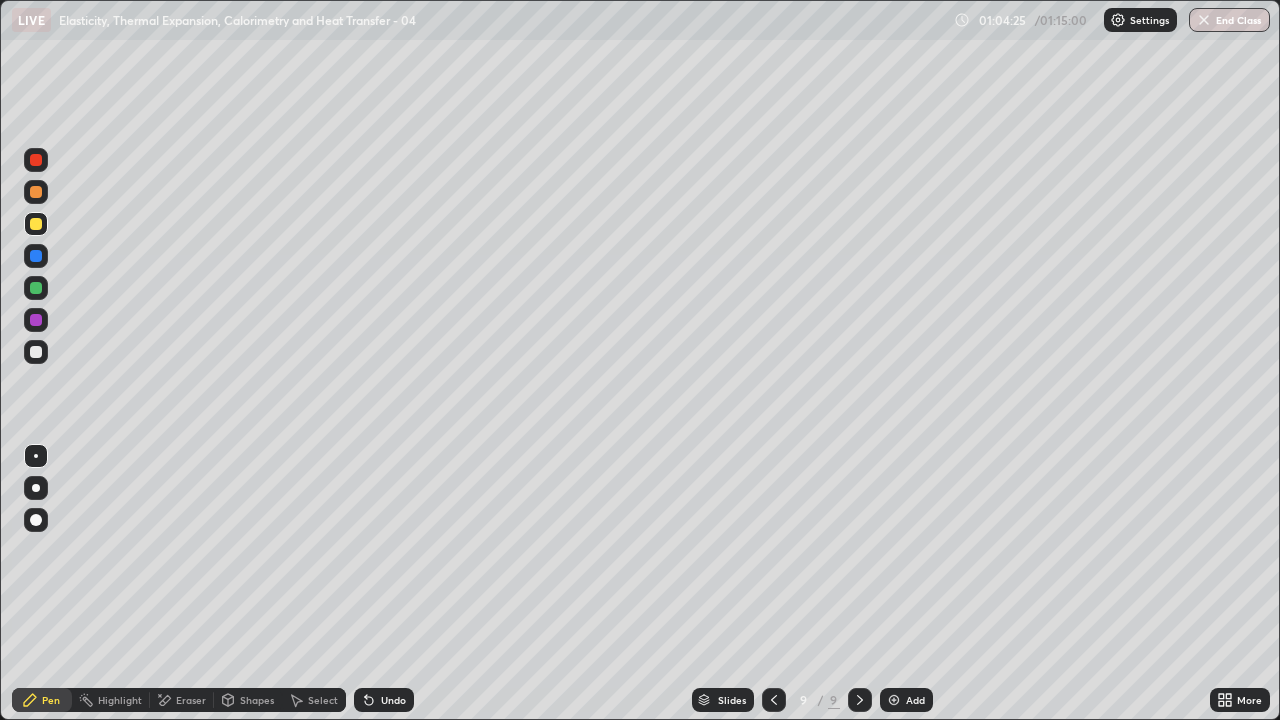 click on "Add" at bounding box center [915, 700] 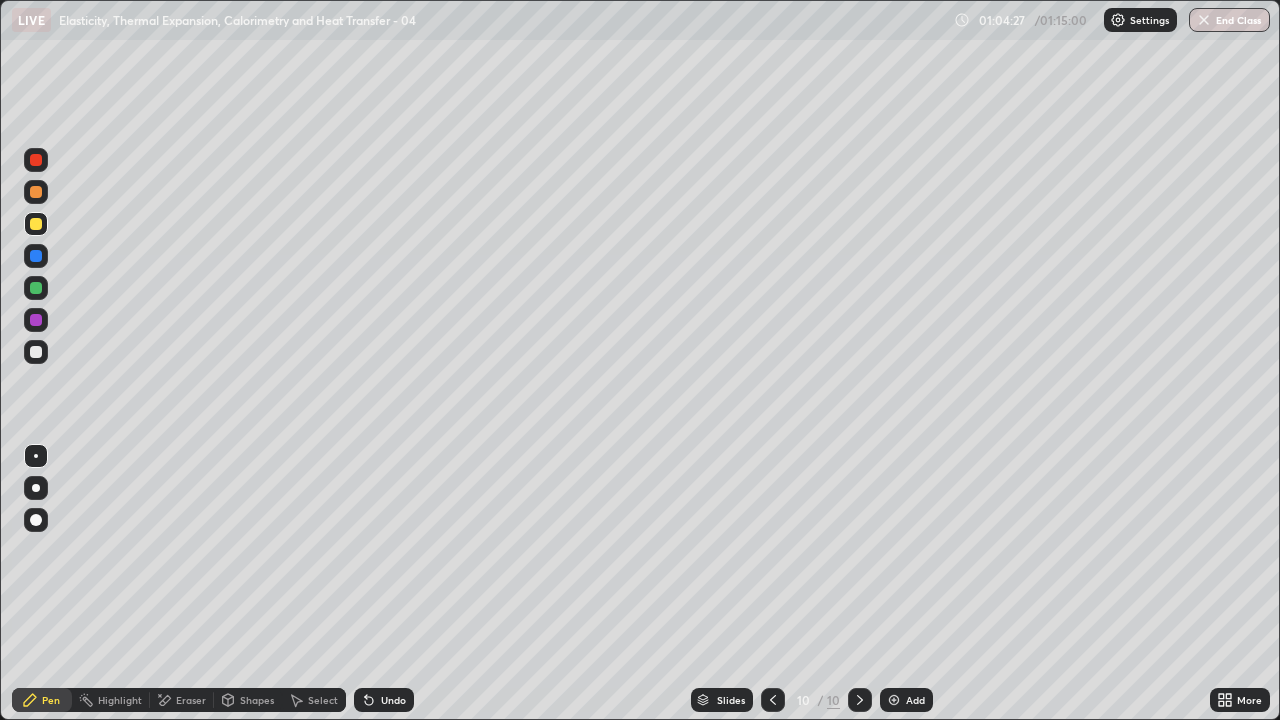 click at bounding box center (36, 352) 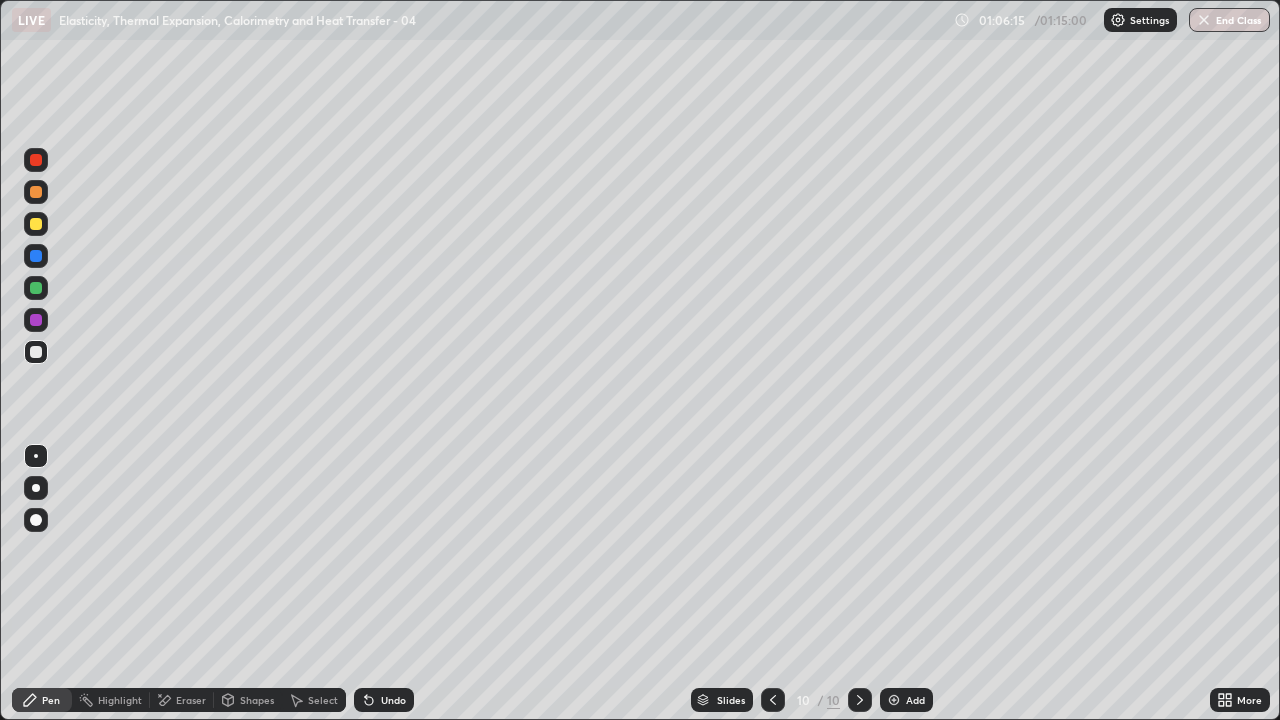 click on "End Class" at bounding box center [1229, 20] 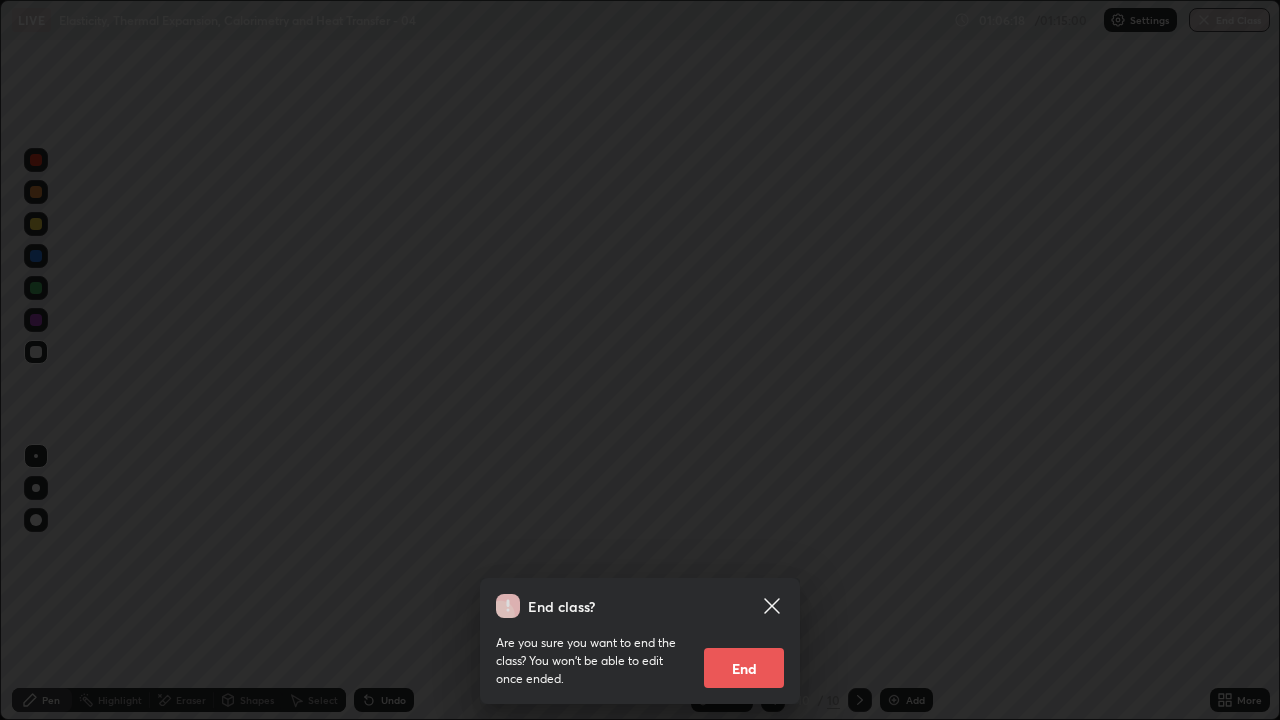 click on "End" at bounding box center (744, 668) 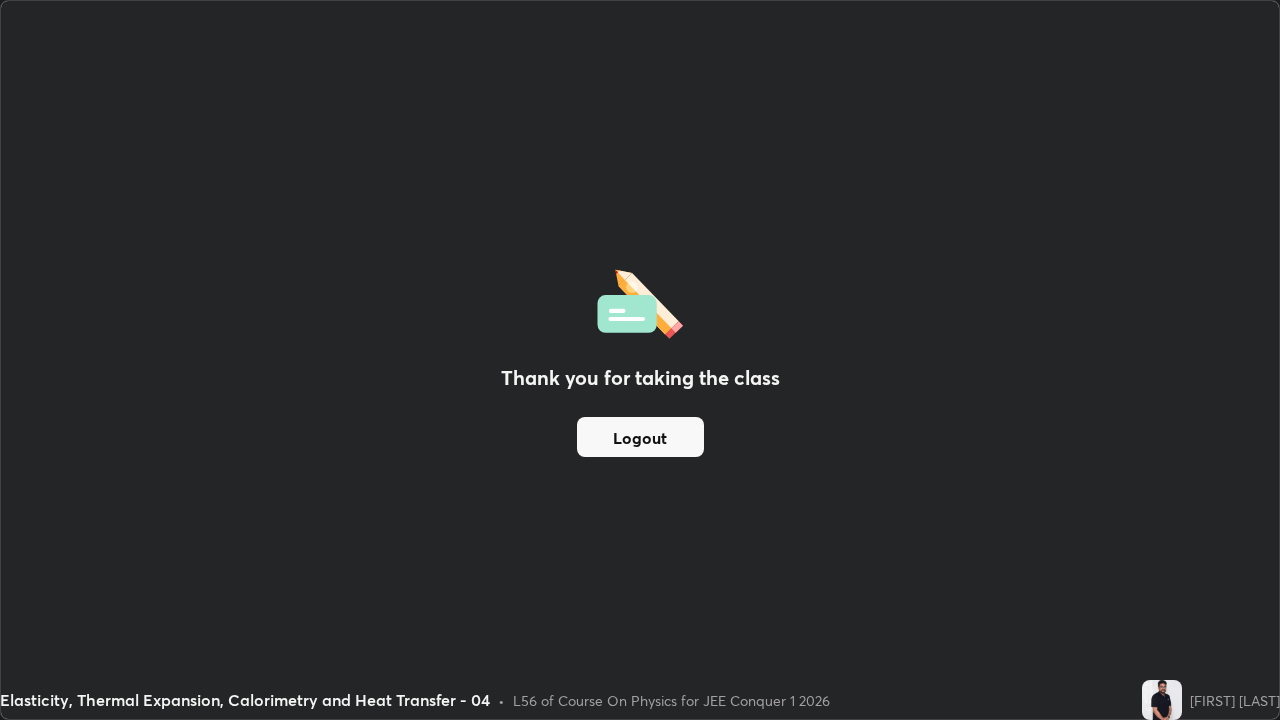 click on "Logout" at bounding box center (640, 437) 